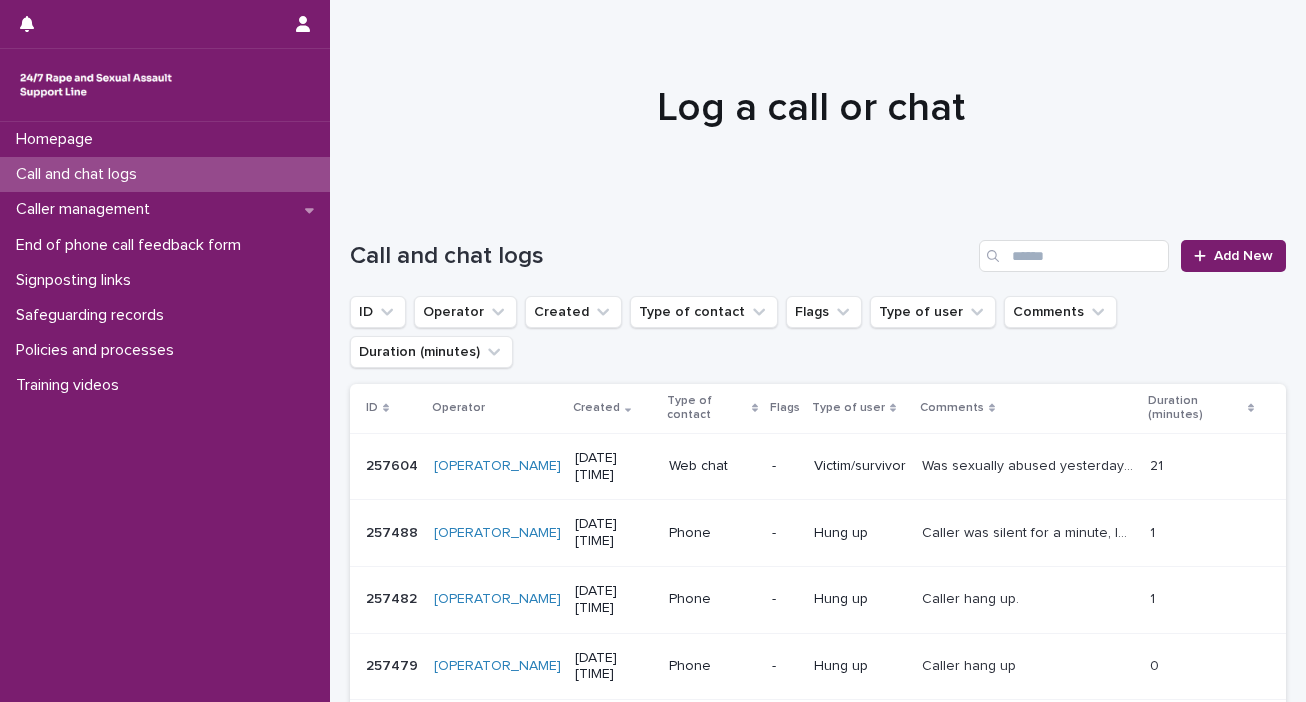 scroll, scrollTop: 0, scrollLeft: 0, axis: both 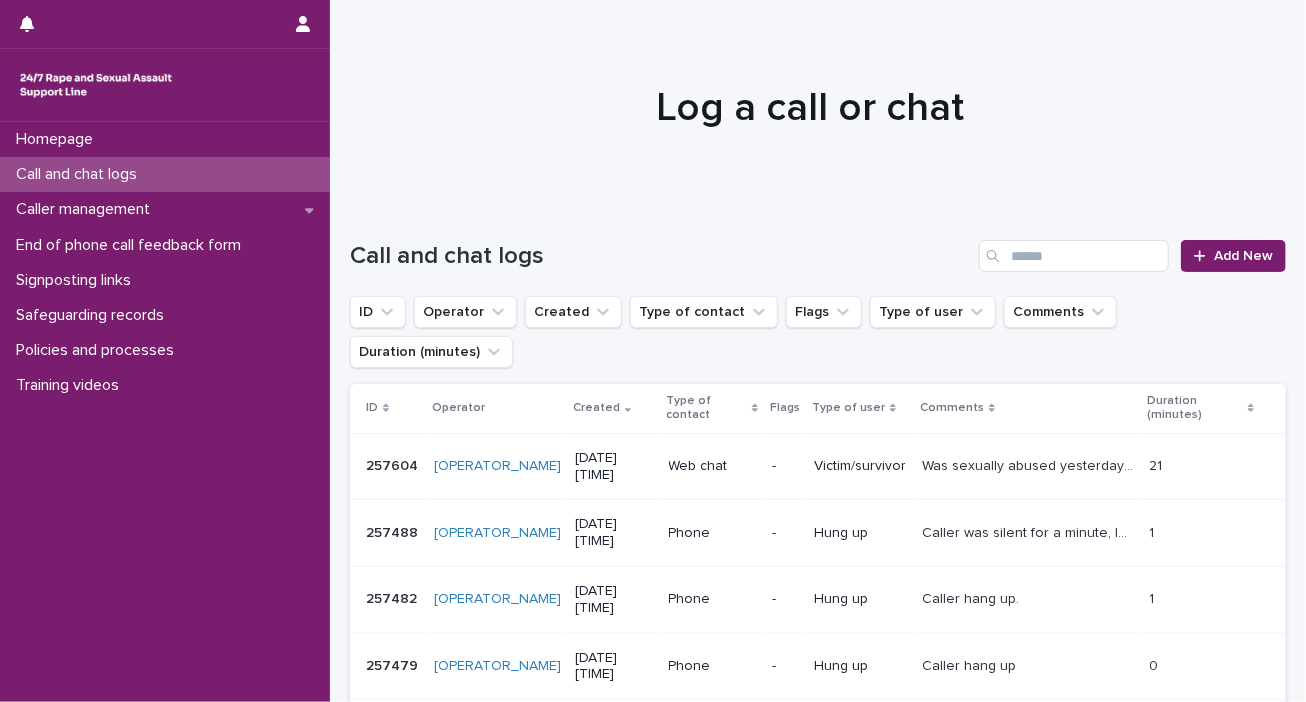 click on "Call and chat logs Add New" at bounding box center [818, 248] 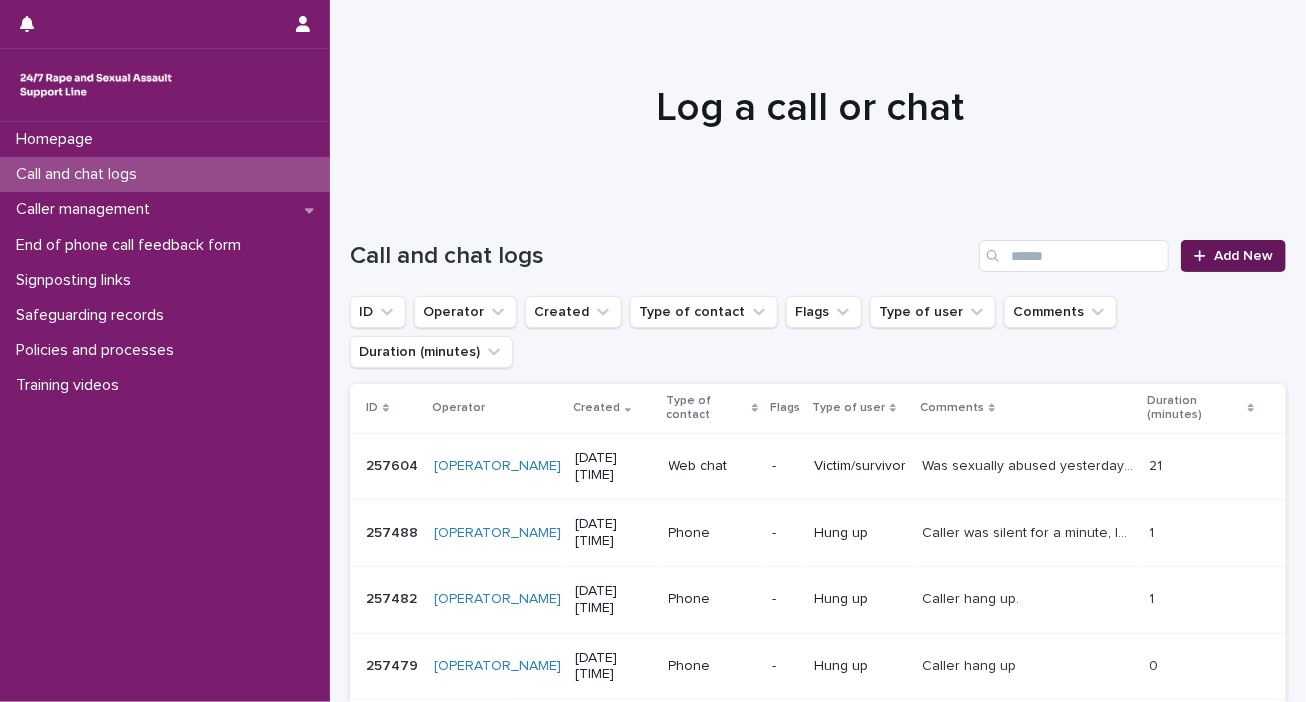 click at bounding box center (1204, 256) 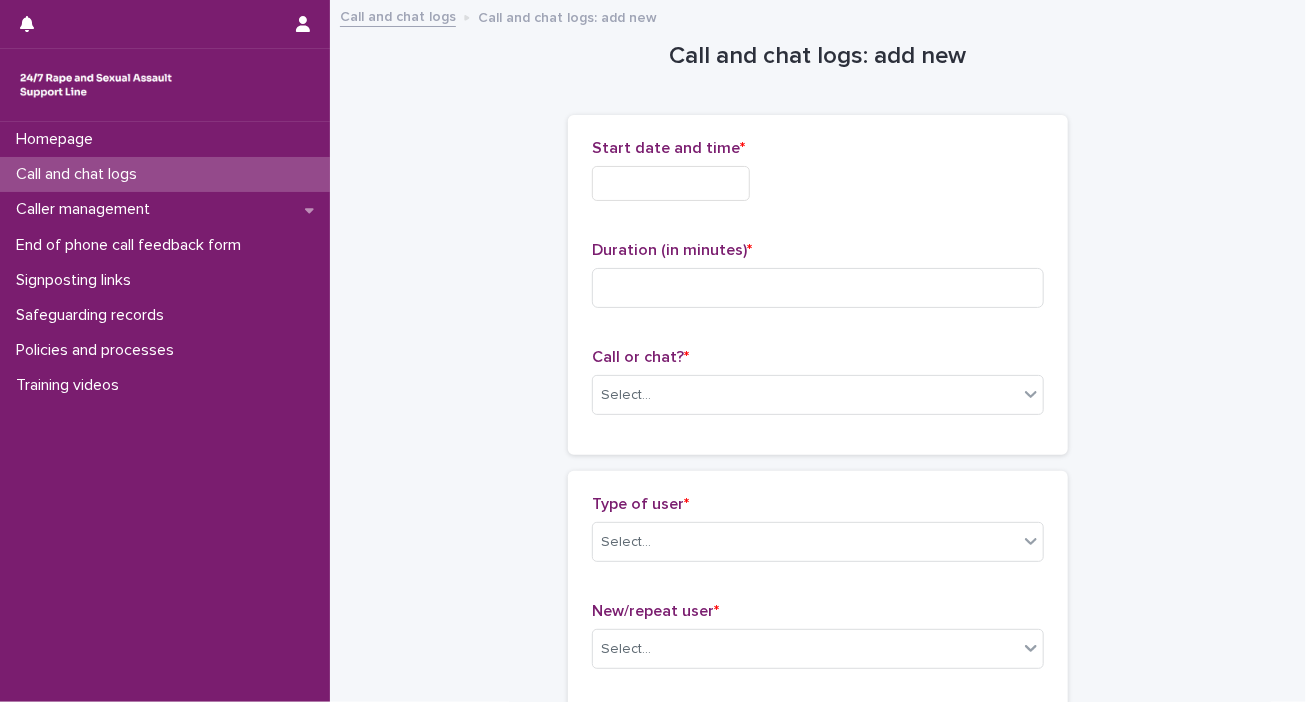 click at bounding box center [671, 183] 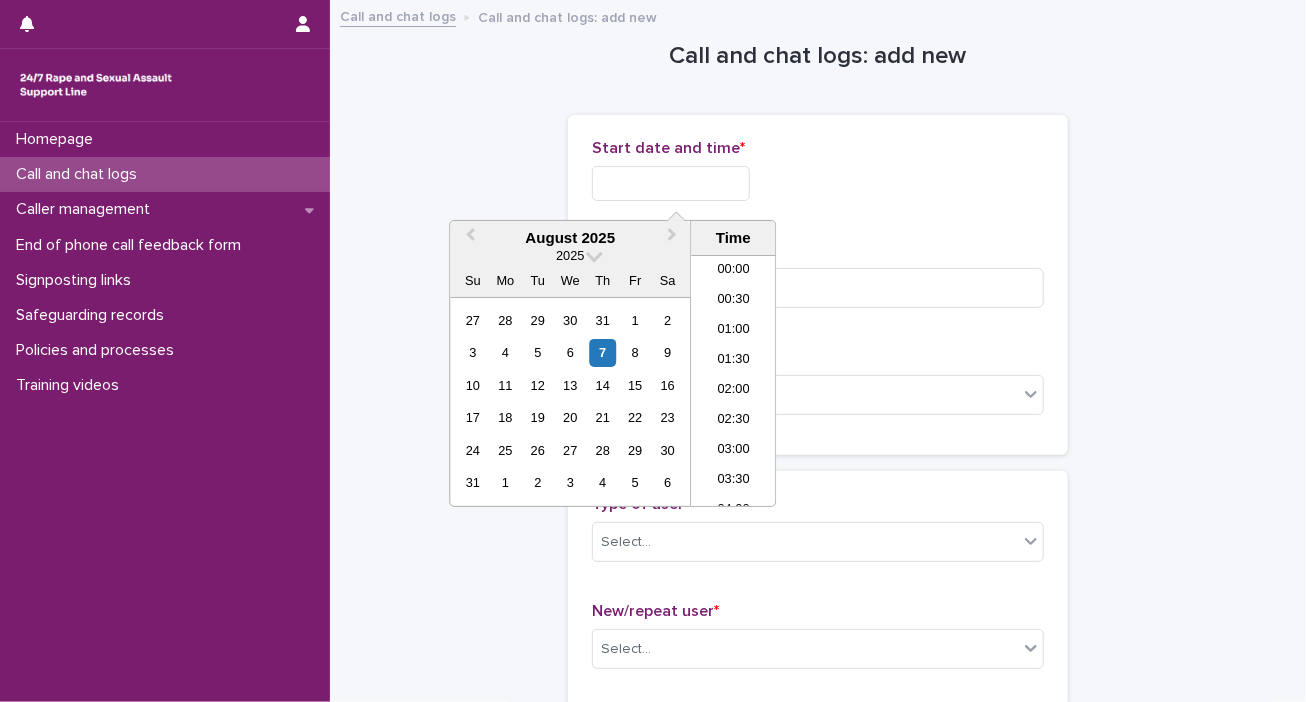 scroll, scrollTop: 670, scrollLeft: 0, axis: vertical 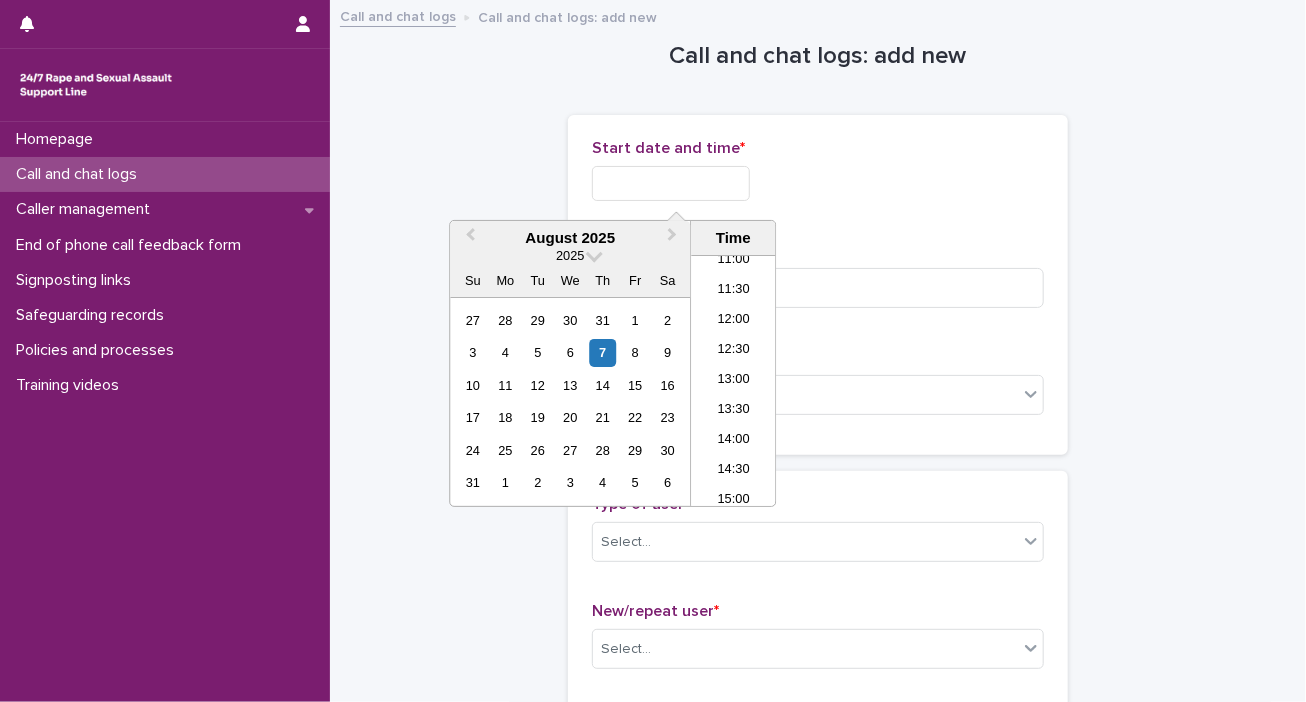 click on "12:30" at bounding box center [733, 351] 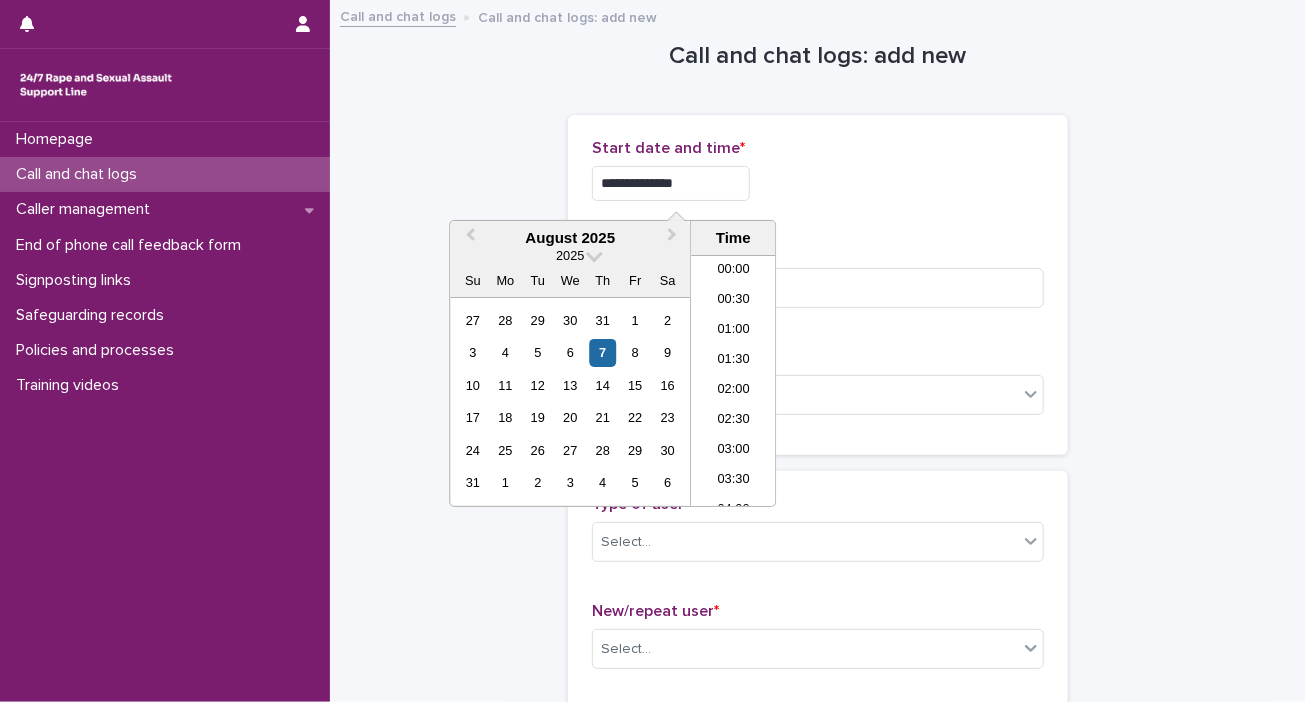 drag, startPoint x: 692, startPoint y: 177, endPoint x: 683, endPoint y: 182, distance: 10.29563 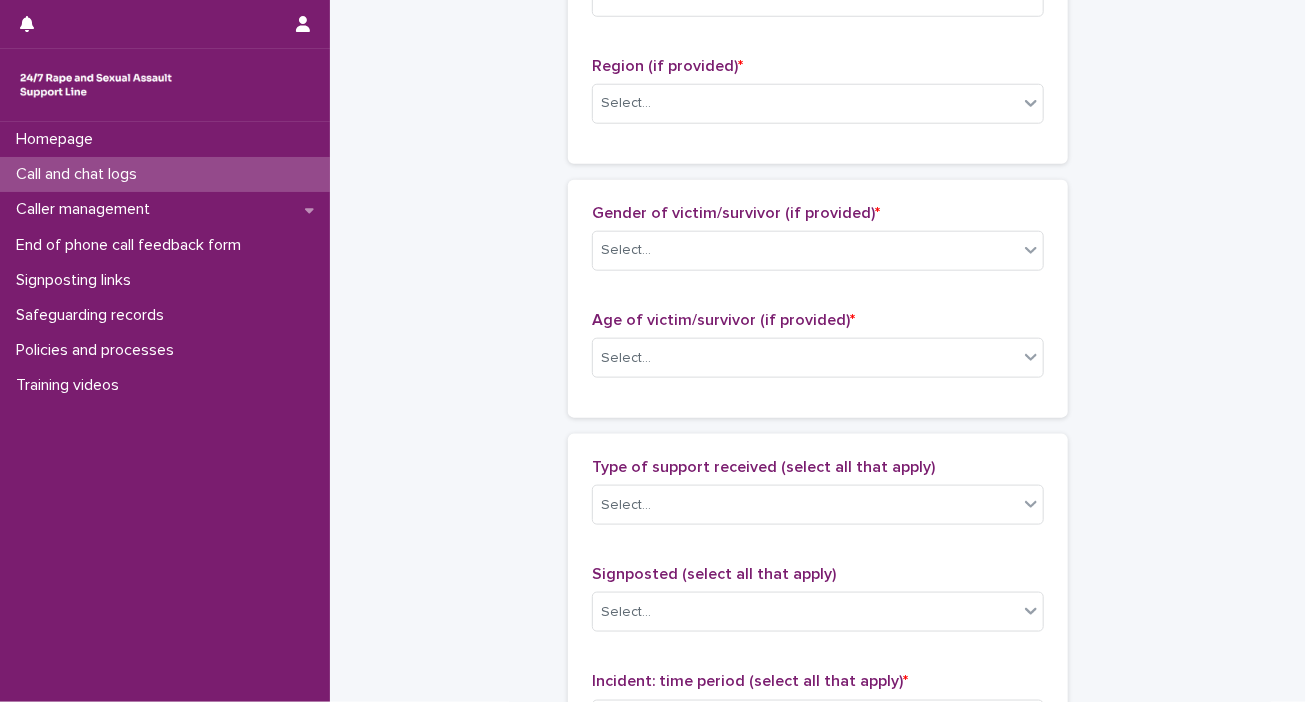 scroll, scrollTop: 600, scrollLeft: 0, axis: vertical 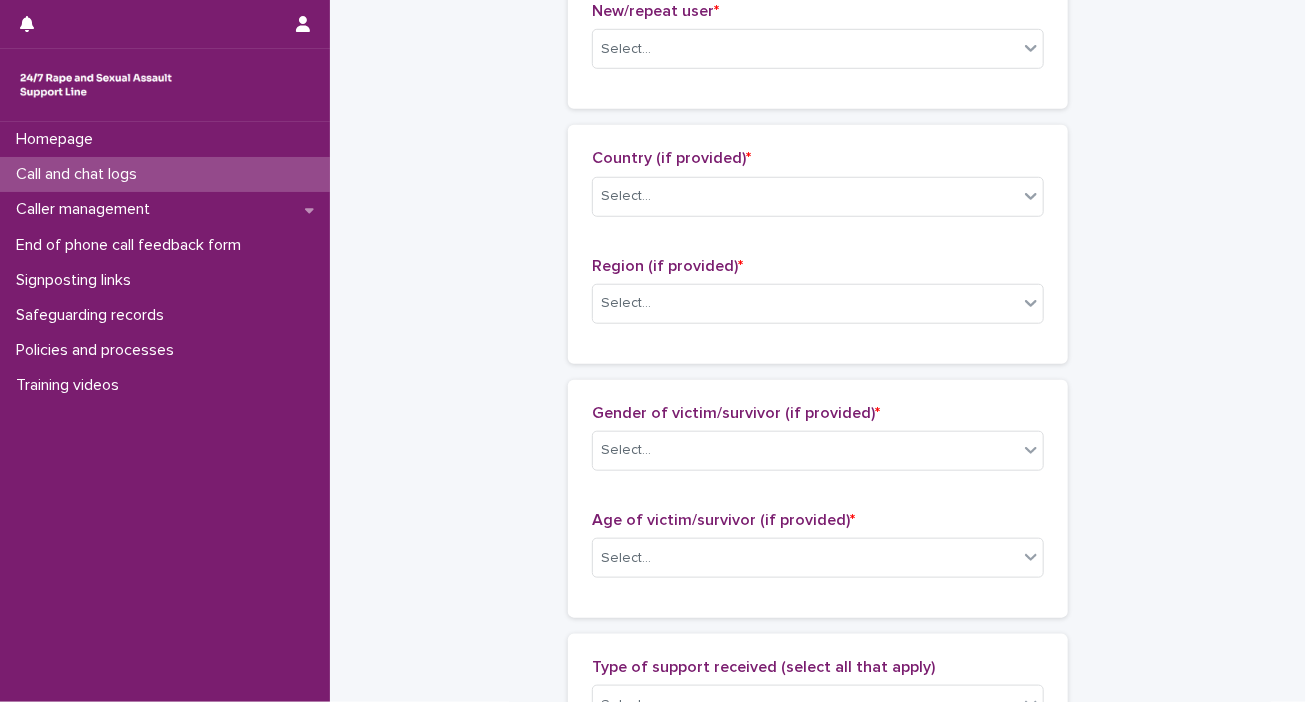 type on "**********" 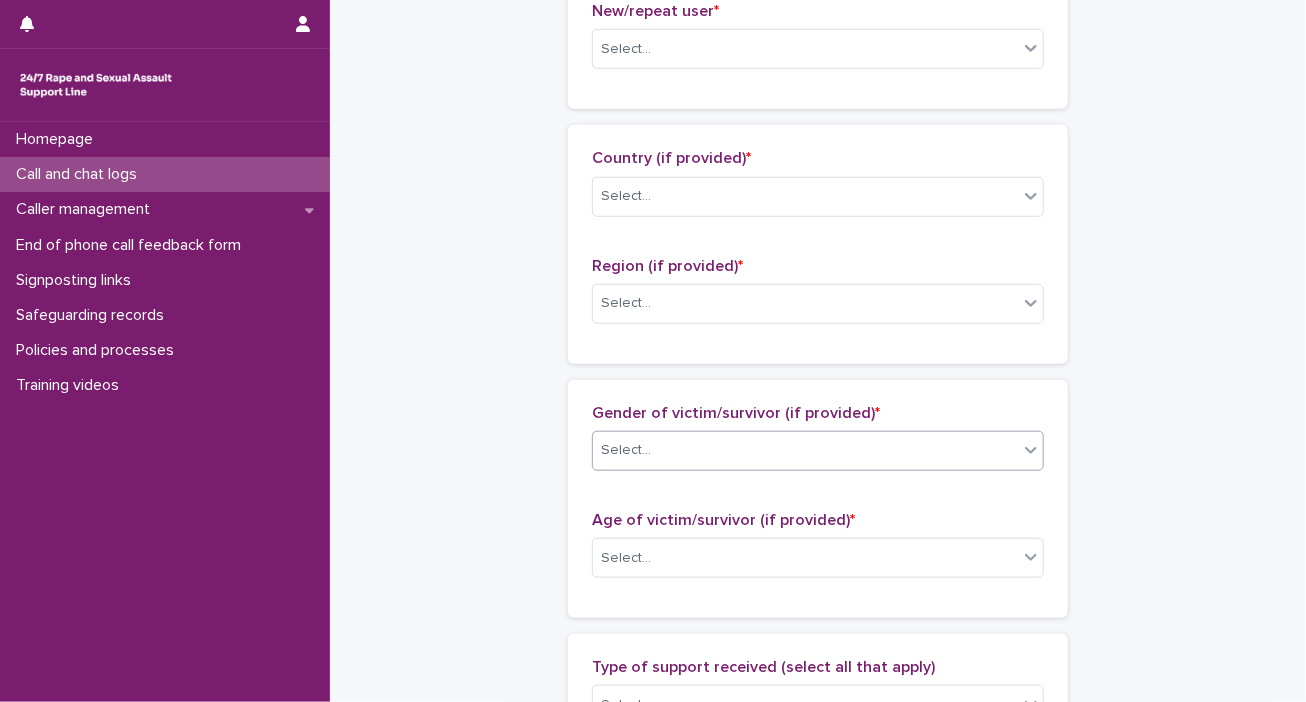 click 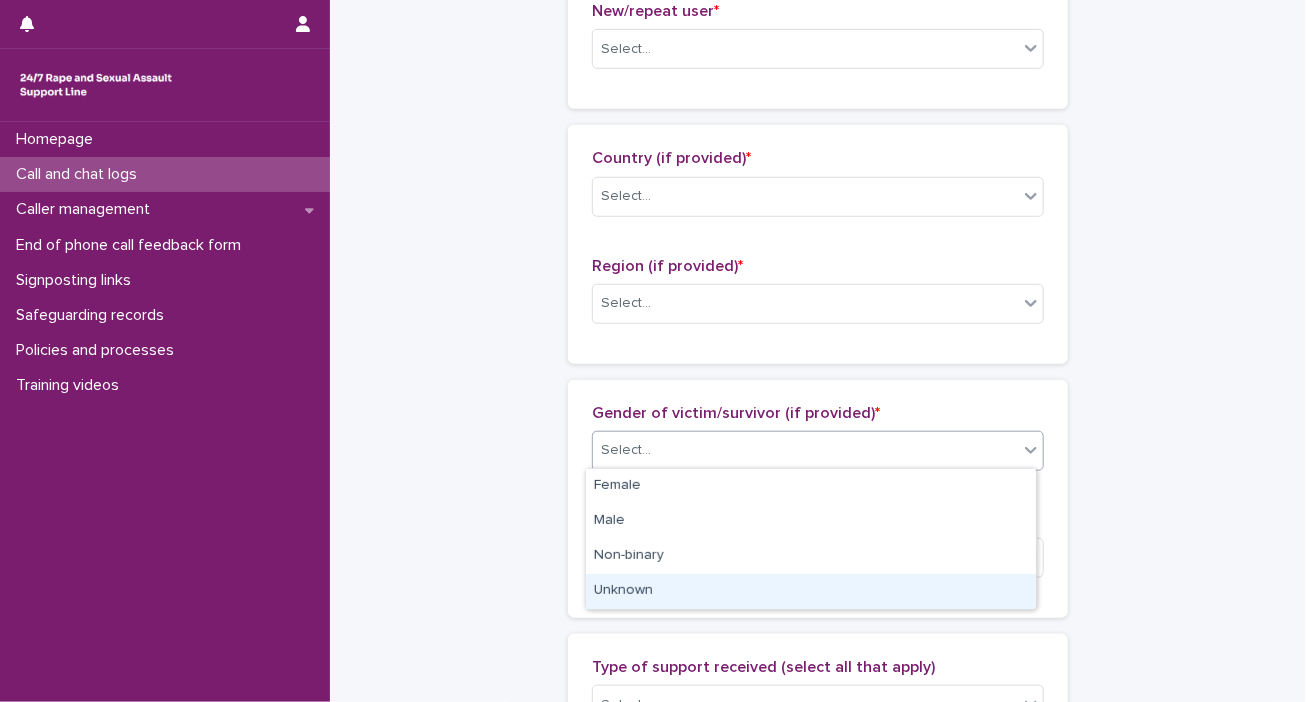 click on "Unknown" at bounding box center (811, 591) 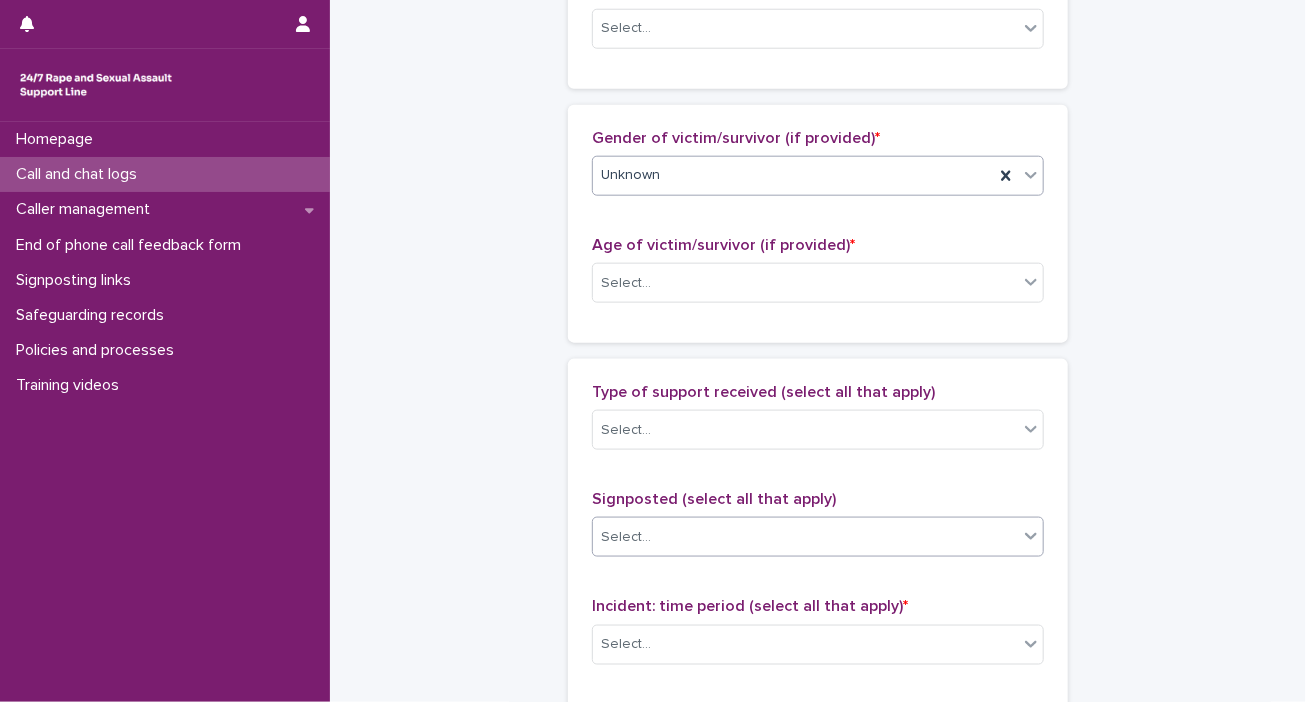 scroll, scrollTop: 900, scrollLeft: 0, axis: vertical 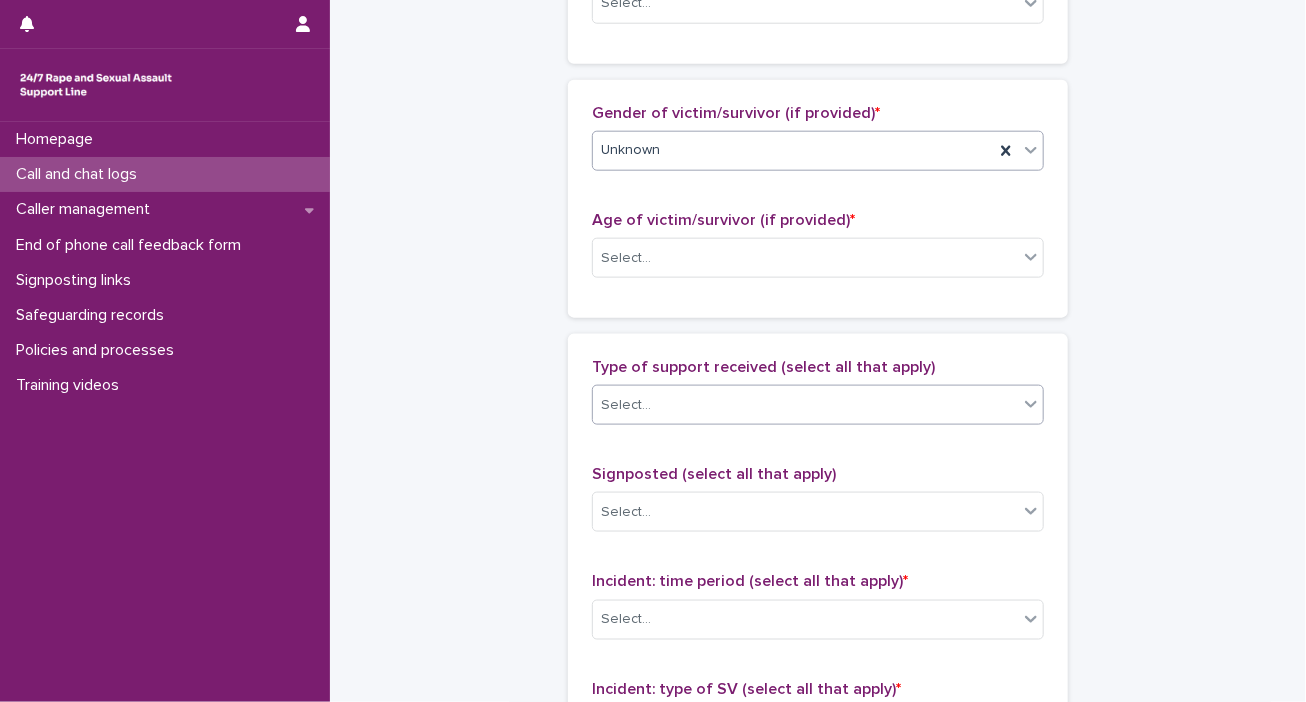 click 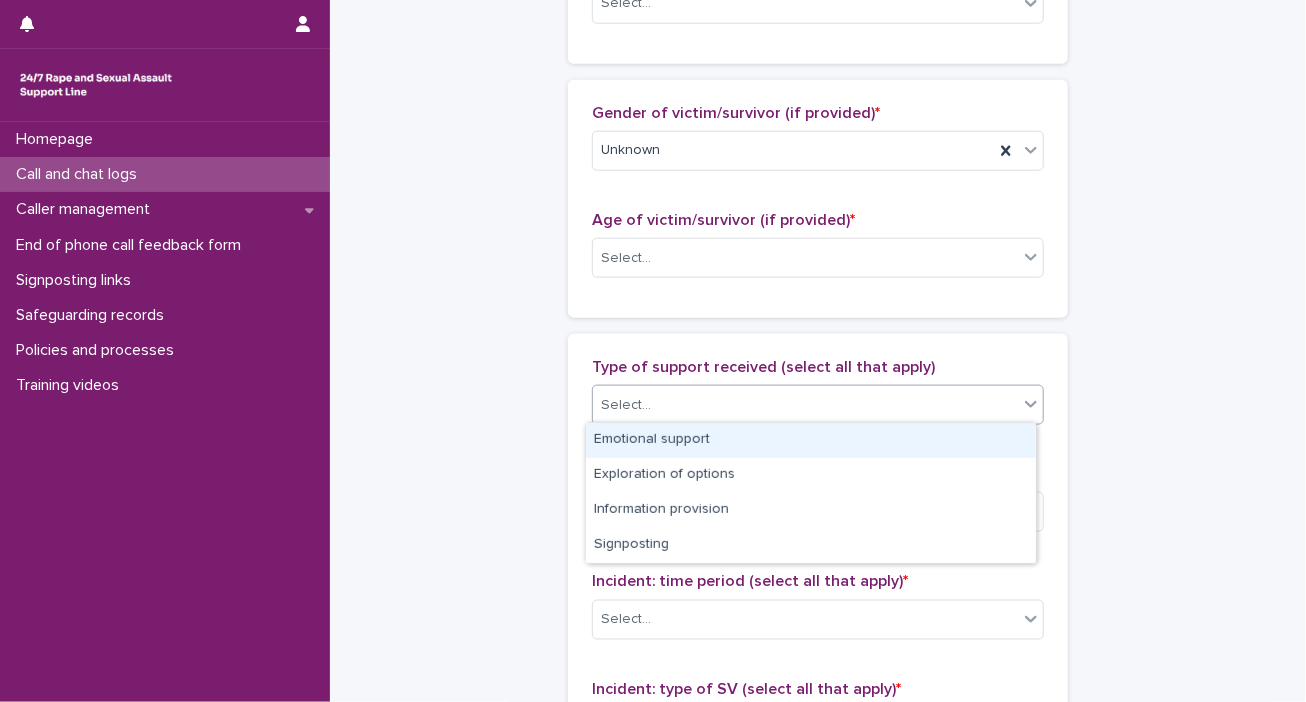 click on "Emotional support" at bounding box center (811, 440) 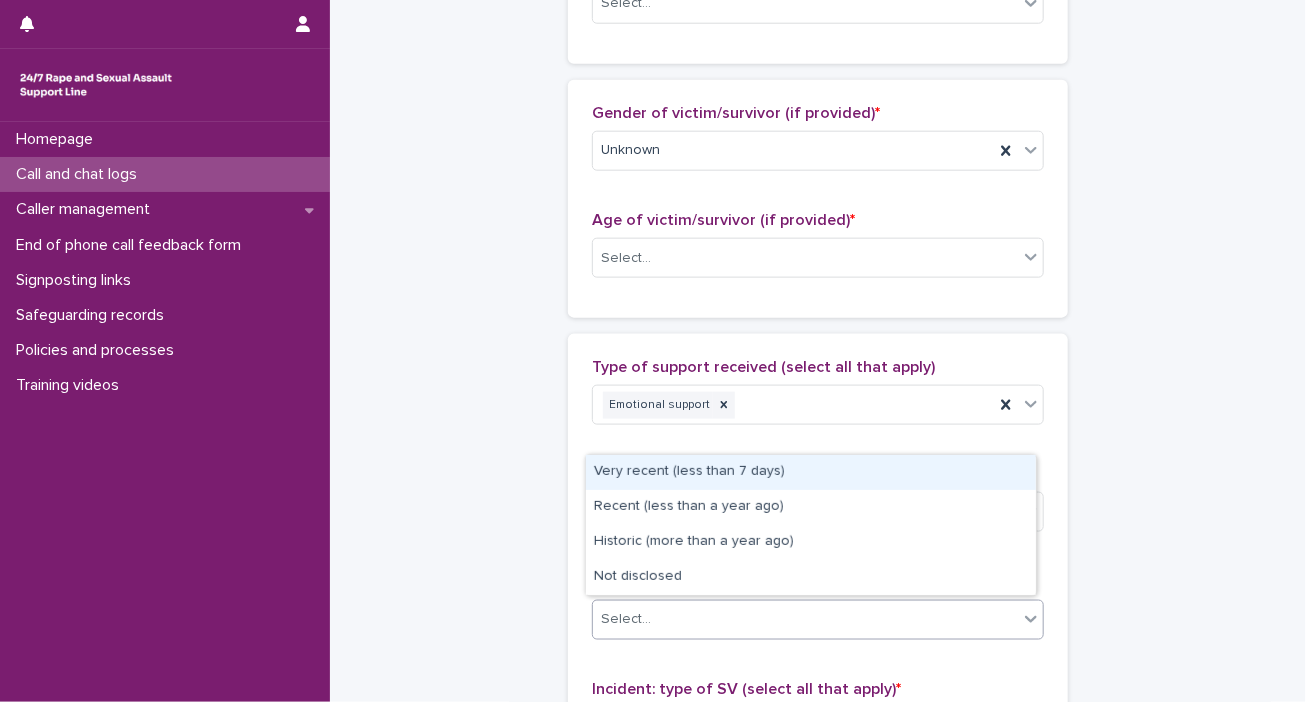 click 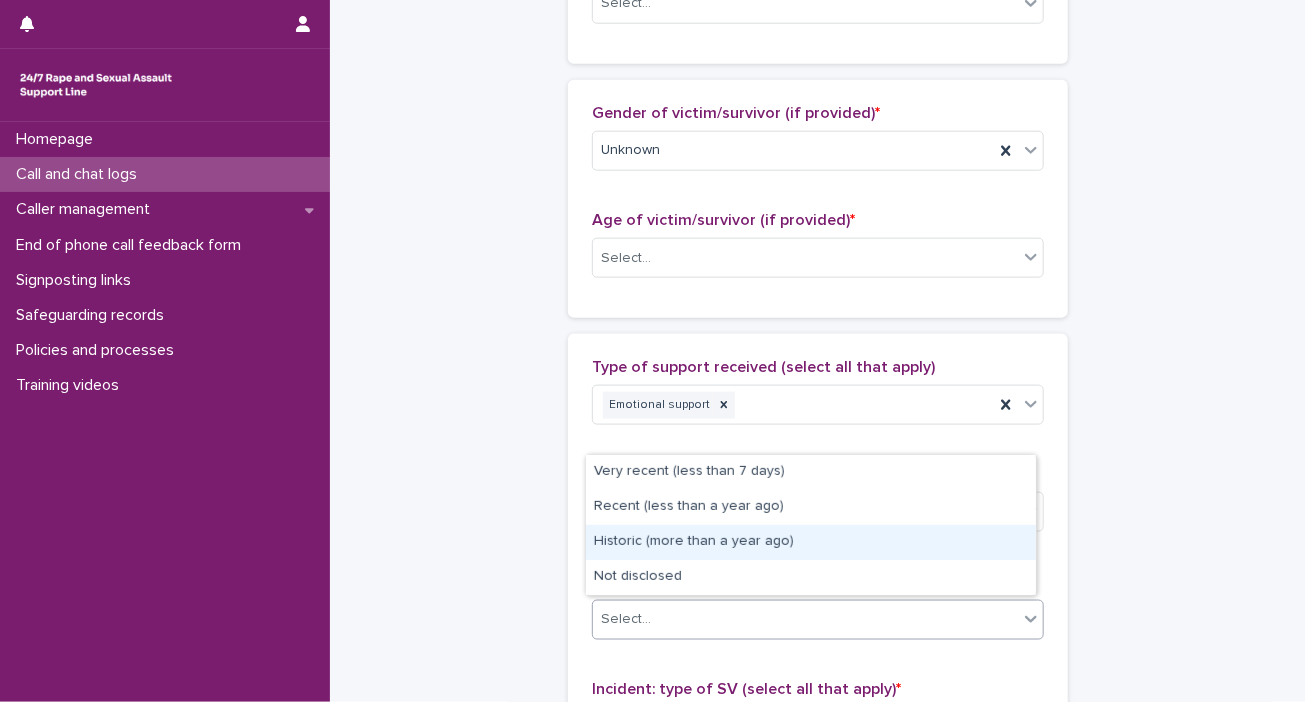 drag, startPoint x: 632, startPoint y: 524, endPoint x: 636, endPoint y: 535, distance: 11.7046995 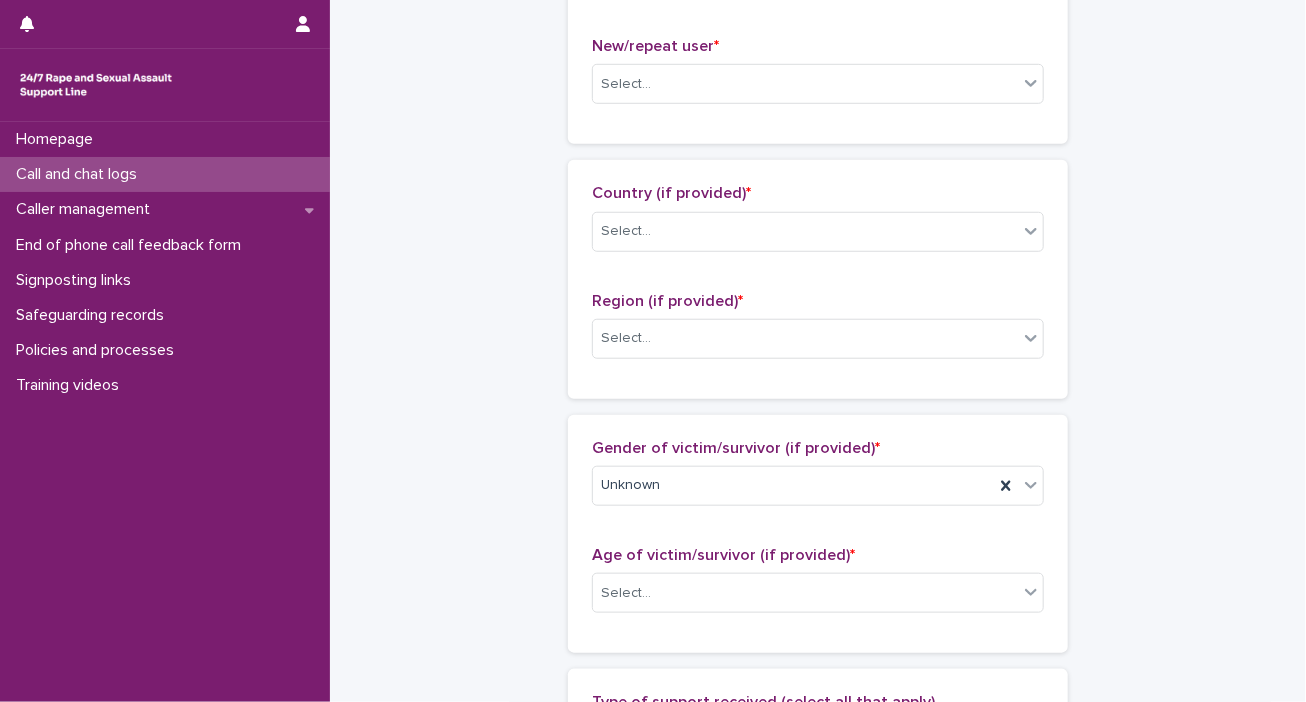 scroll, scrollTop: 600, scrollLeft: 0, axis: vertical 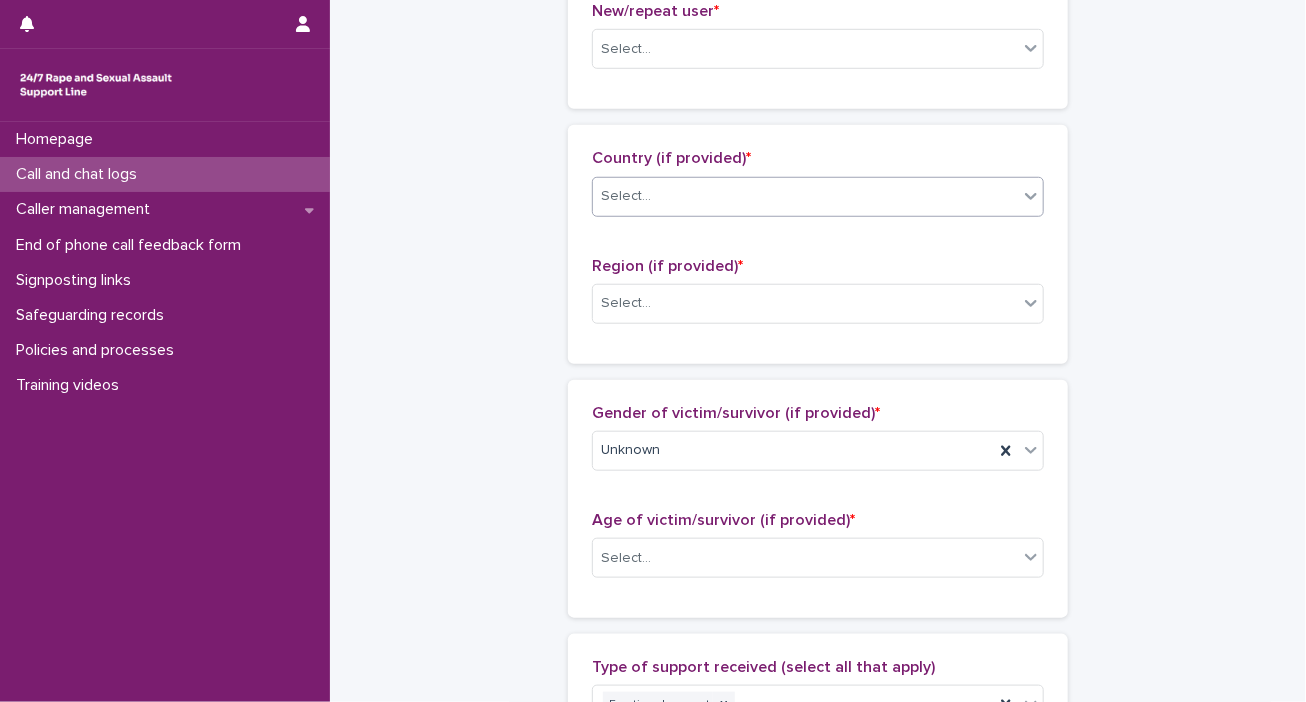 click 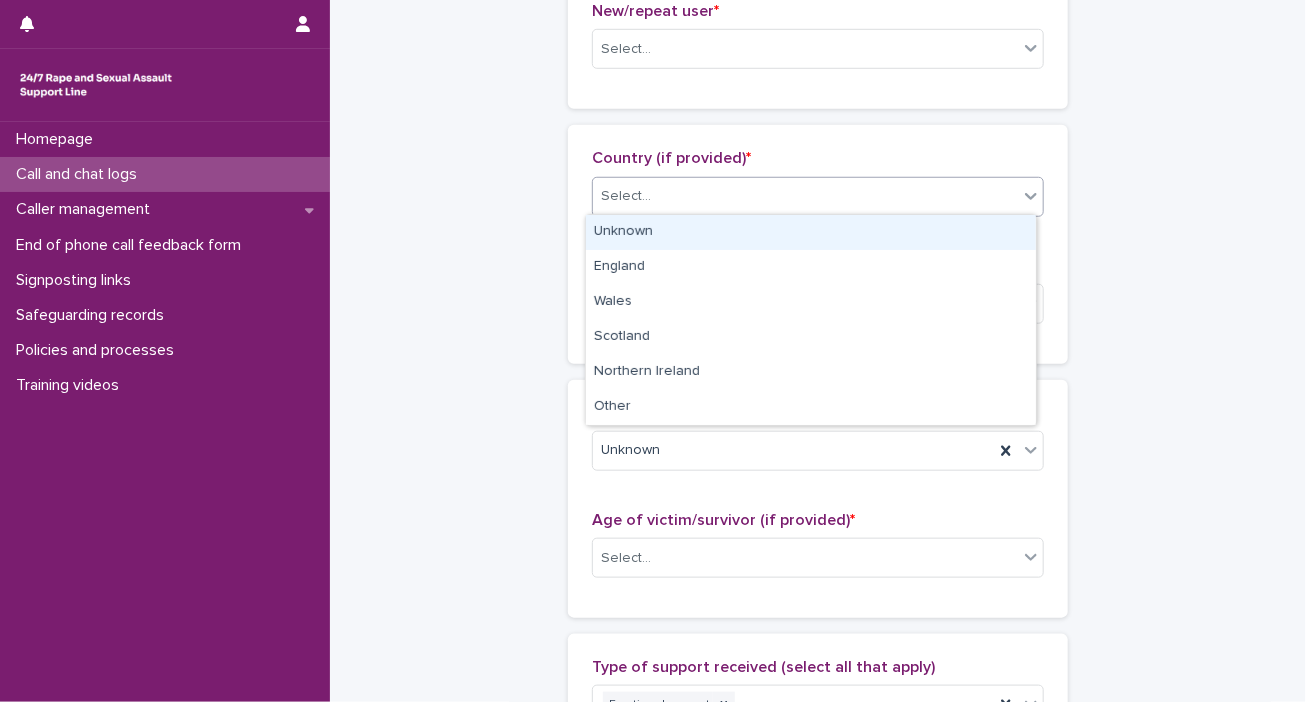 click on "Unknown" at bounding box center (811, 232) 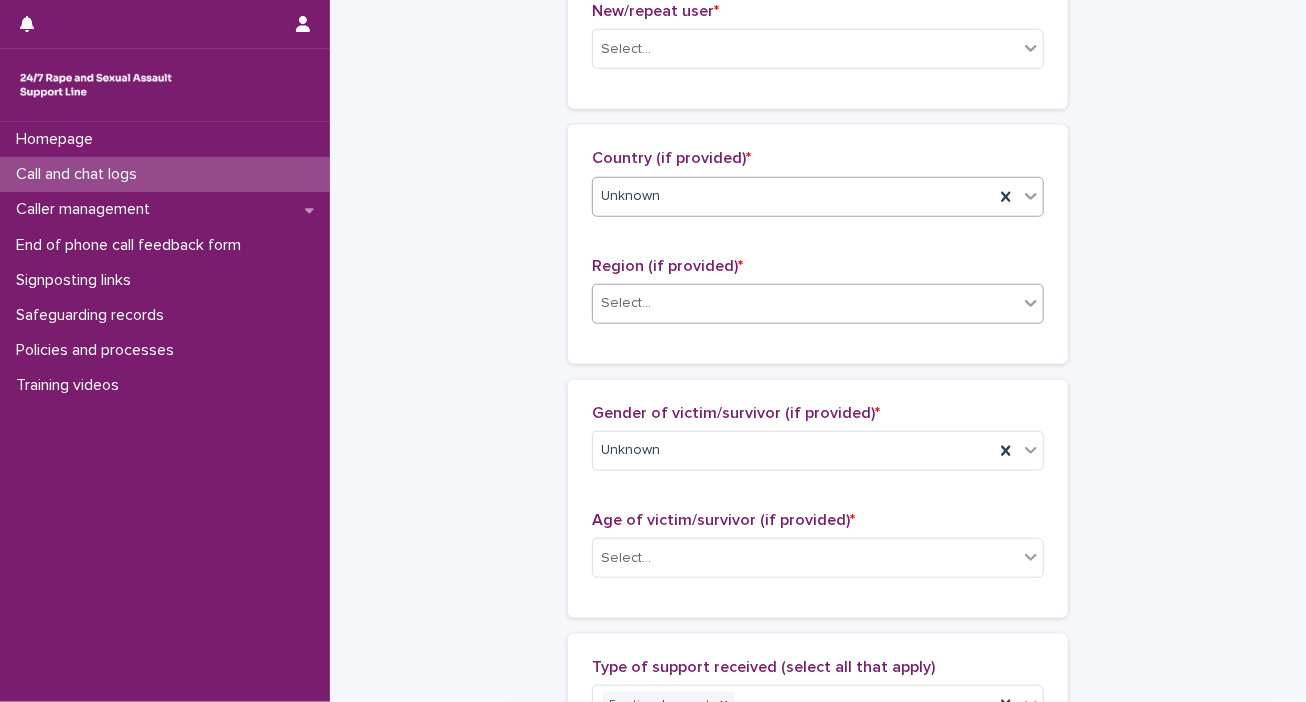 click 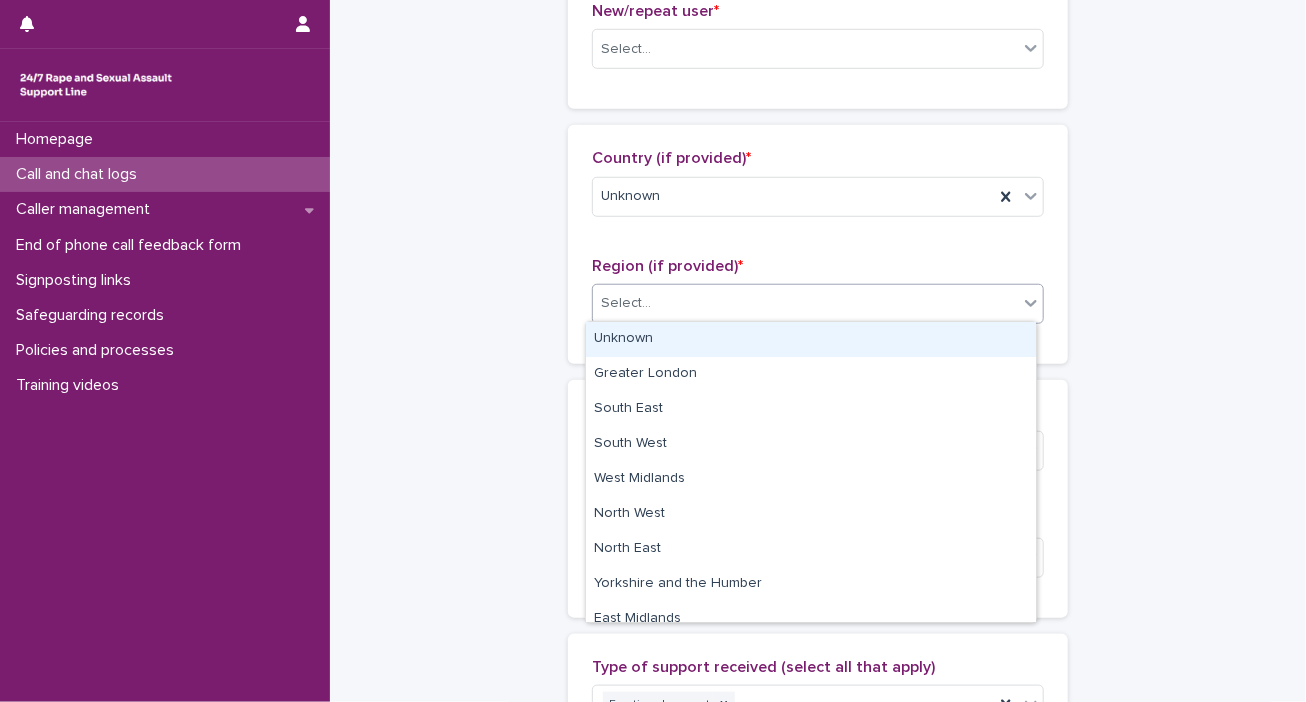 click on "Unknown" at bounding box center (811, 339) 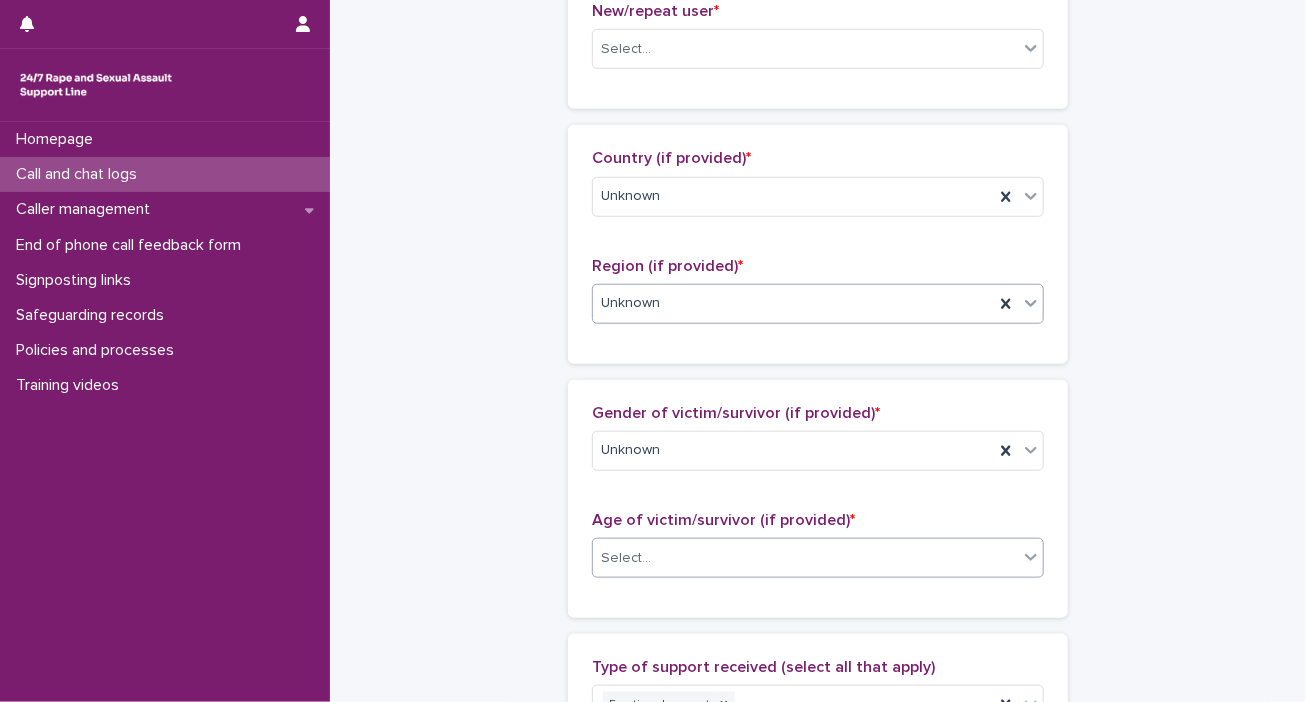 click 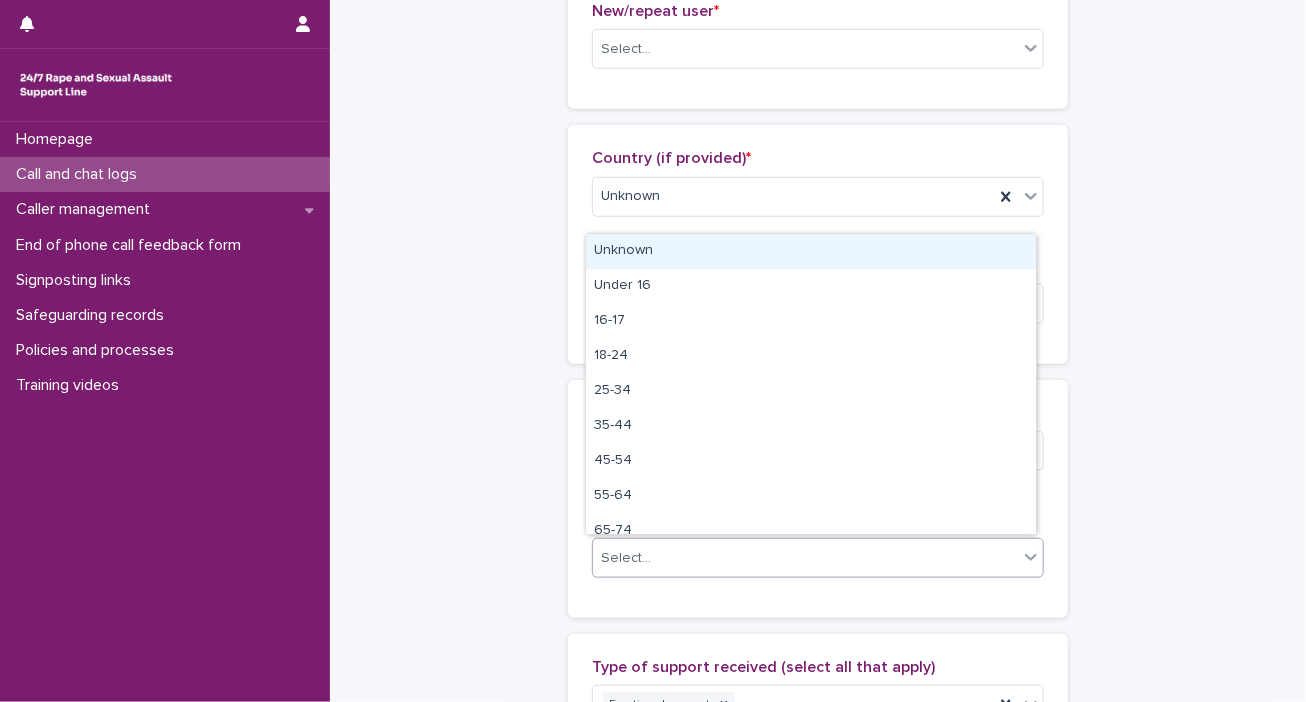 click on "Unknown" at bounding box center [811, 251] 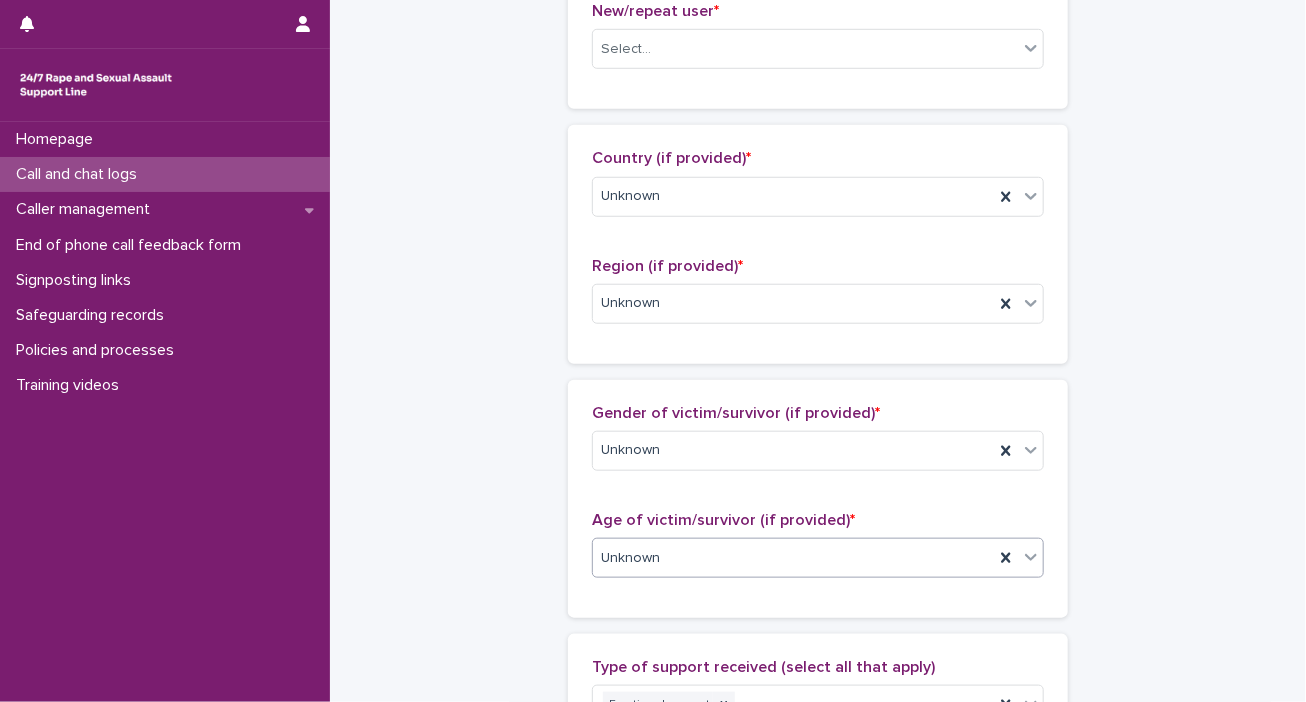 scroll, scrollTop: 1214, scrollLeft: 0, axis: vertical 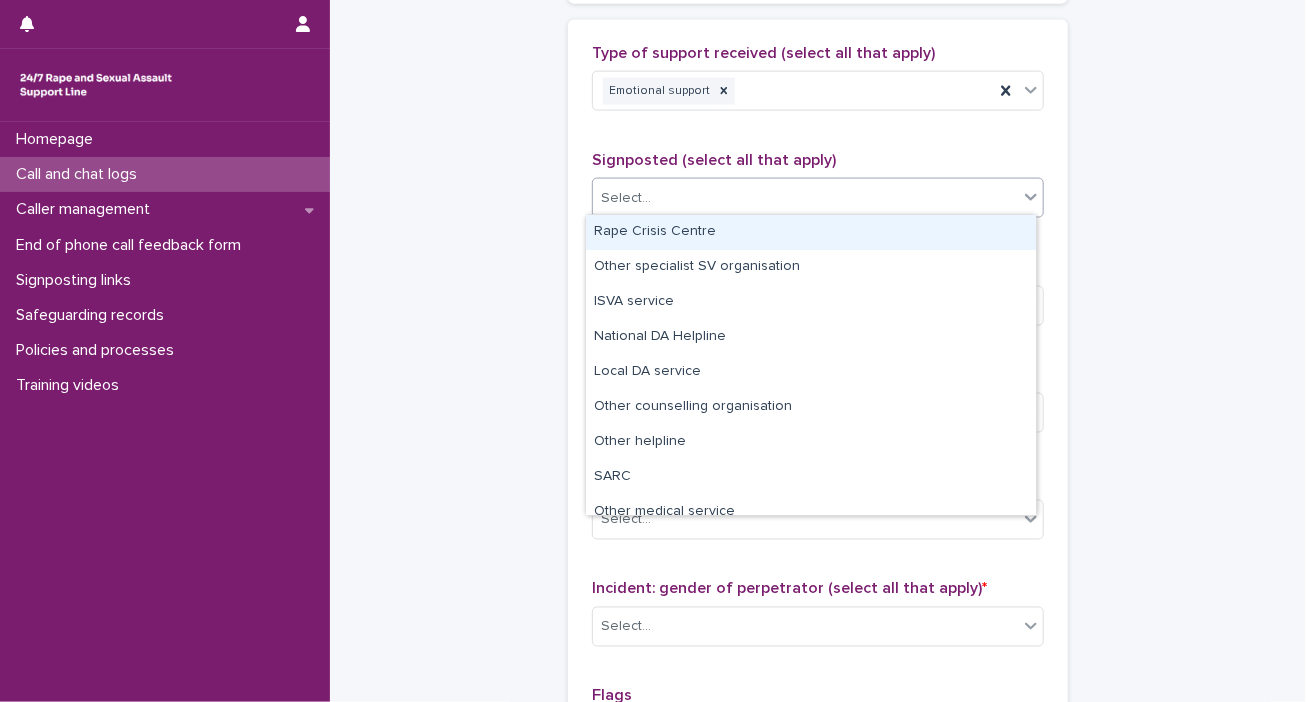 click 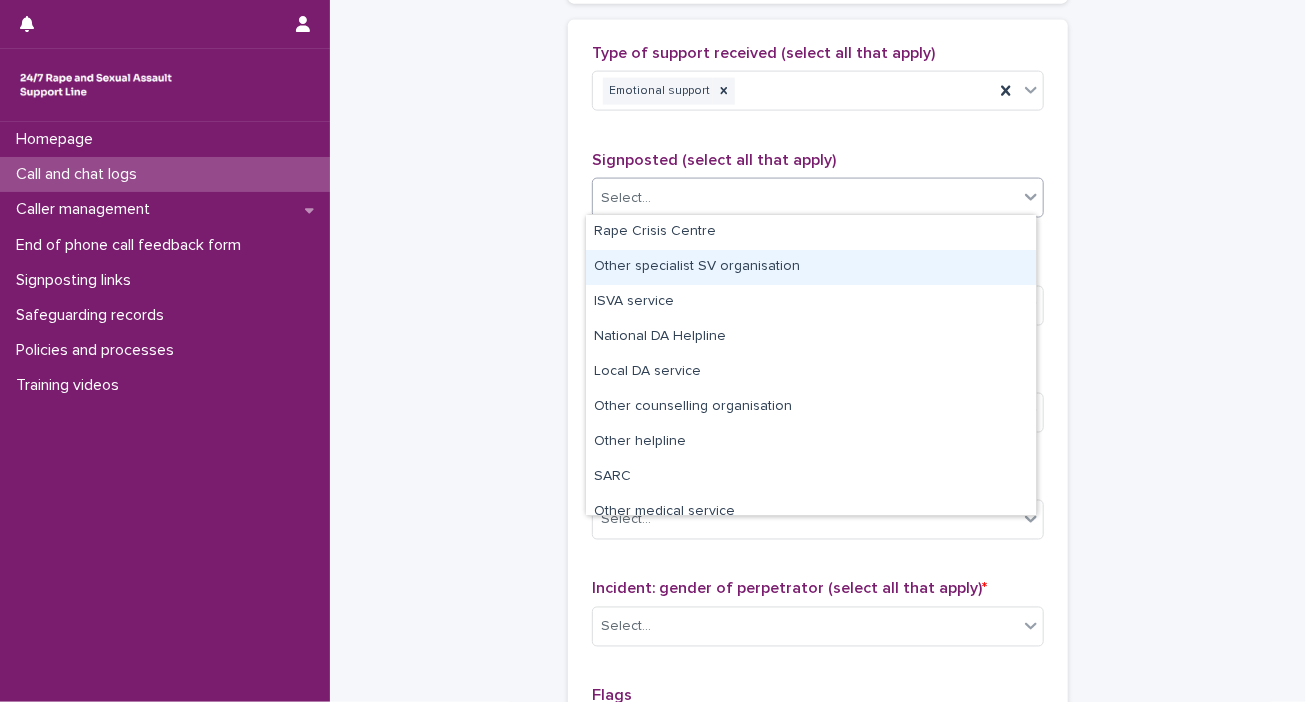 click on "Other specialist SV organisation" at bounding box center [811, 267] 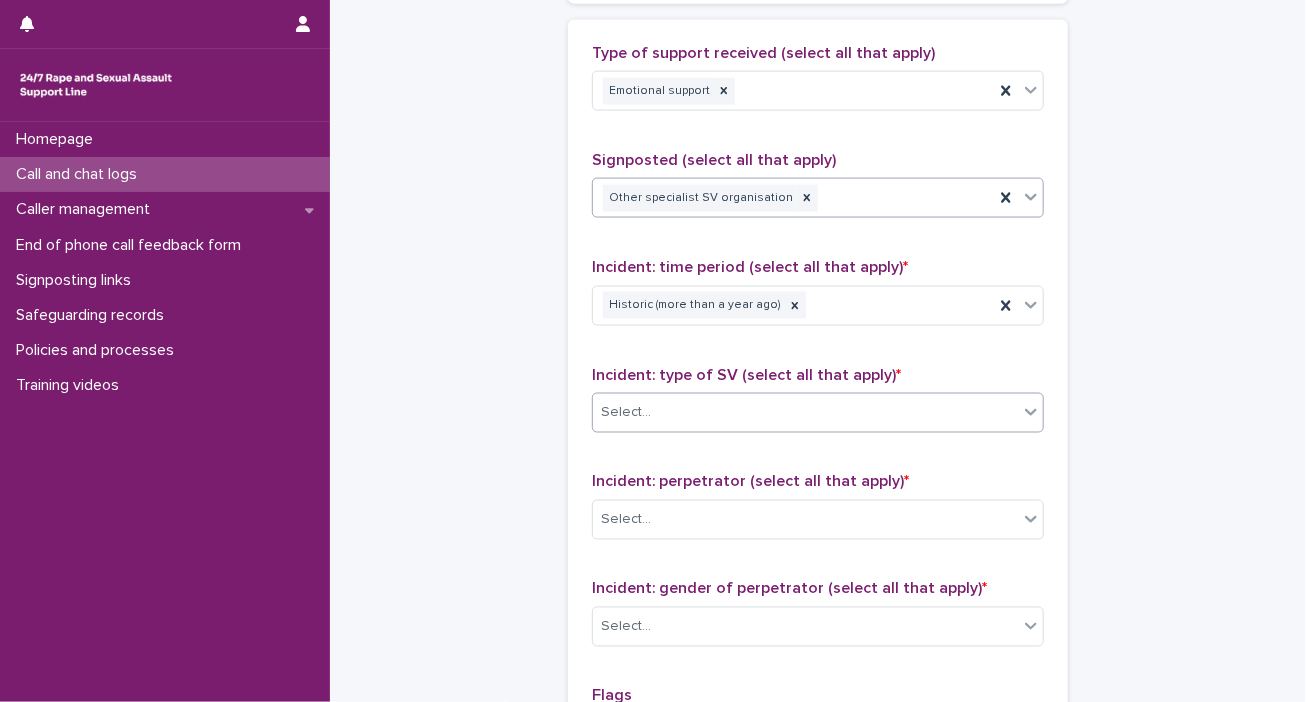 click 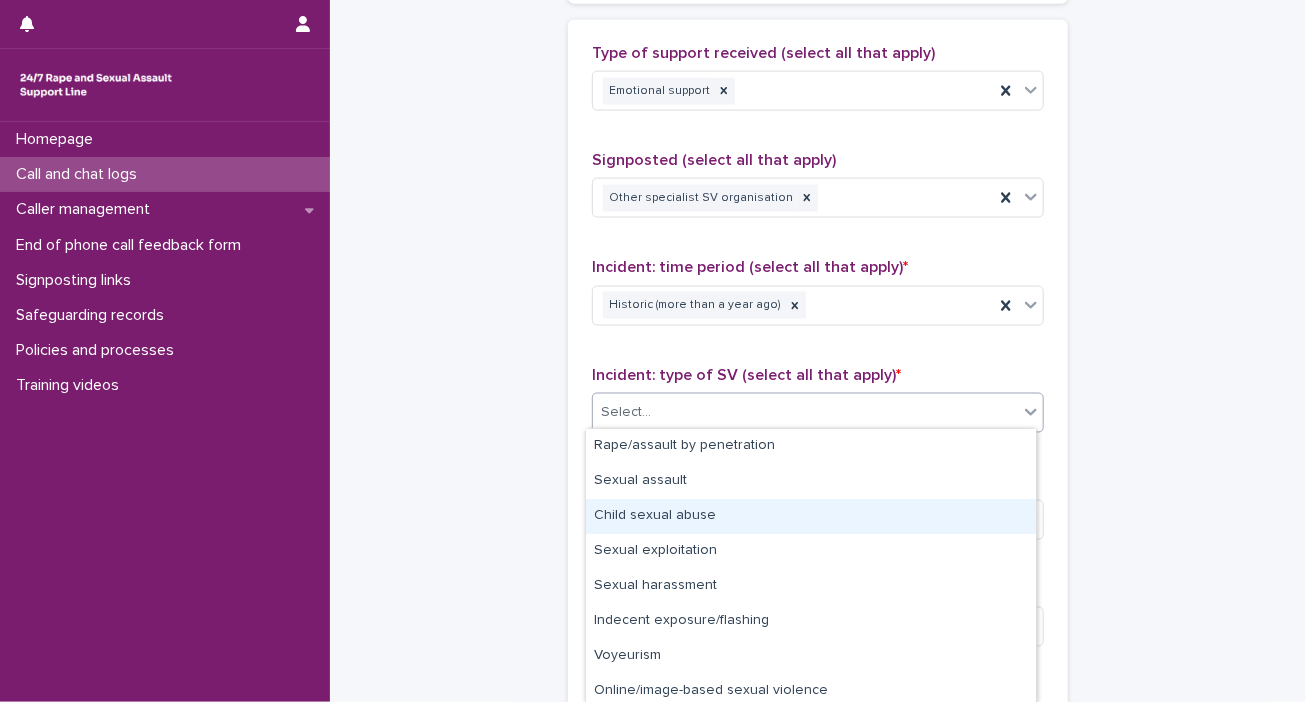 click on "Child sexual abuse" at bounding box center (811, 516) 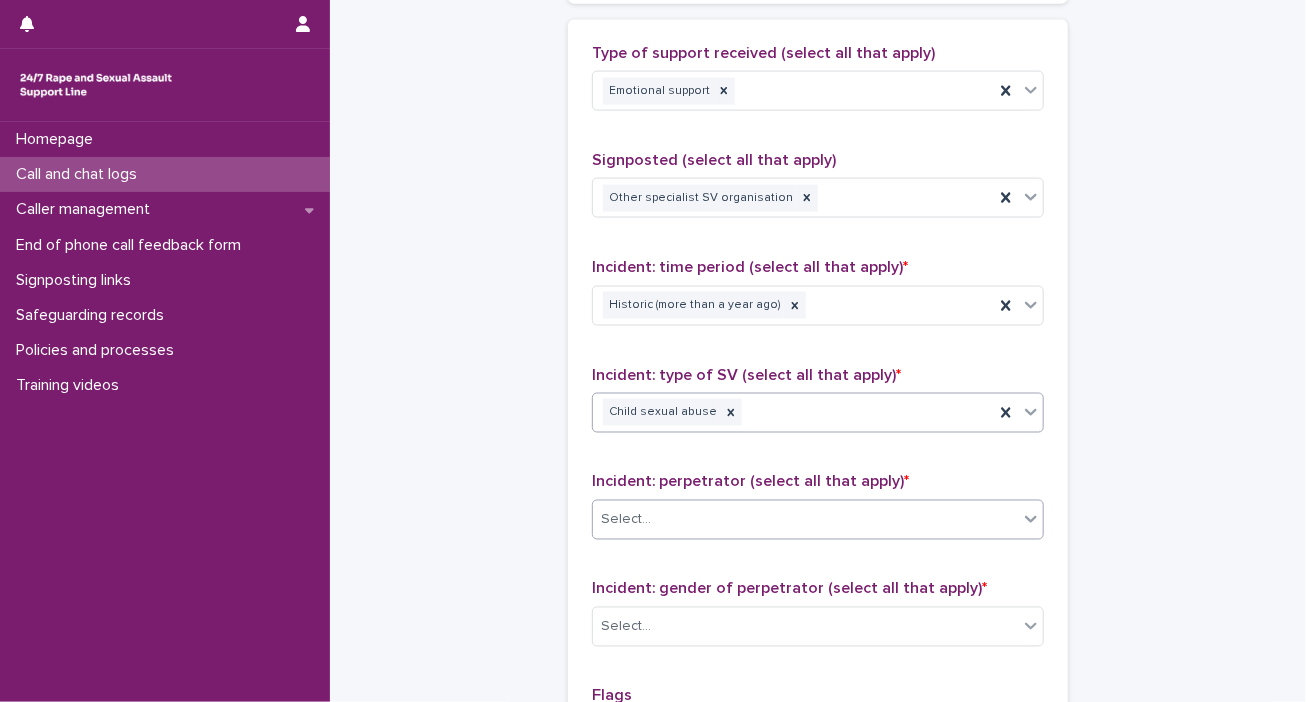 click 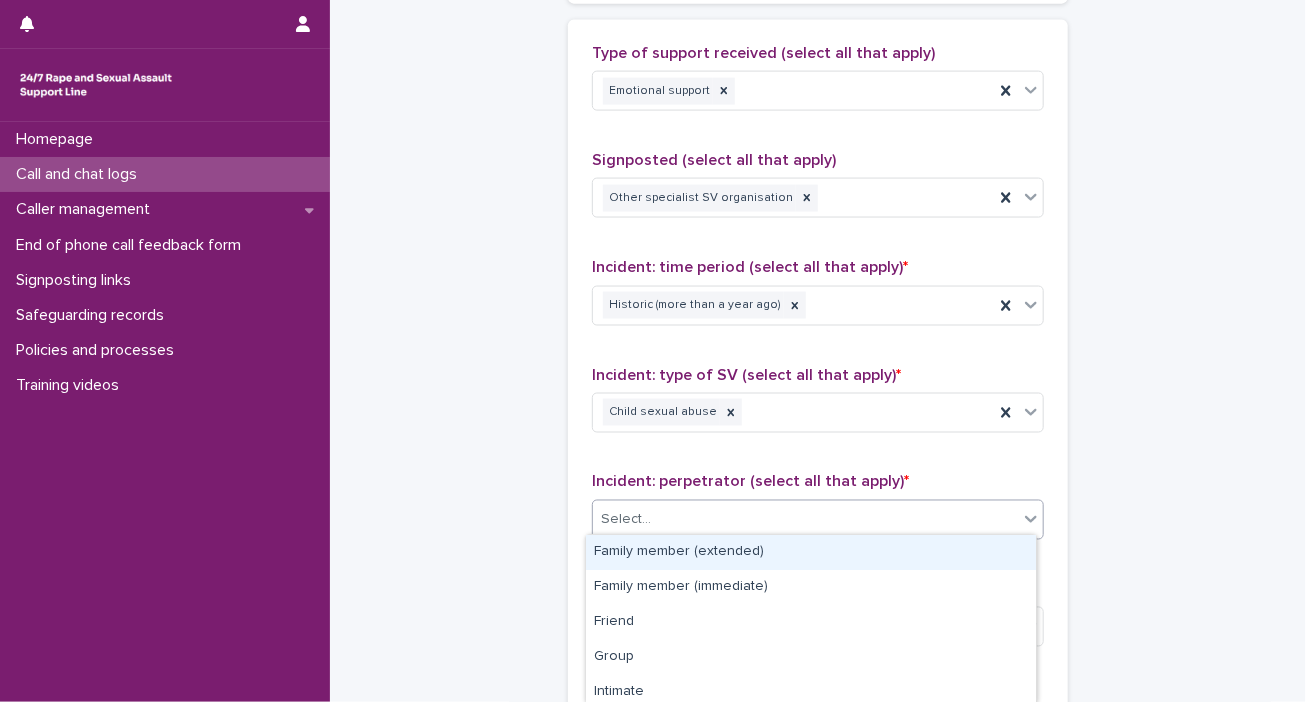 click on "Family member (extended)" at bounding box center [811, 552] 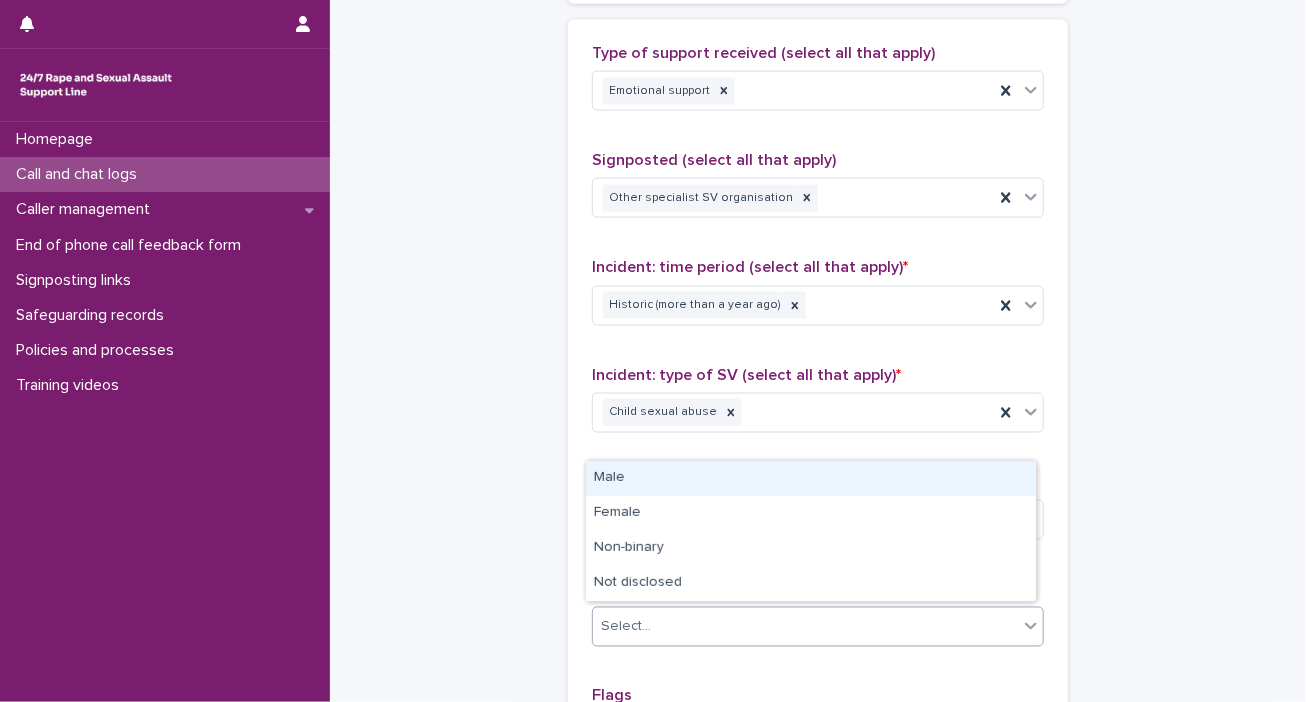 click 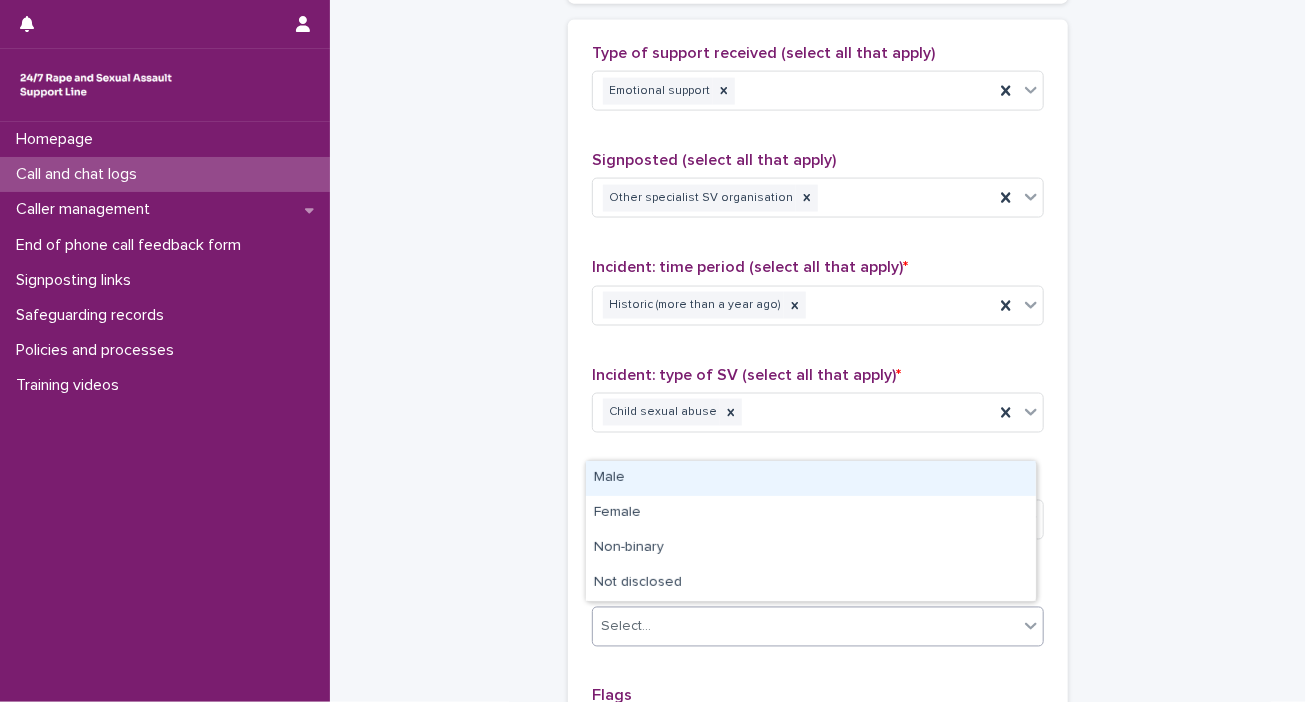 click on "Male" at bounding box center (811, 478) 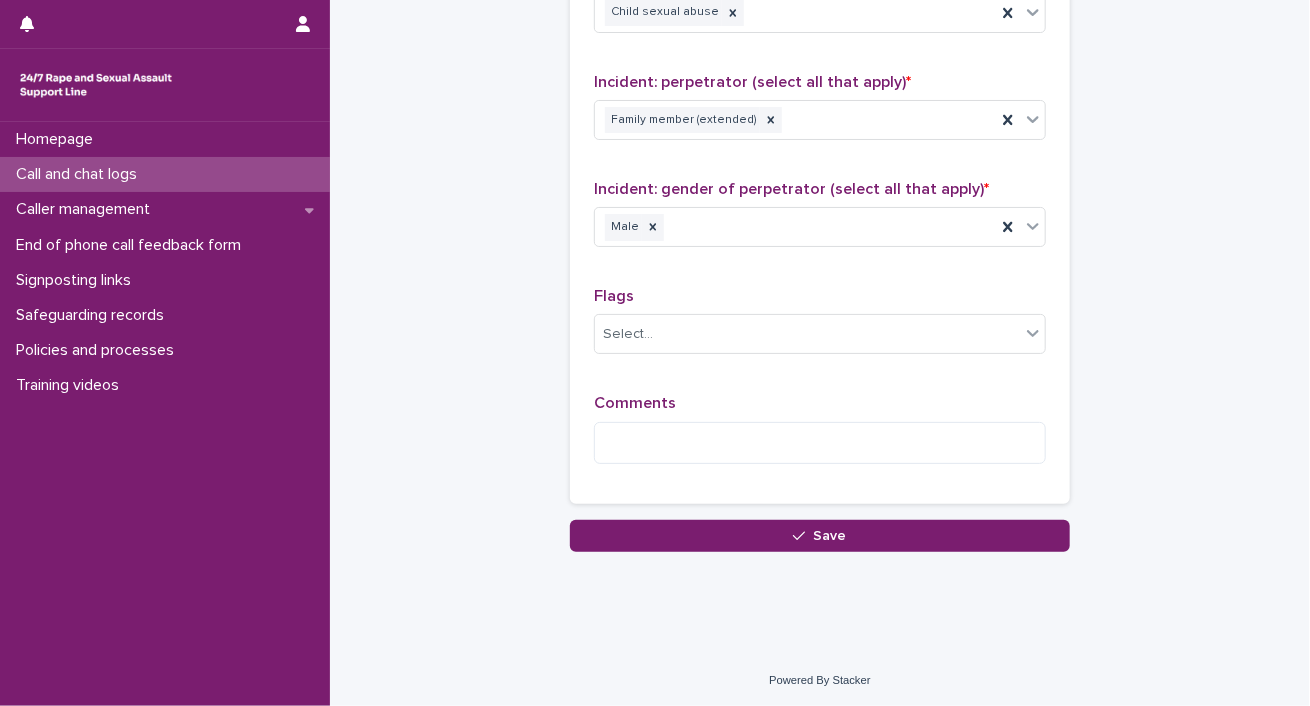 scroll, scrollTop: 1610, scrollLeft: 0, axis: vertical 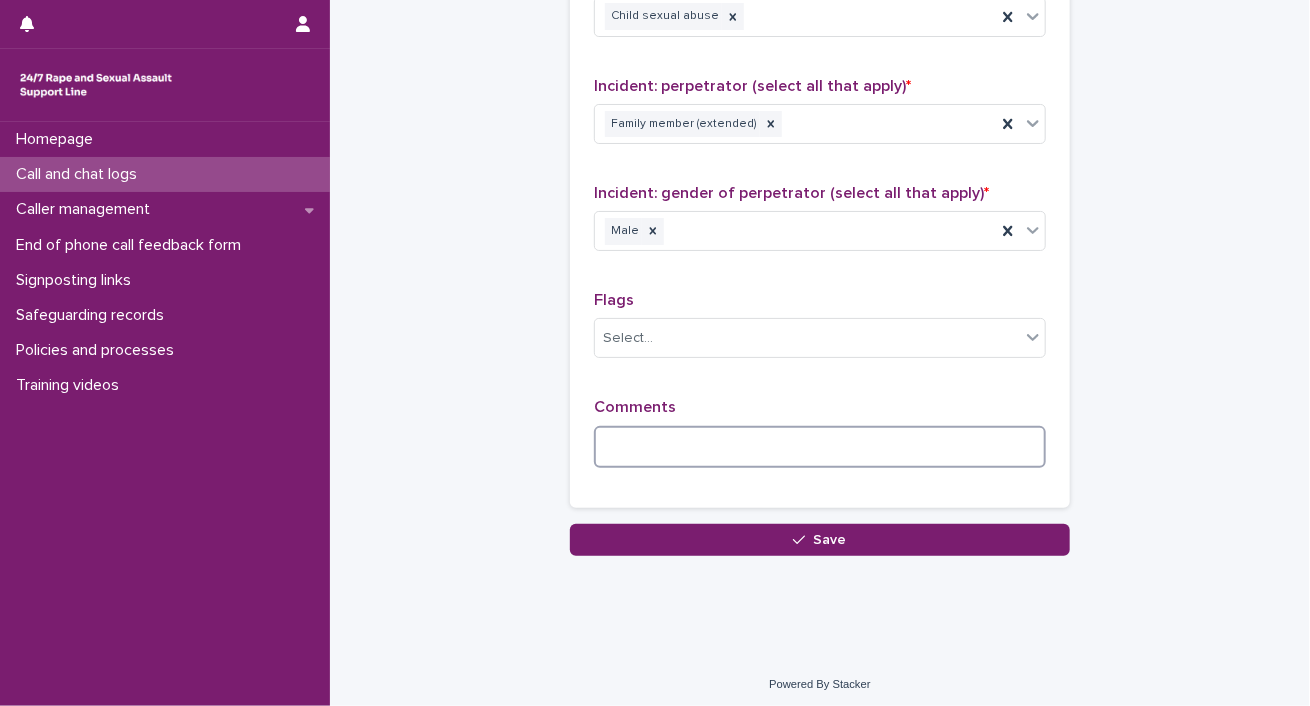 click at bounding box center [820, 447] 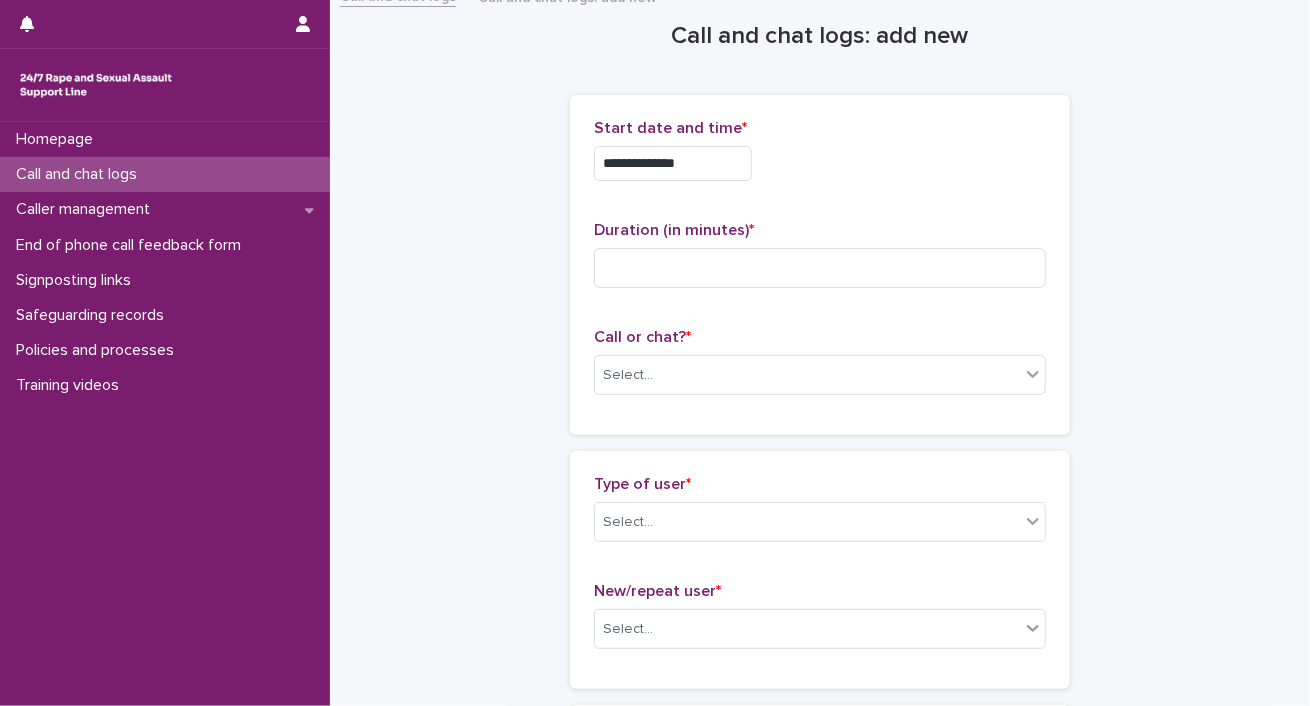 scroll, scrollTop: 10, scrollLeft: 0, axis: vertical 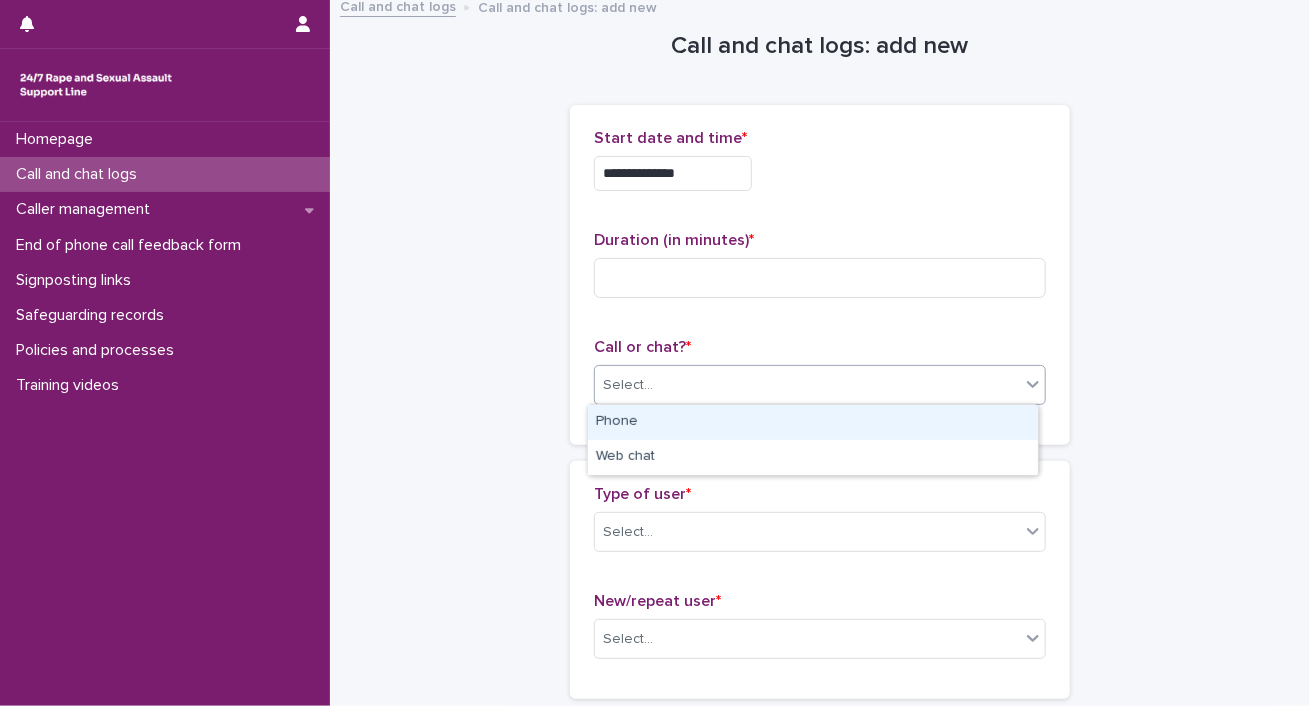 click 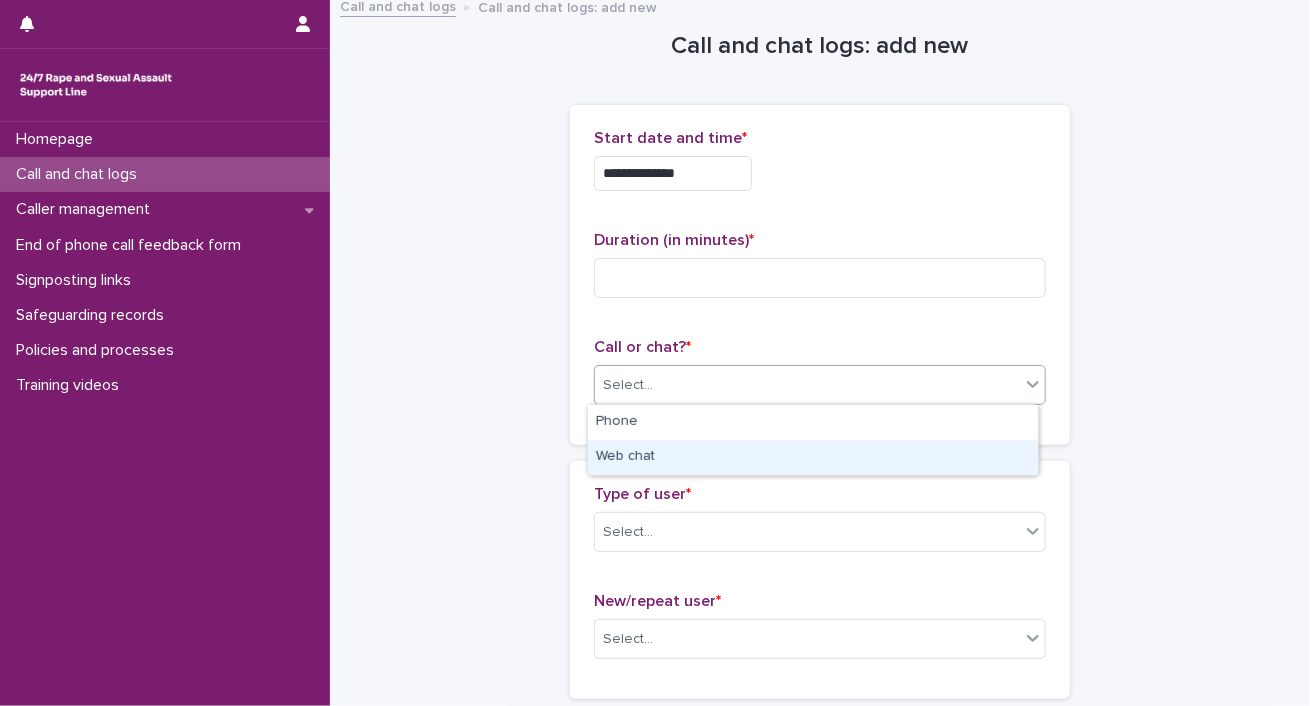 click on "Web chat" at bounding box center (813, 457) 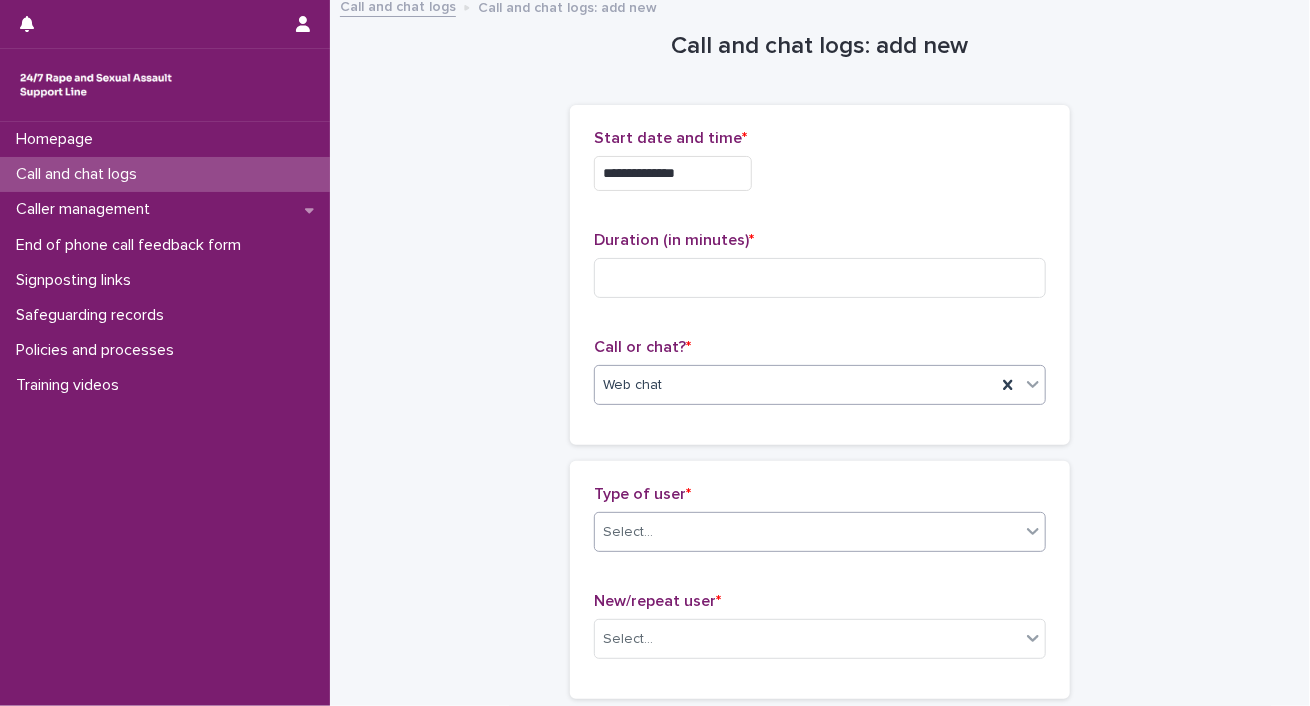 click 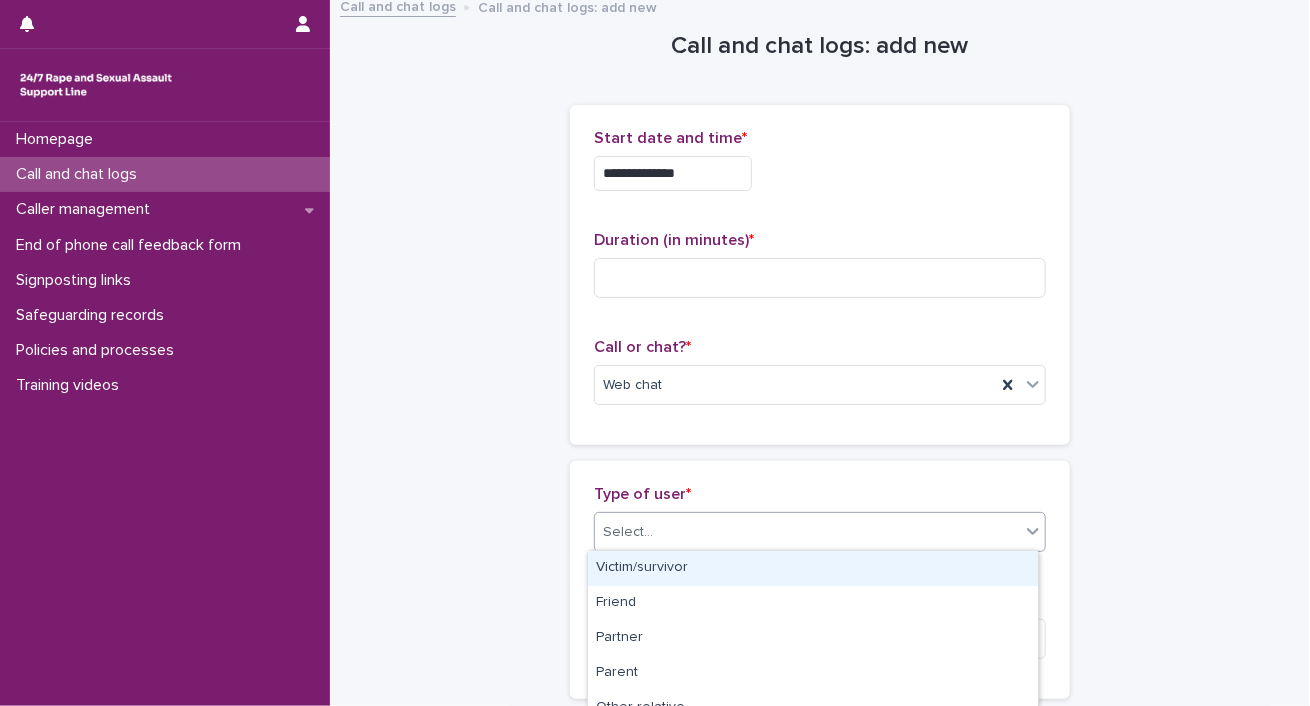 click on "Victim/survivor" at bounding box center [813, 568] 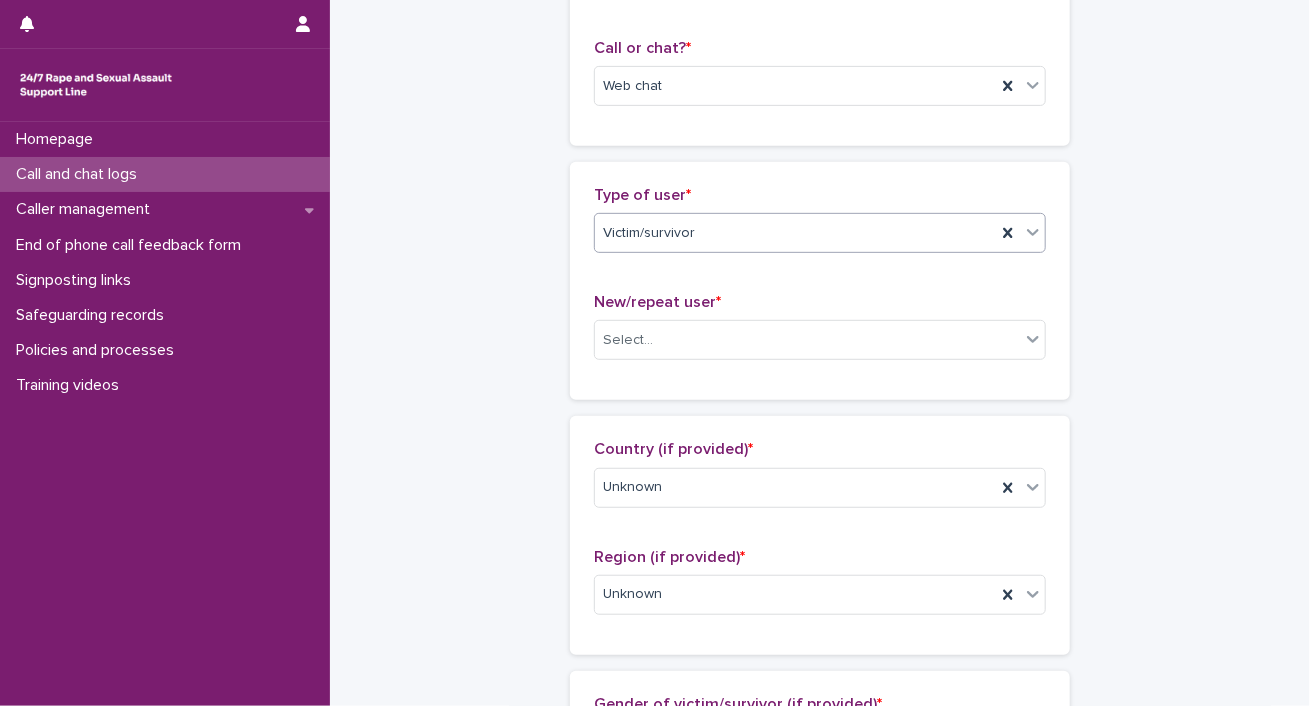 scroll, scrollTop: 310, scrollLeft: 0, axis: vertical 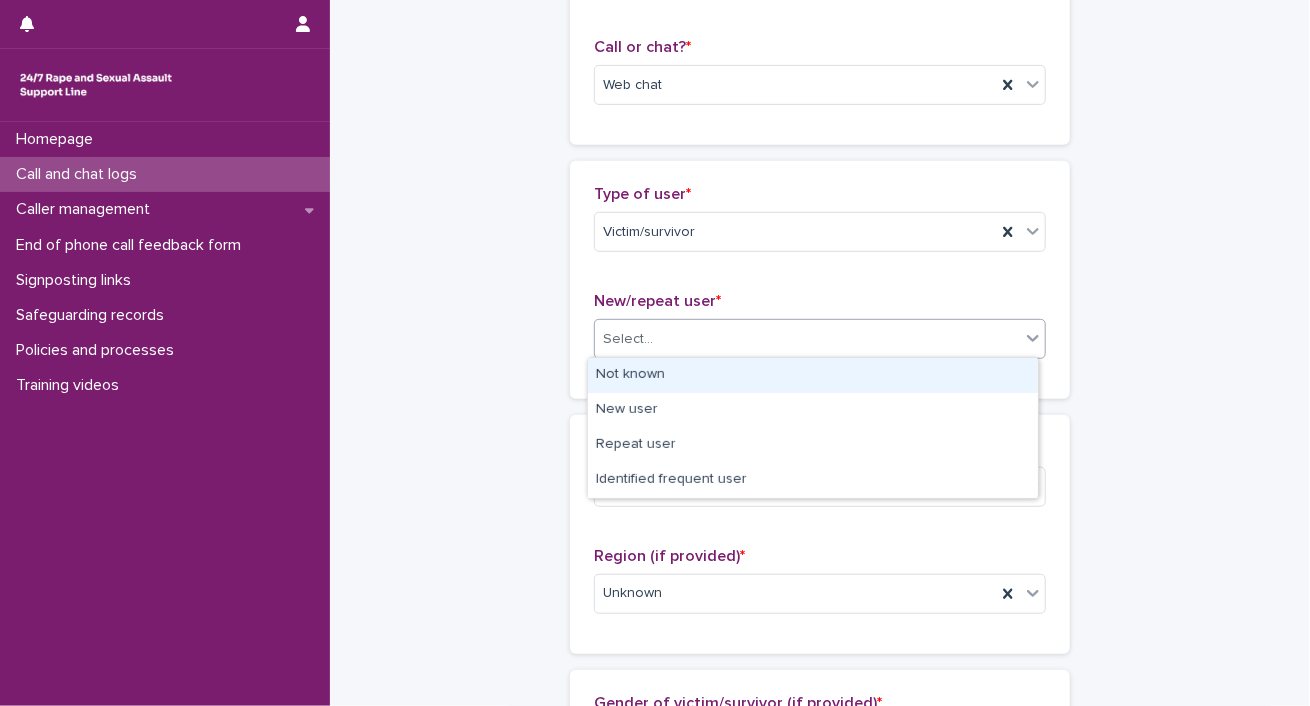 click 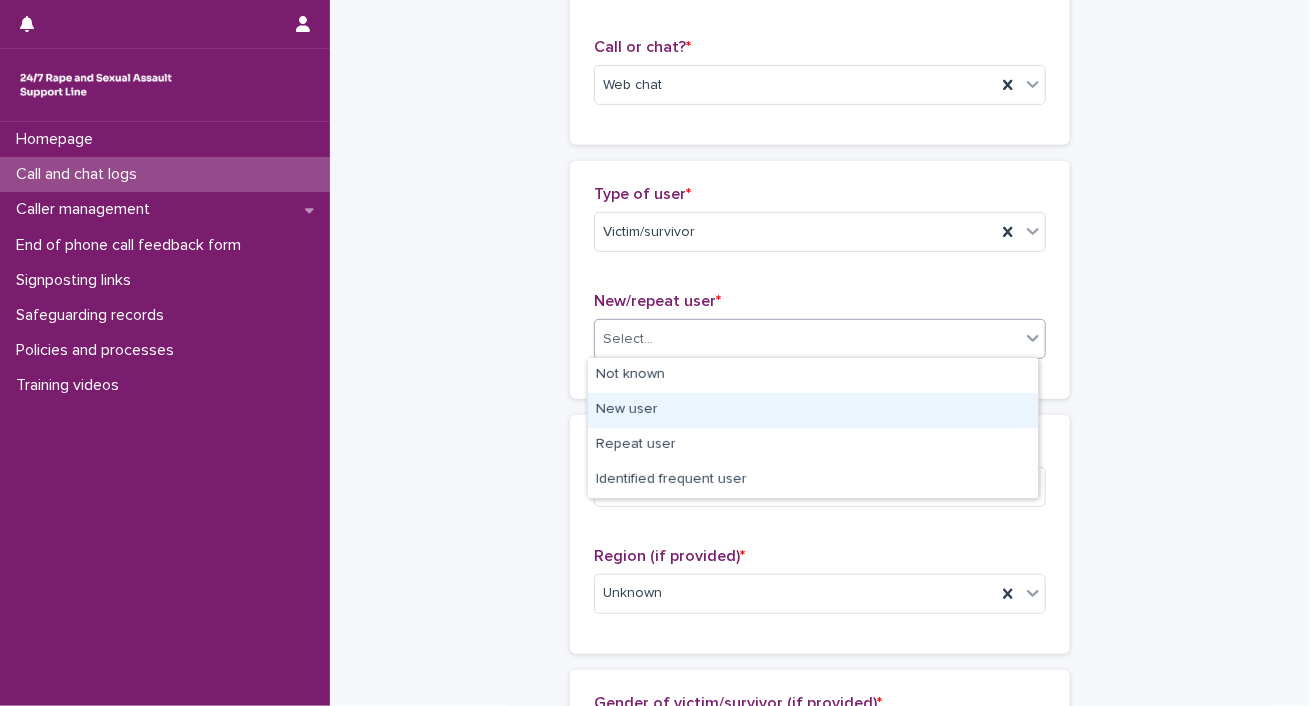 click on "New user" at bounding box center (813, 410) 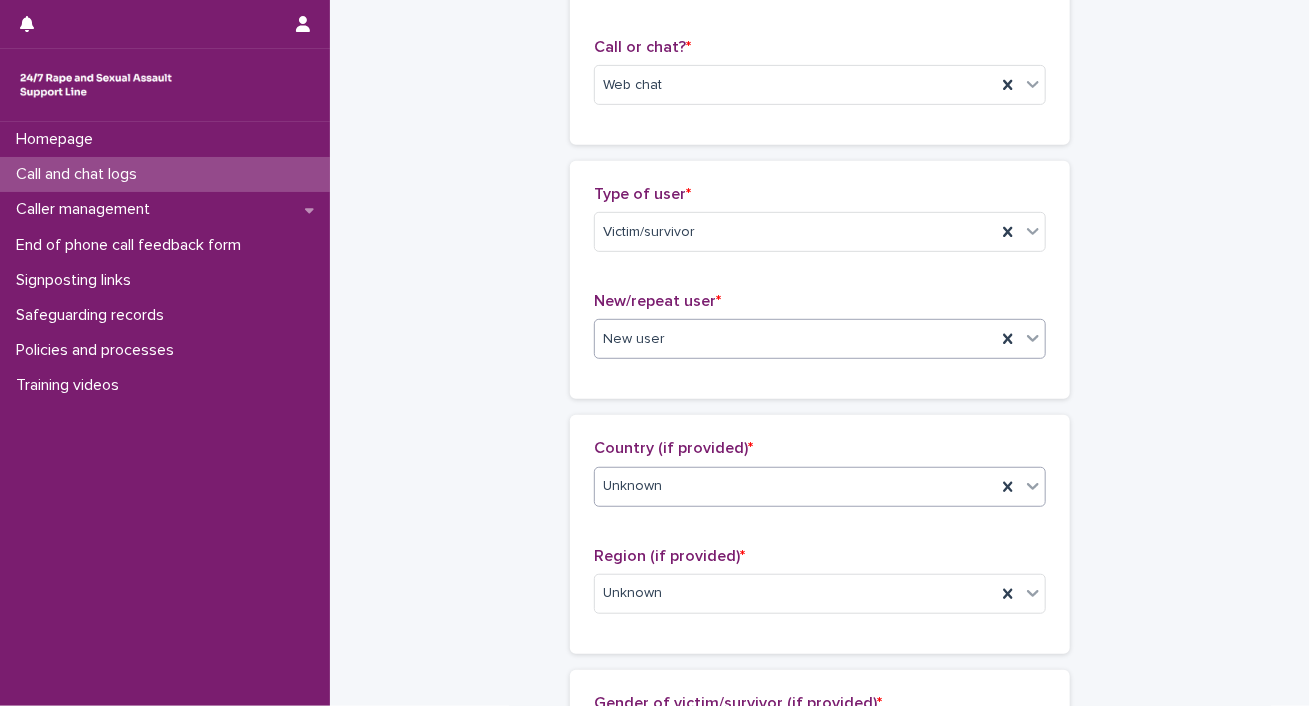 scroll, scrollTop: 510, scrollLeft: 0, axis: vertical 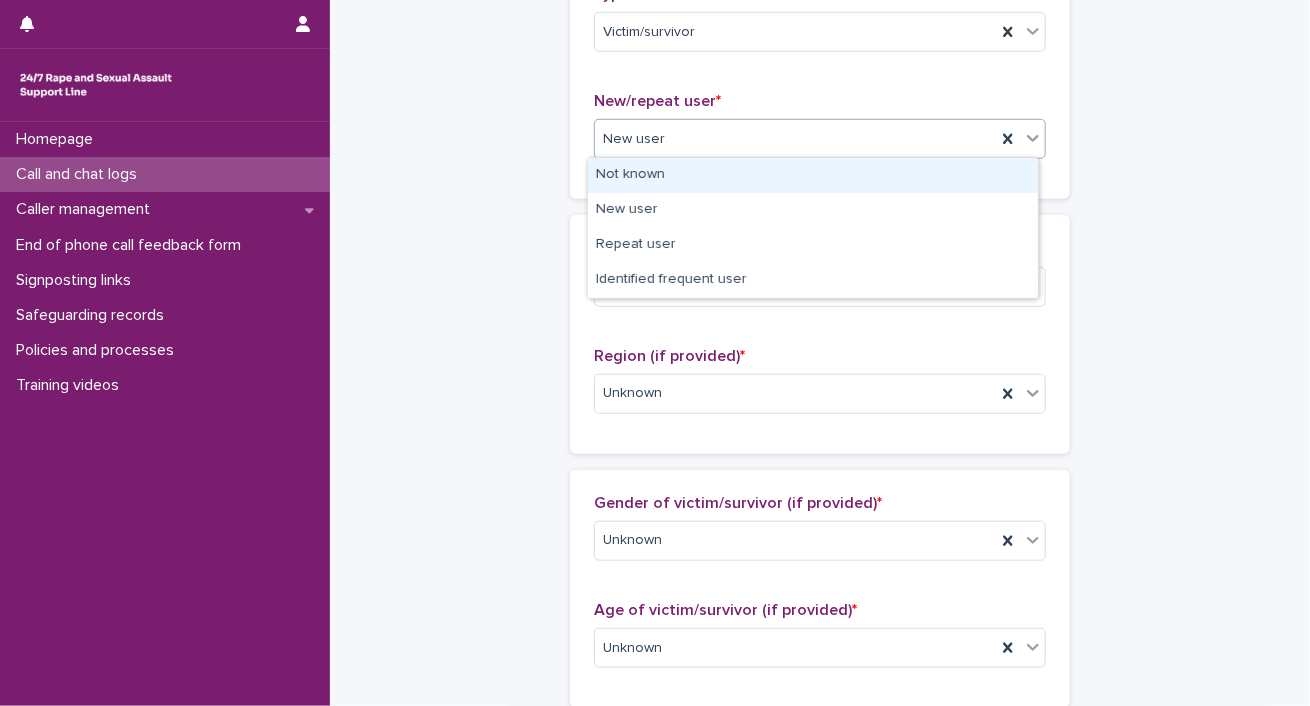 click 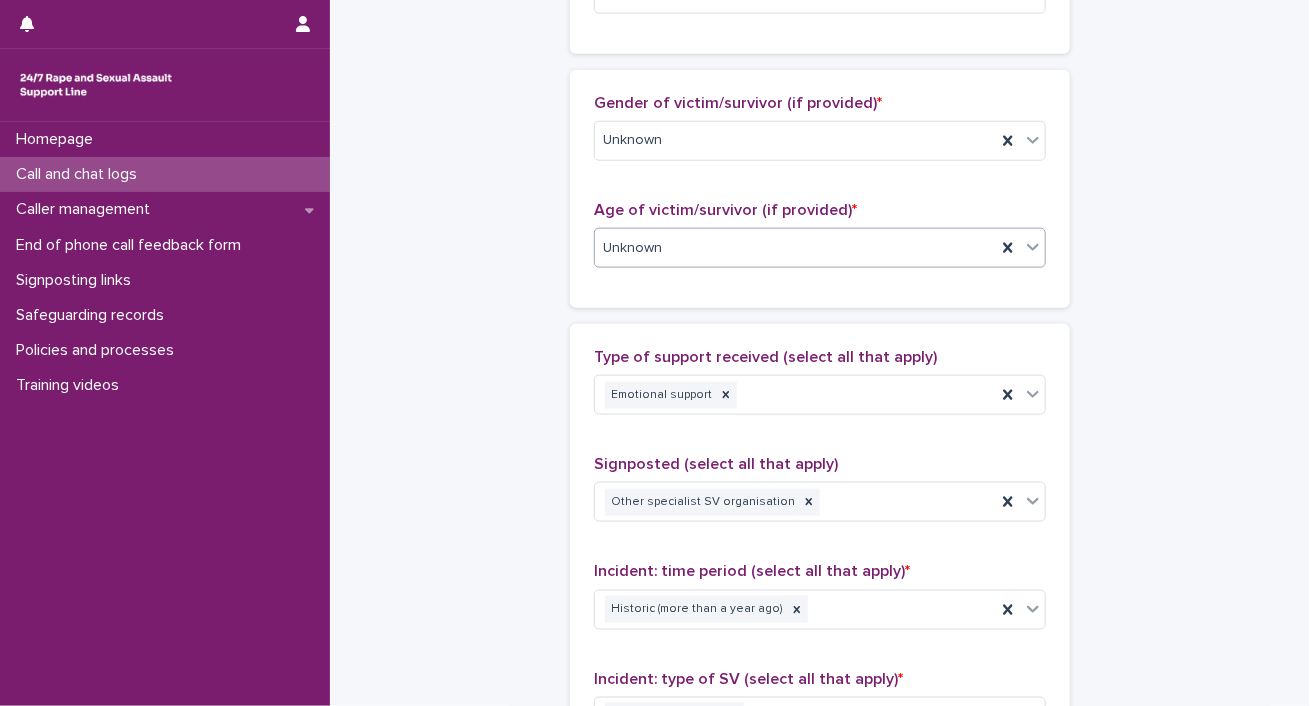 scroll, scrollTop: 710, scrollLeft: 0, axis: vertical 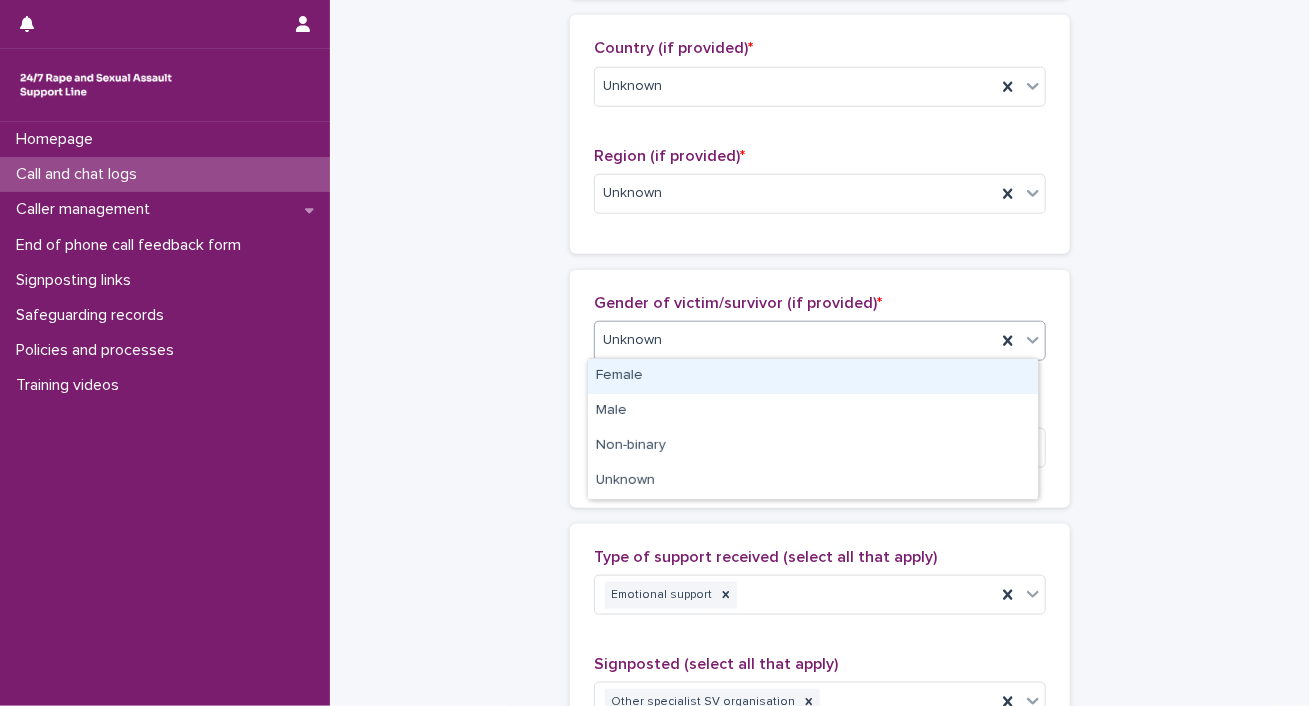 click 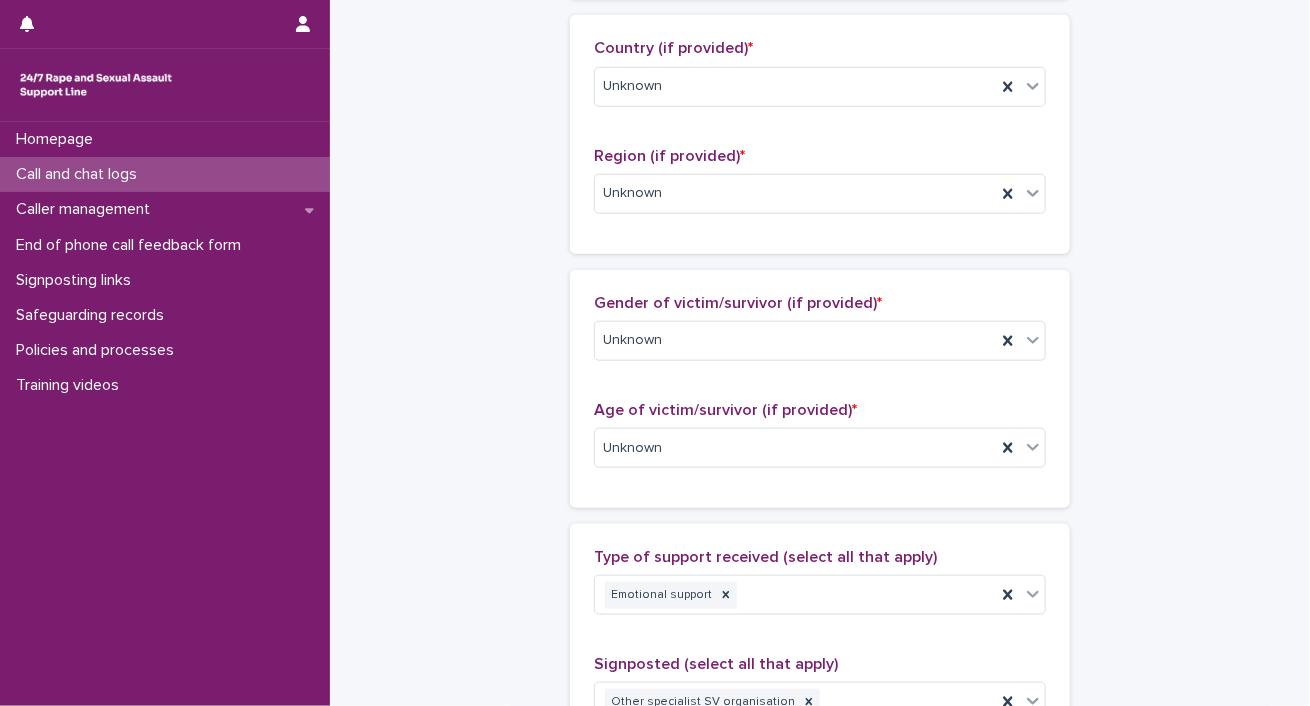 drag, startPoint x: 1113, startPoint y: 346, endPoint x: 1113, endPoint y: 357, distance: 11 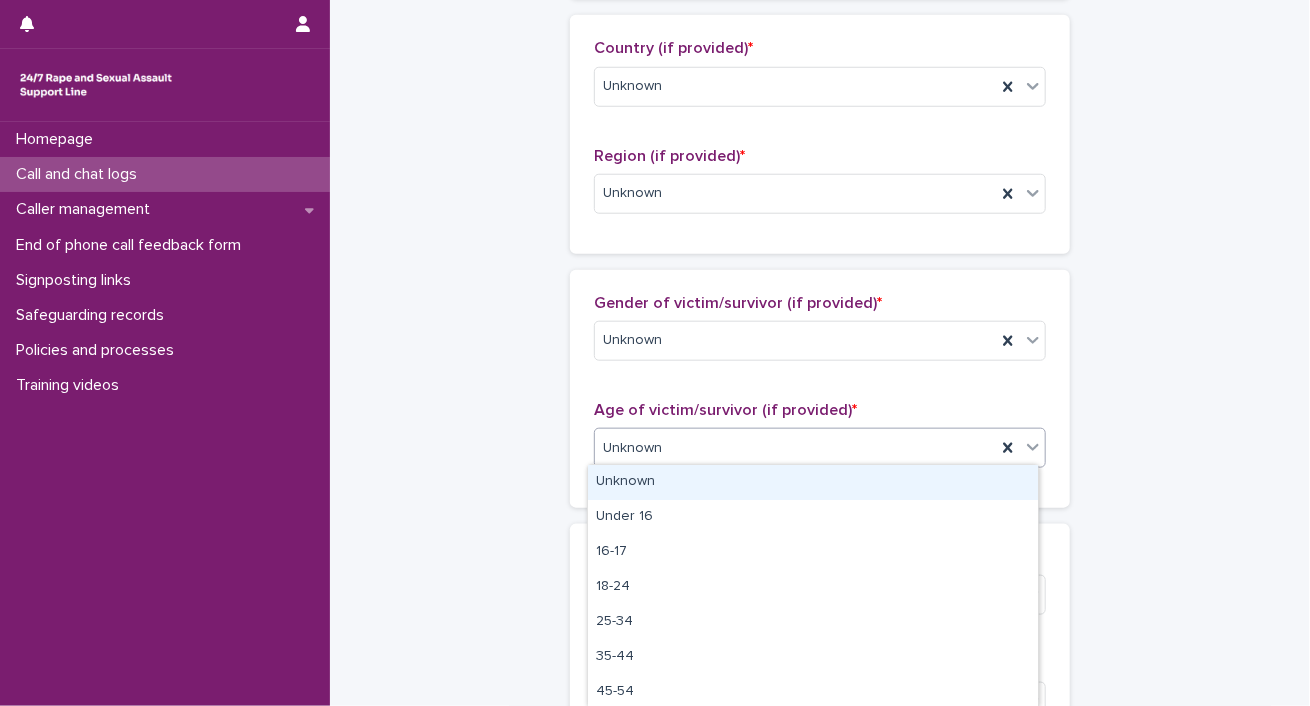 click 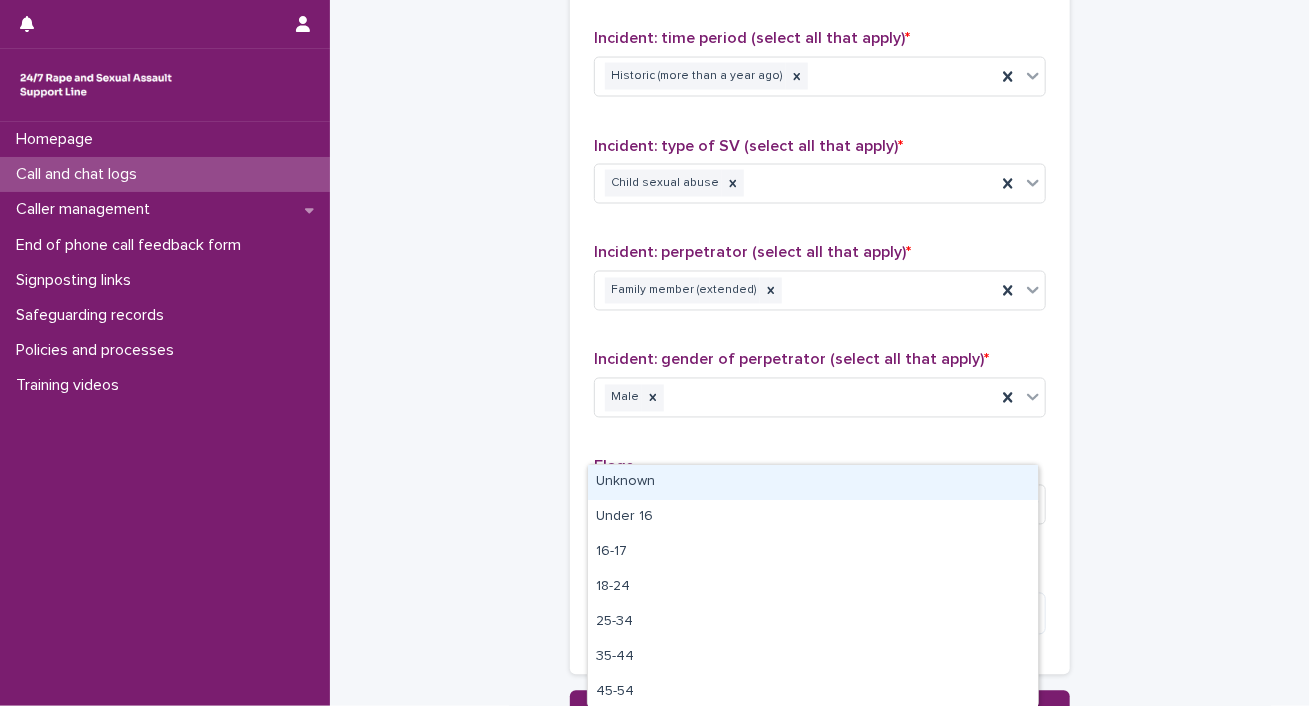 scroll, scrollTop: 1610, scrollLeft: 0, axis: vertical 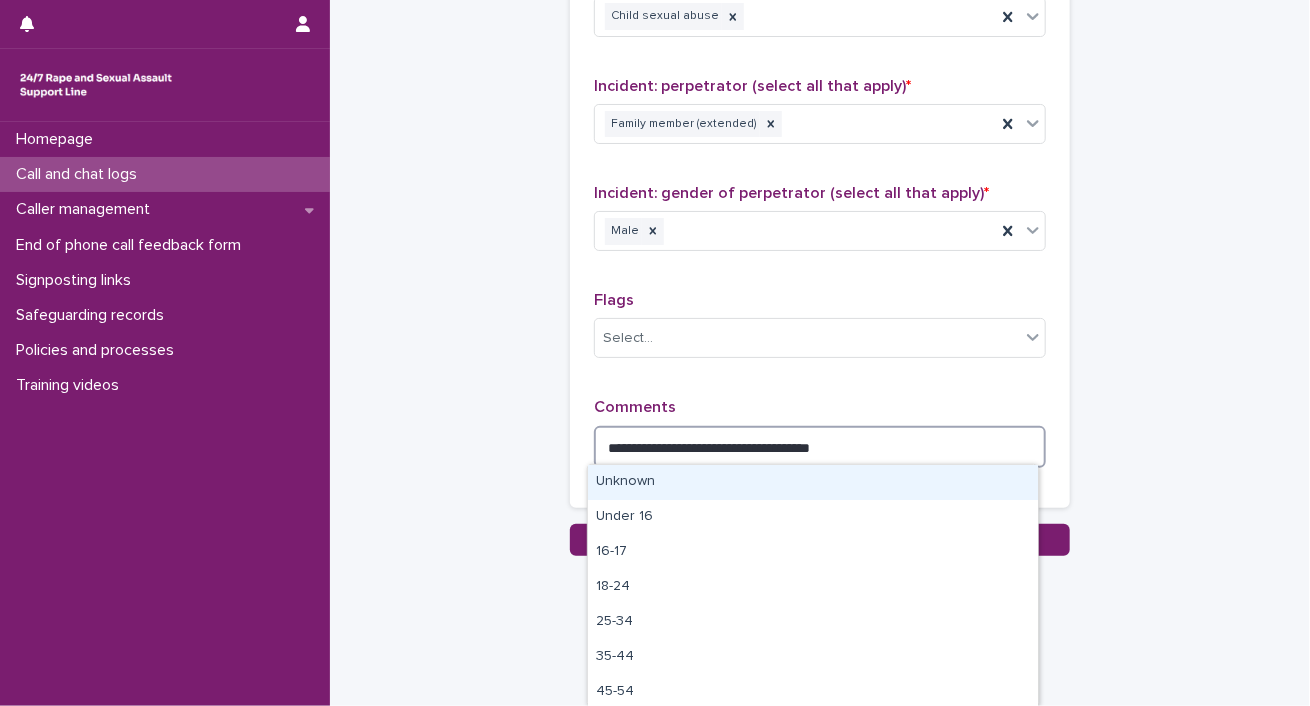 click on "**********" at bounding box center (820, 447) 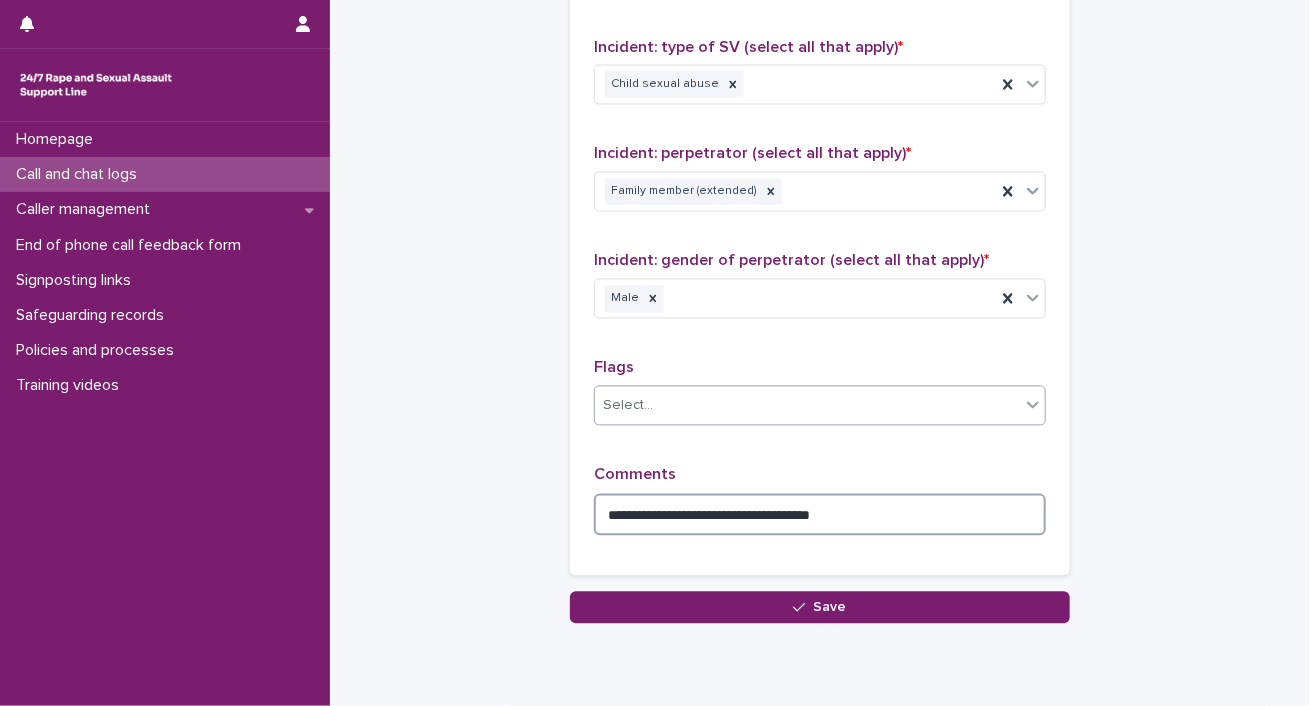 scroll, scrollTop: 1510, scrollLeft: 0, axis: vertical 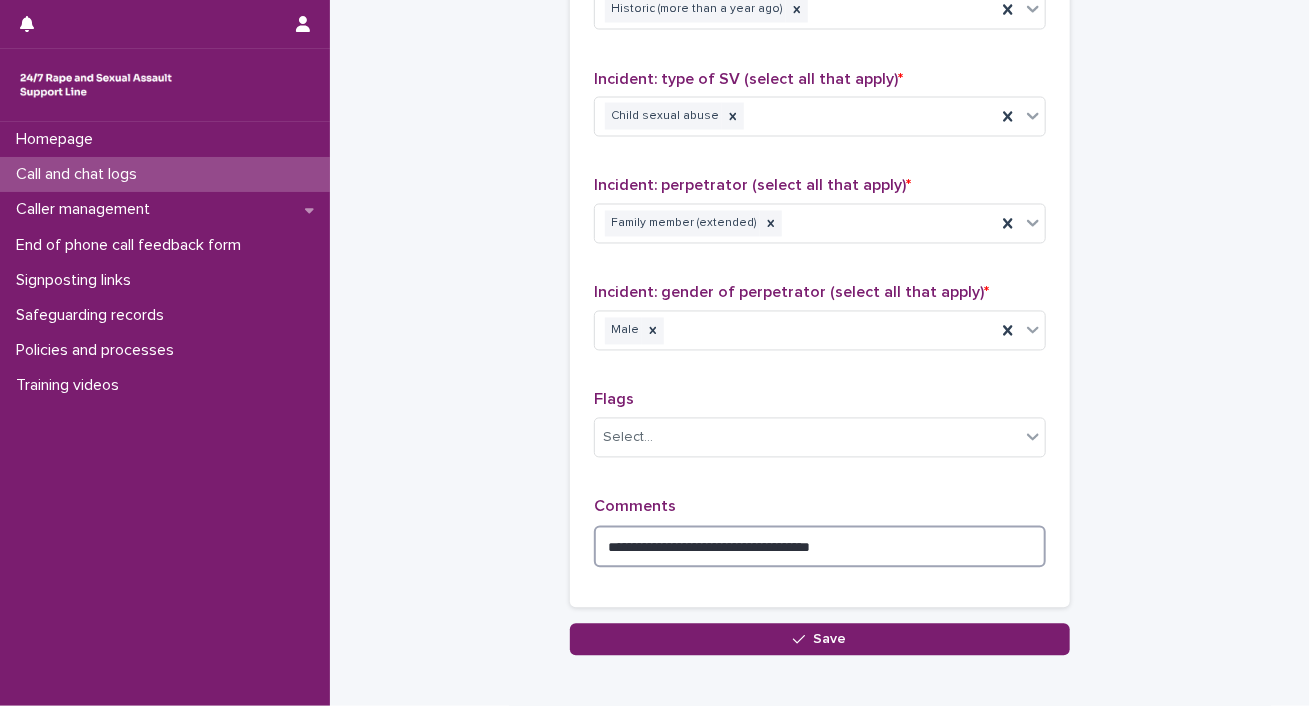 click on "**********" at bounding box center [820, 547] 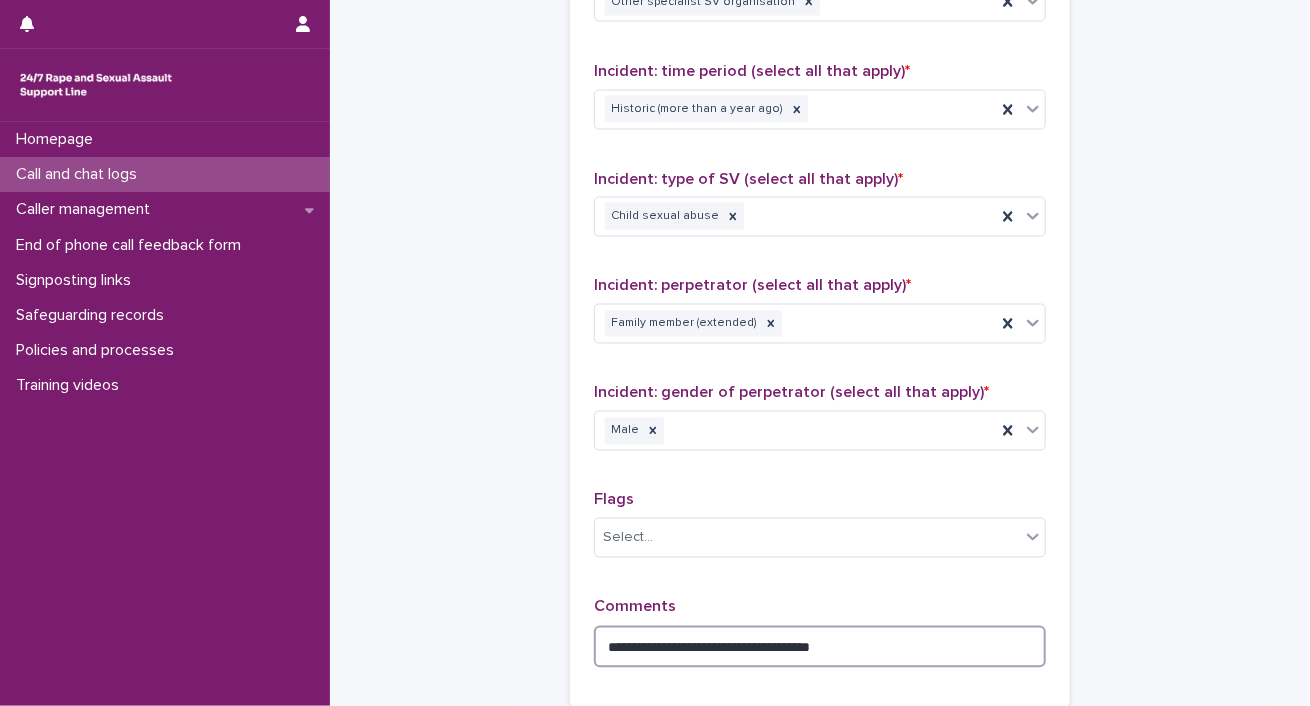 click on "**********" at bounding box center [820, 647] 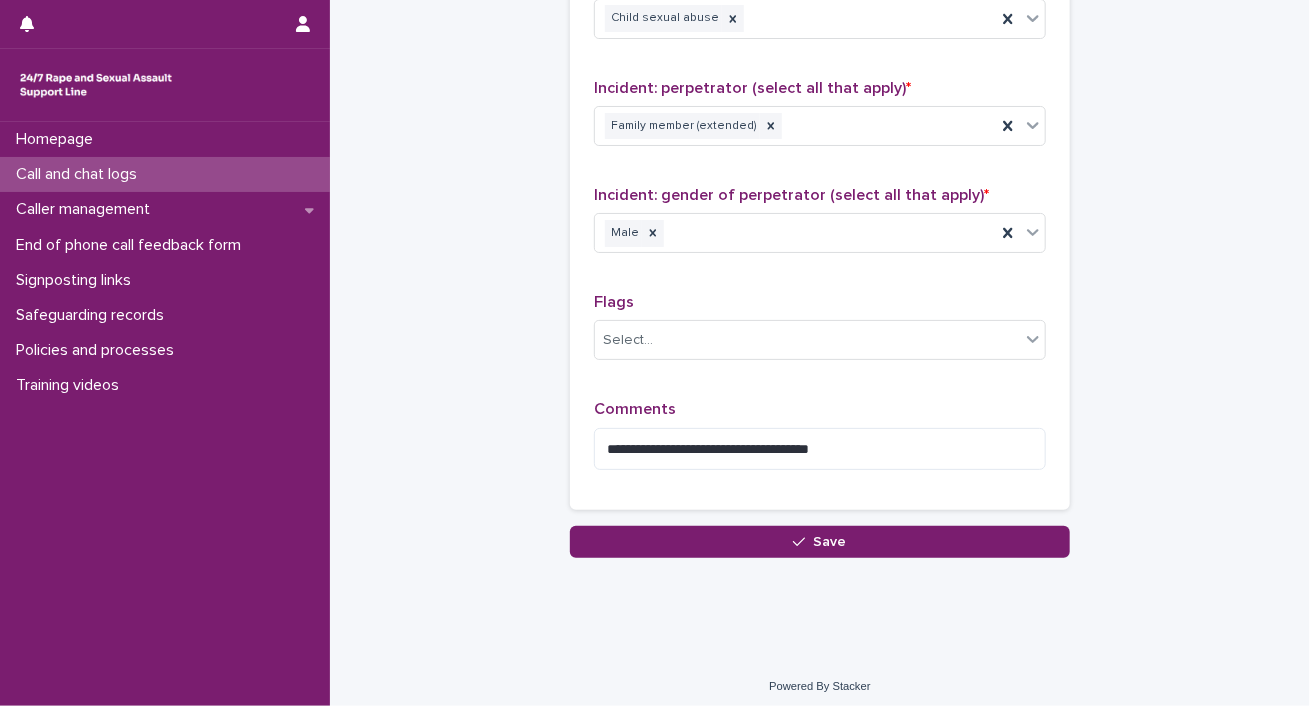 scroll, scrollTop: 1610, scrollLeft: 0, axis: vertical 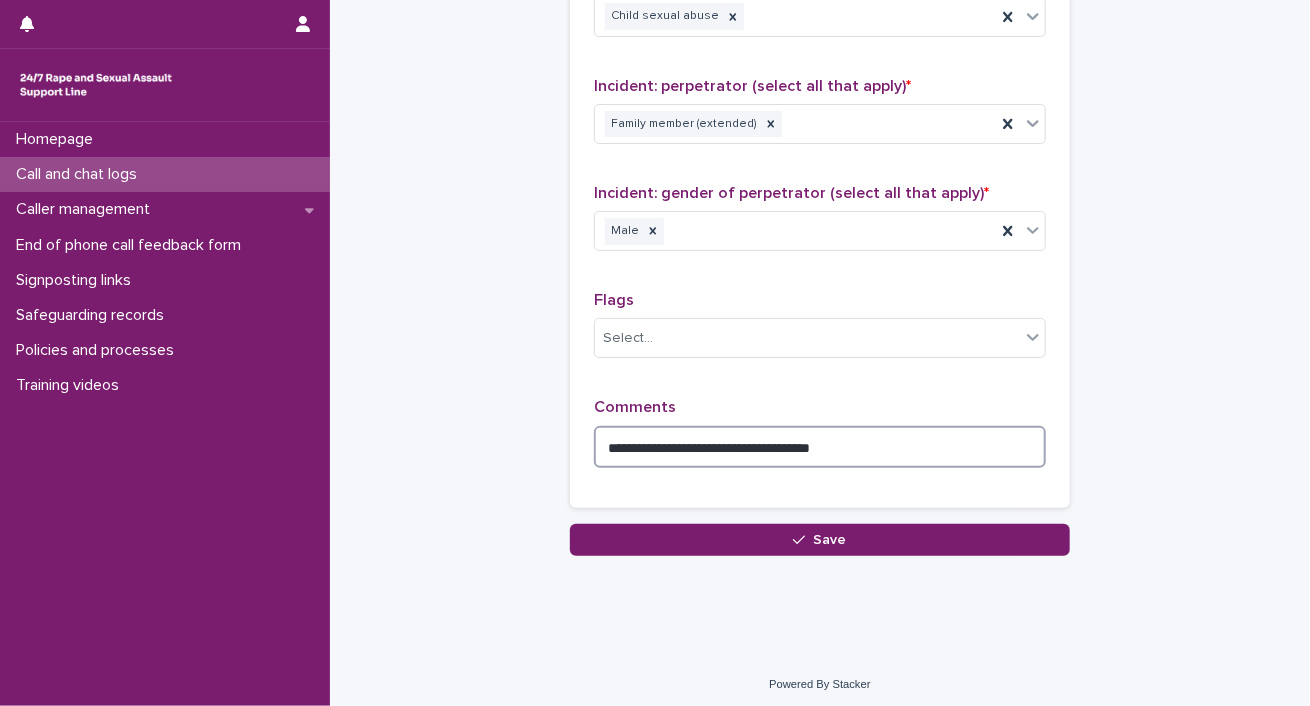 click on "**********" at bounding box center (820, 447) 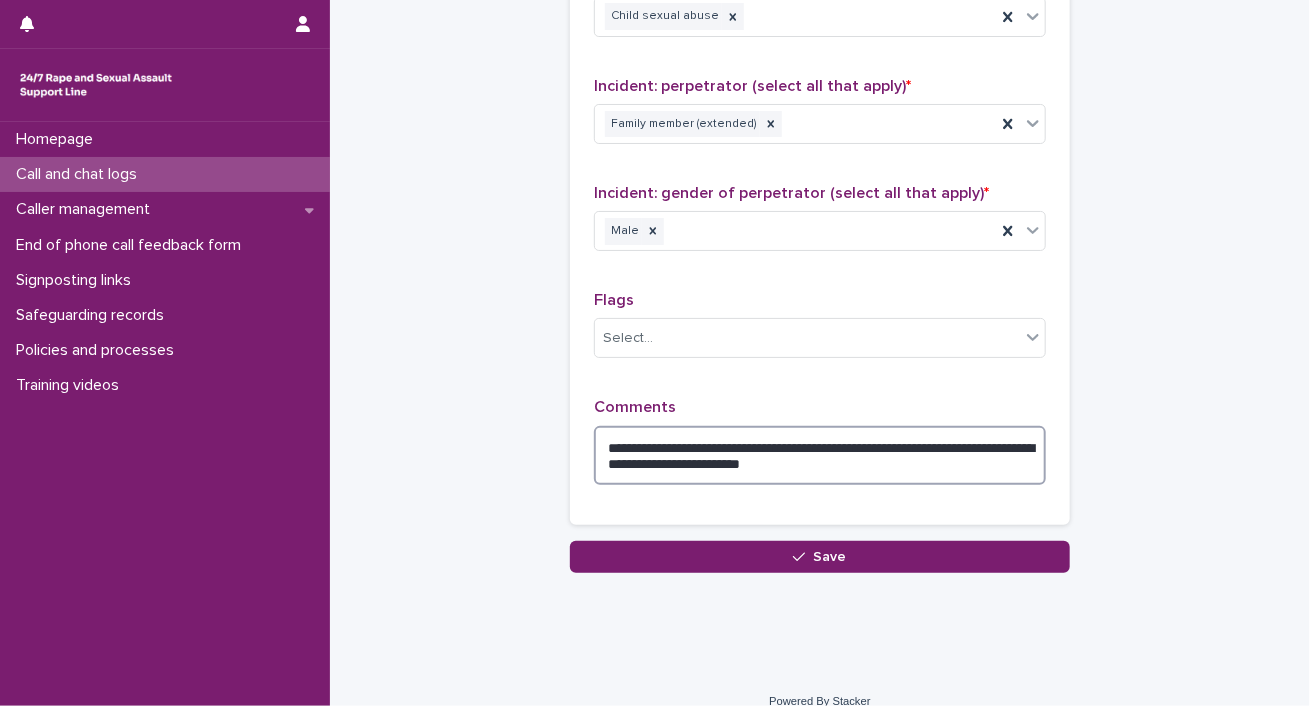 click on "**********" at bounding box center (820, 456) 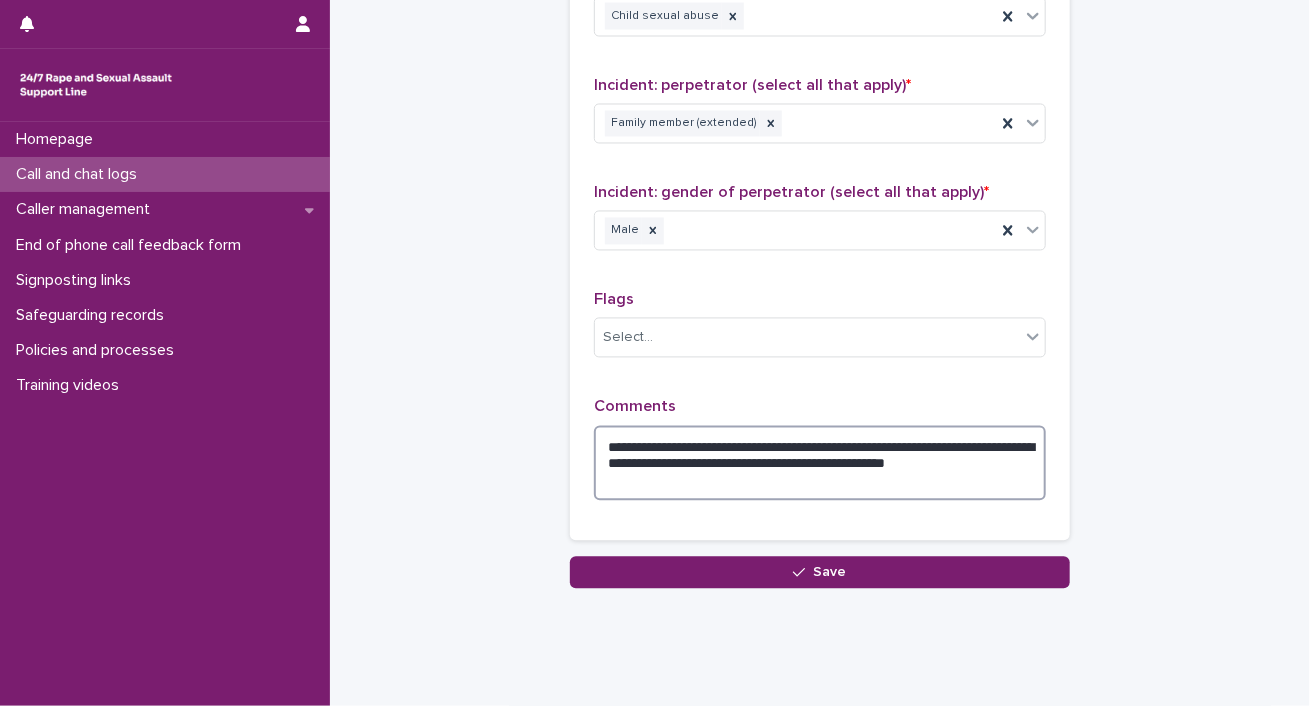 click on "**********" at bounding box center (820, 464) 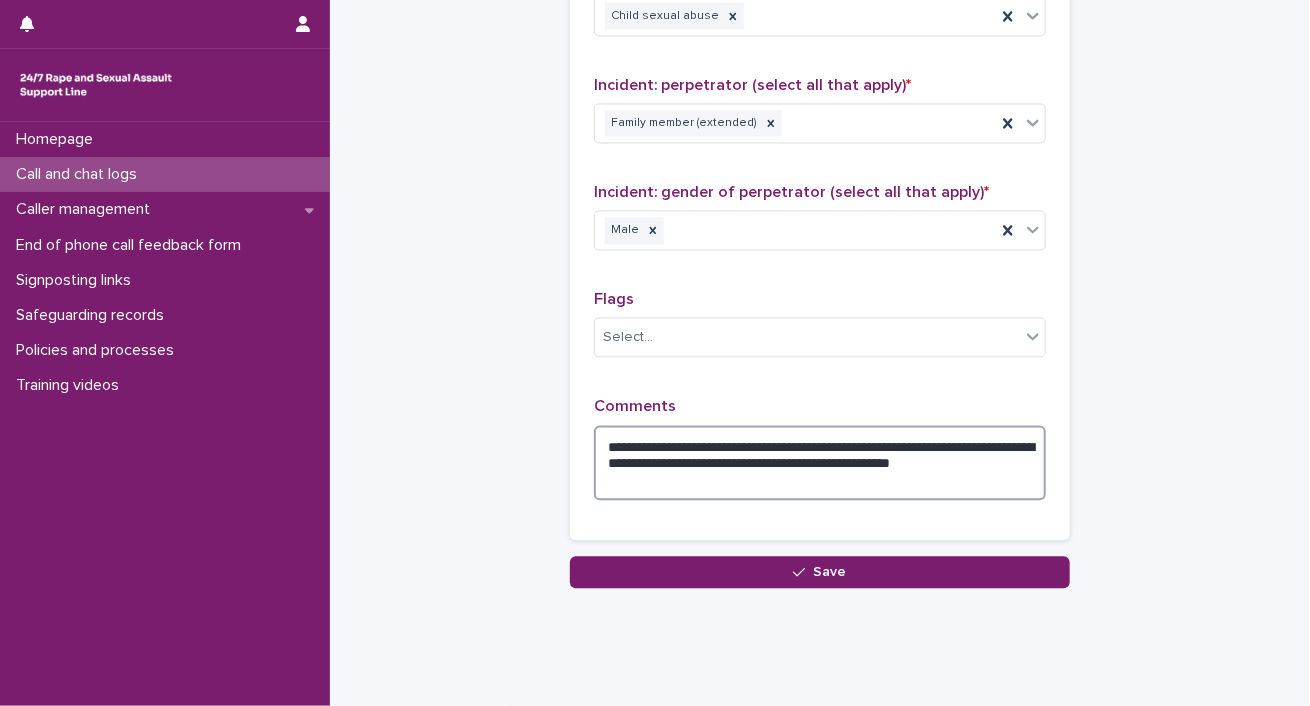 click on "**********" at bounding box center [820, 464] 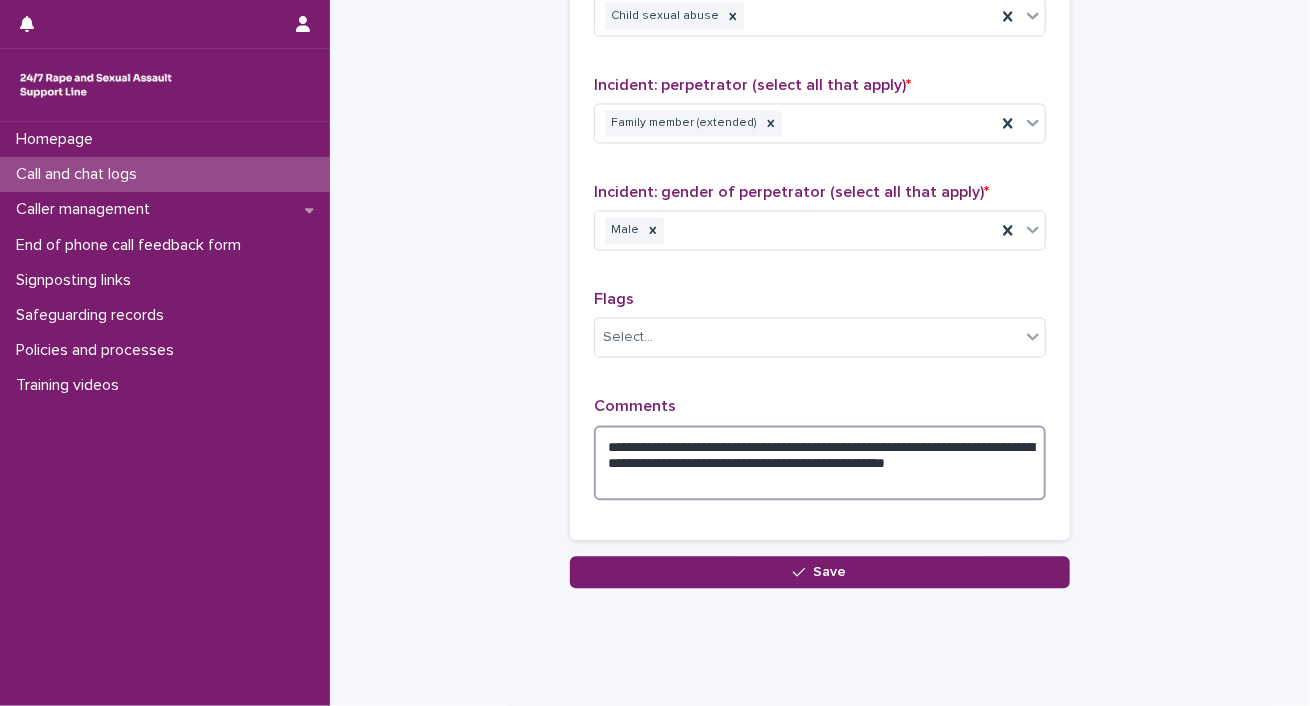 click on "**********" at bounding box center [820, 464] 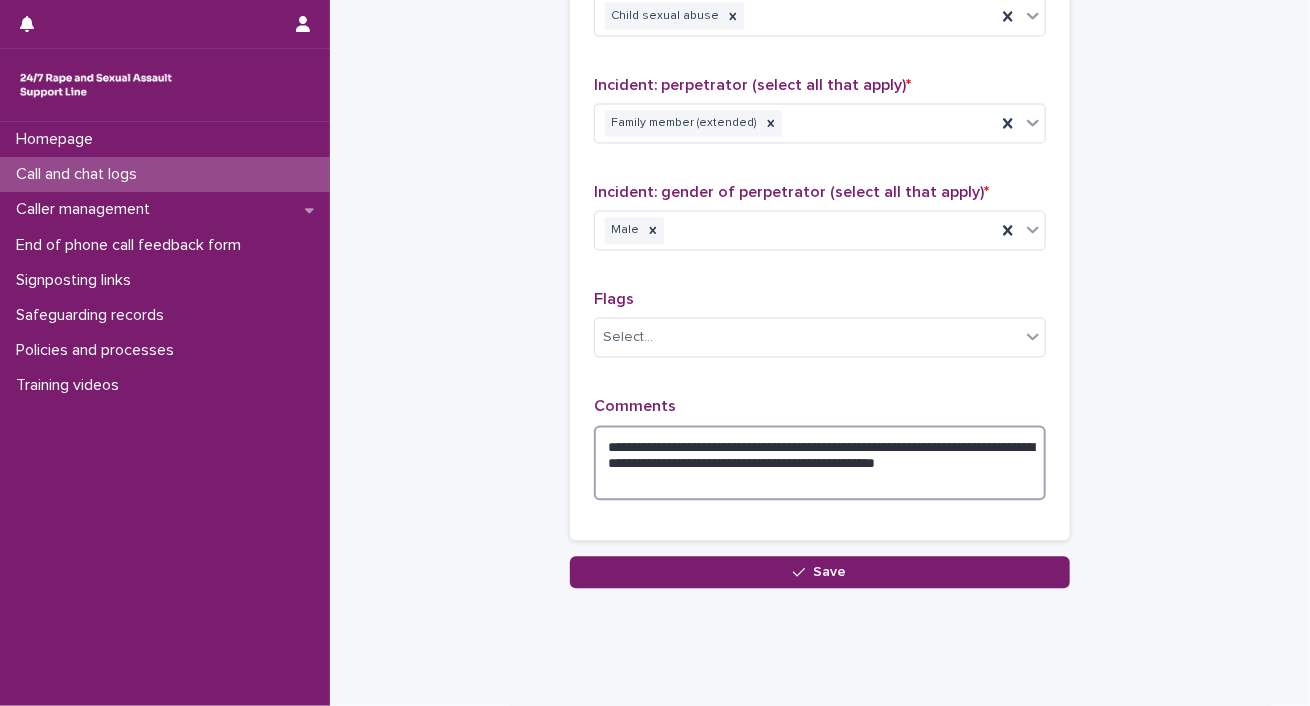 click on "**********" at bounding box center [820, 464] 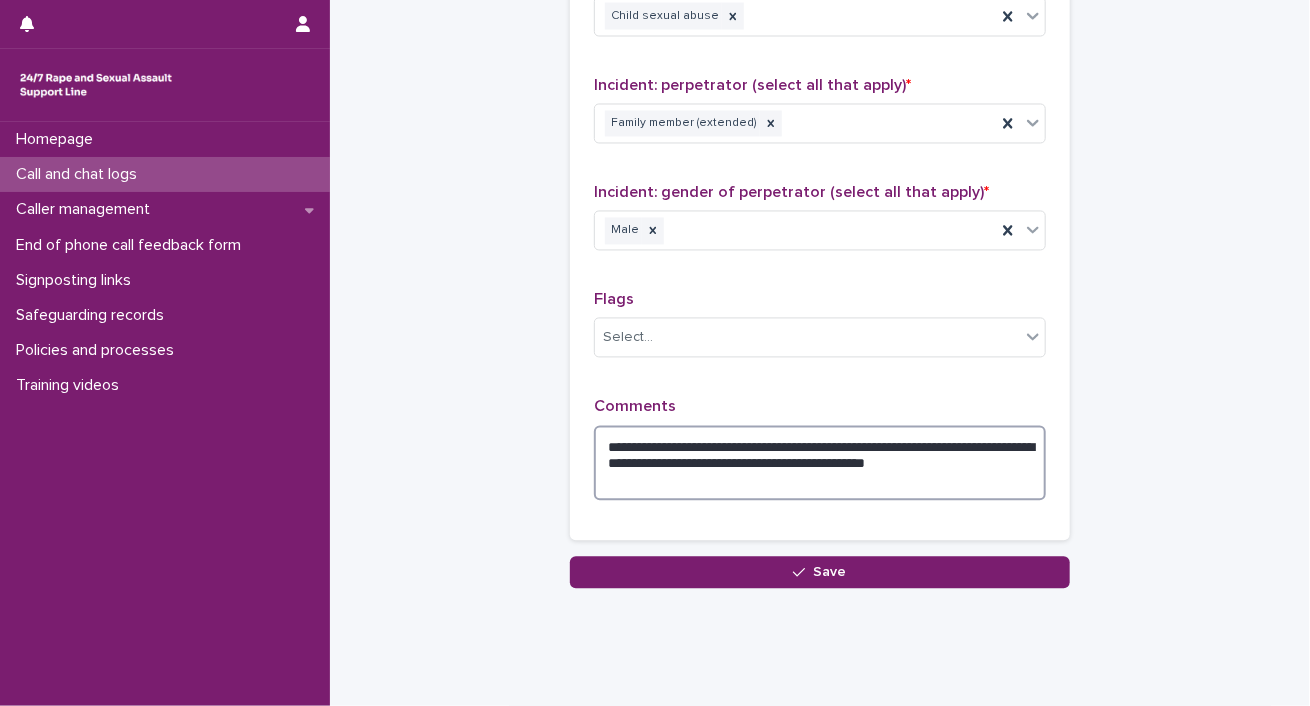 click on "**********" at bounding box center [820, 464] 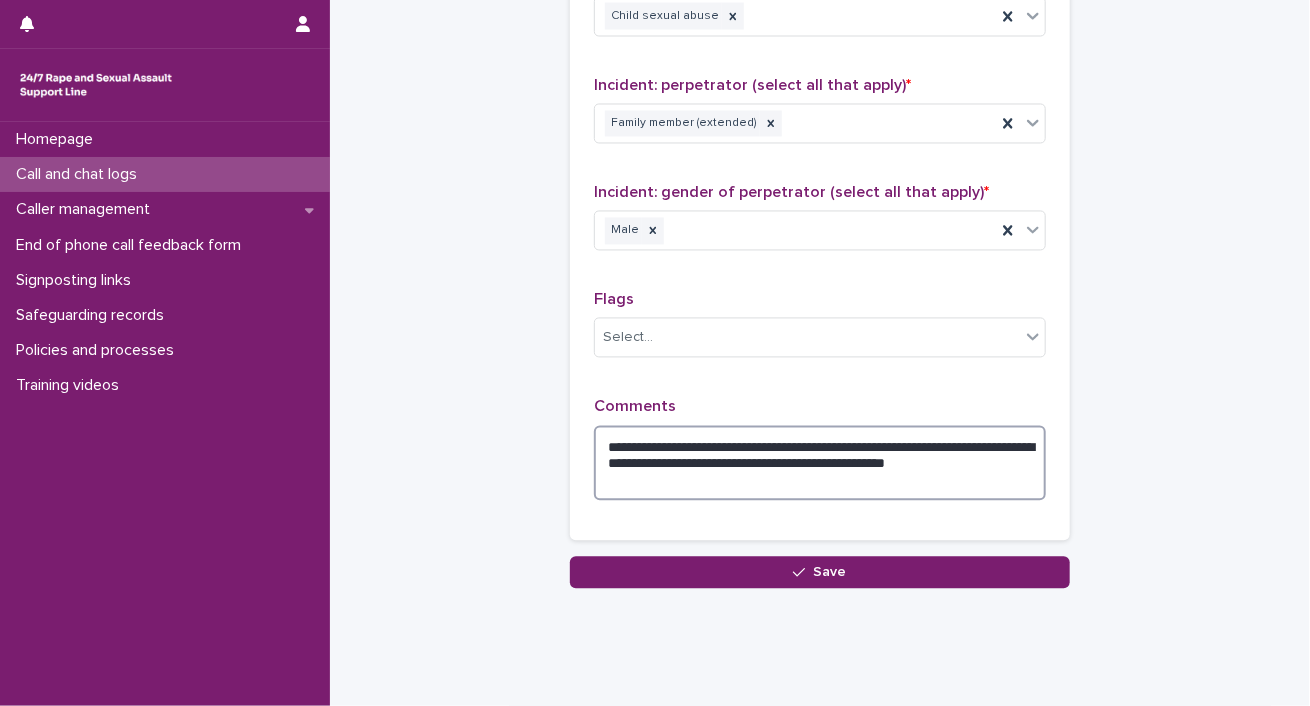 click on "**********" at bounding box center (820, 464) 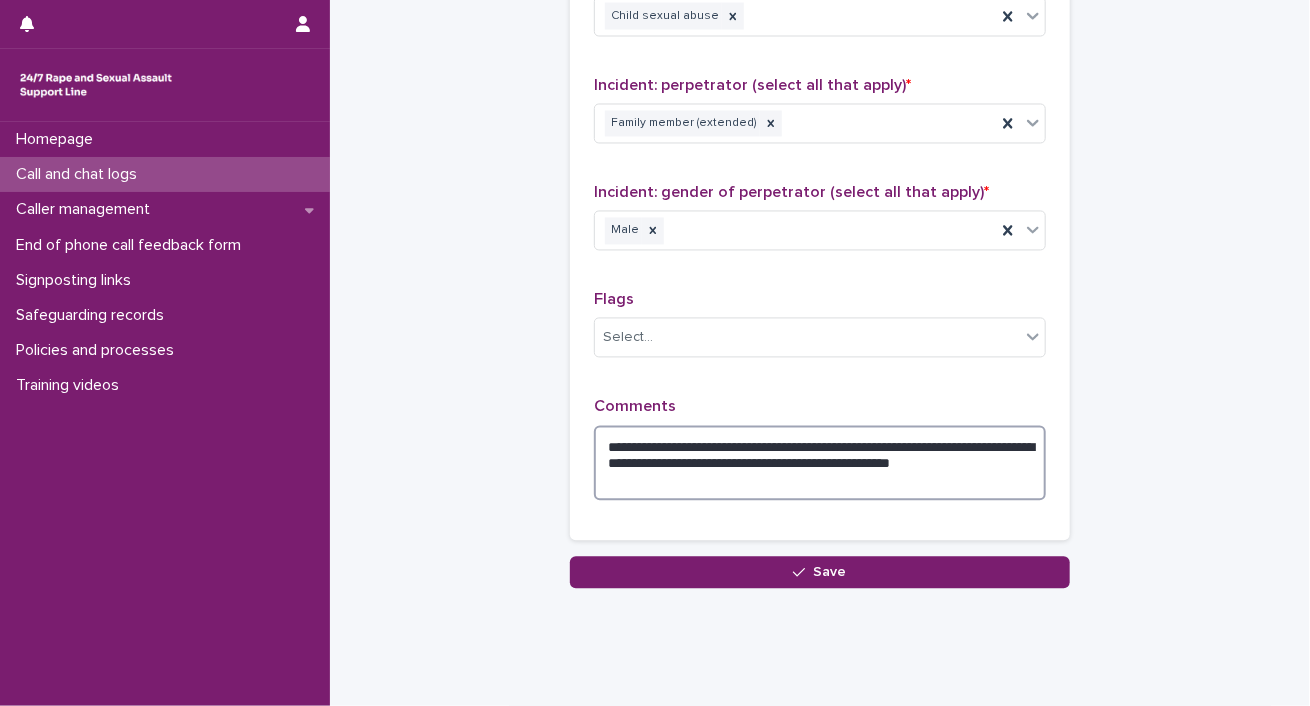 click on "**********" at bounding box center (820, 464) 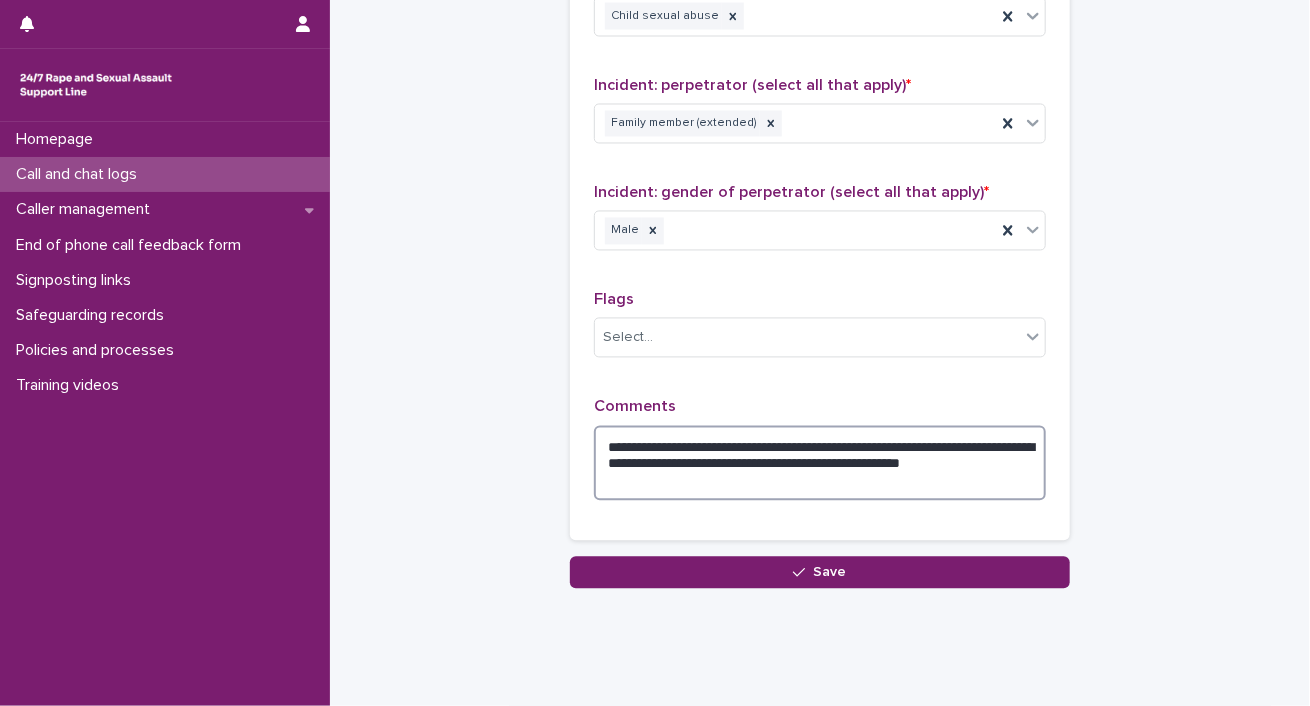 click on "**********" at bounding box center (820, 464) 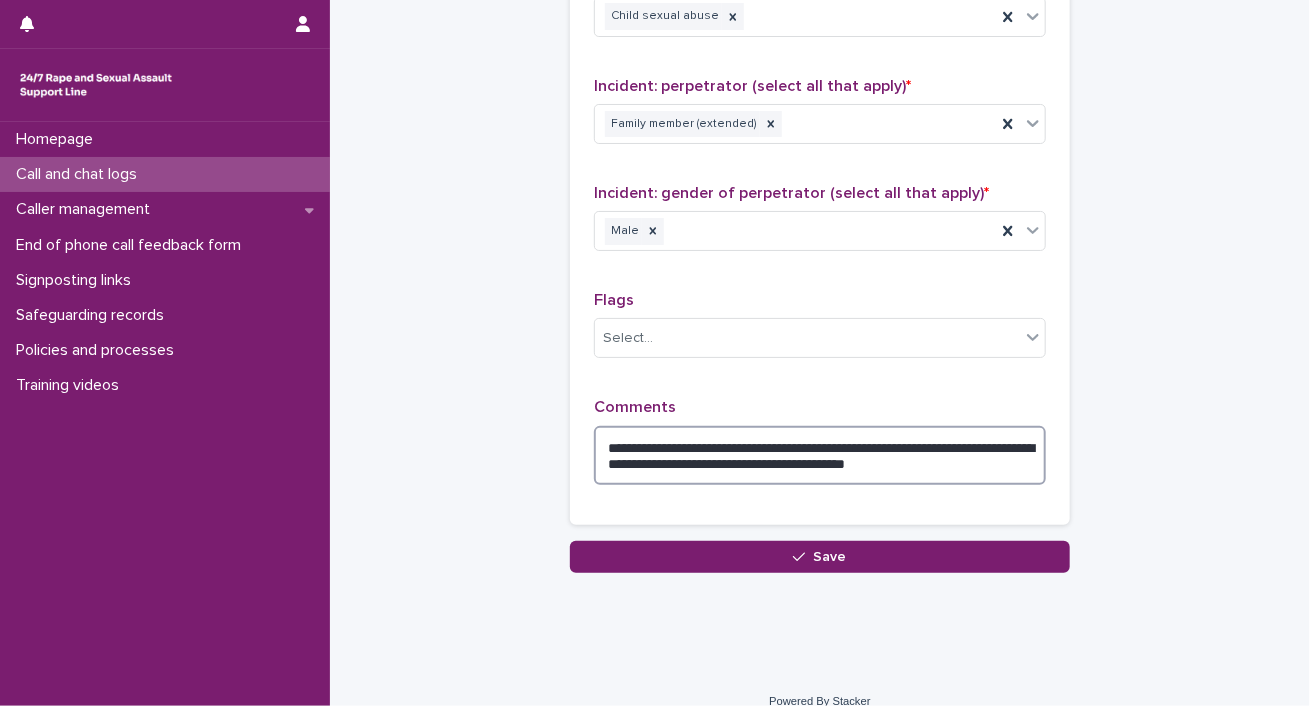 click on "**********" at bounding box center (820, 456) 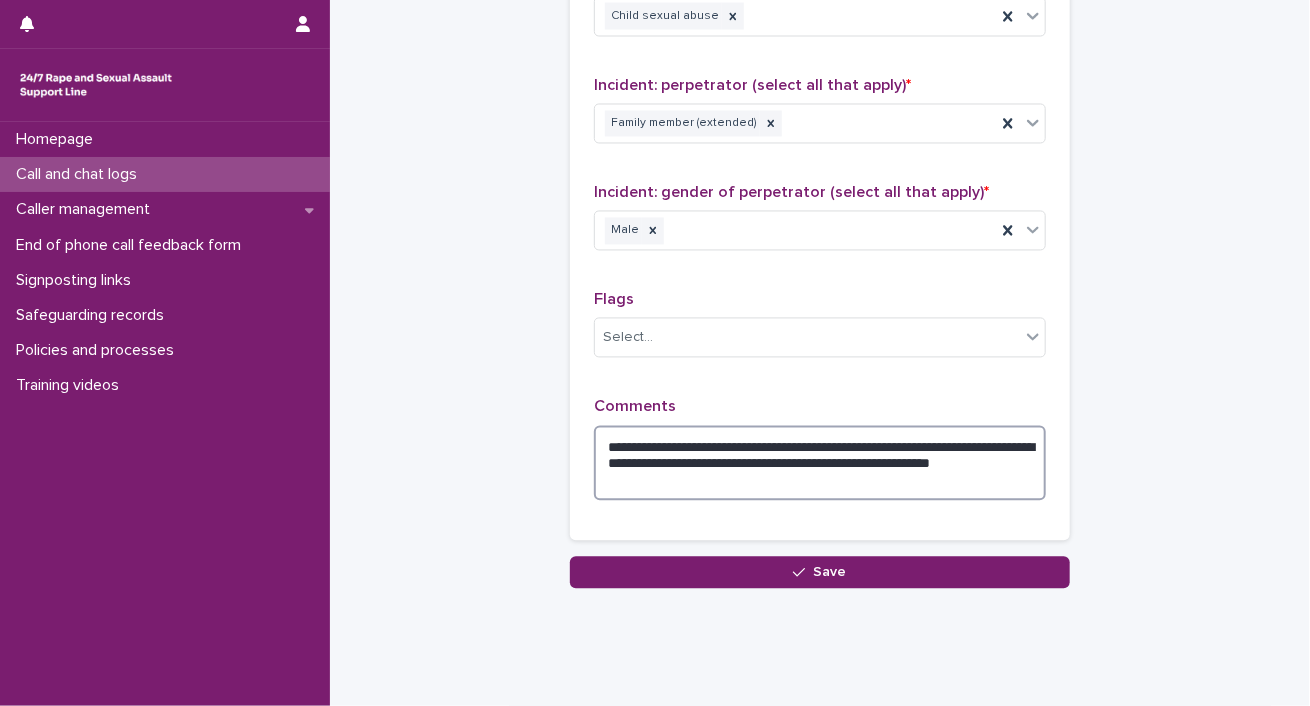 click on "**********" at bounding box center (820, 464) 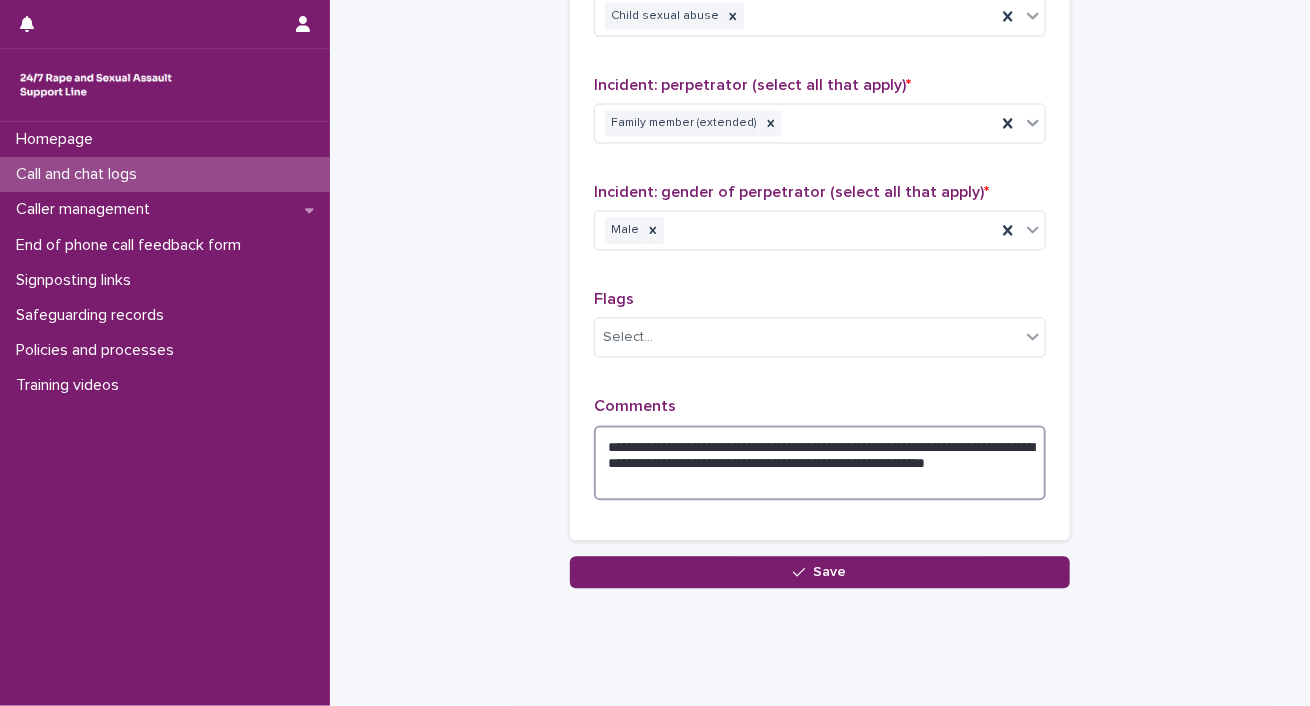 click on "**********" at bounding box center [820, 464] 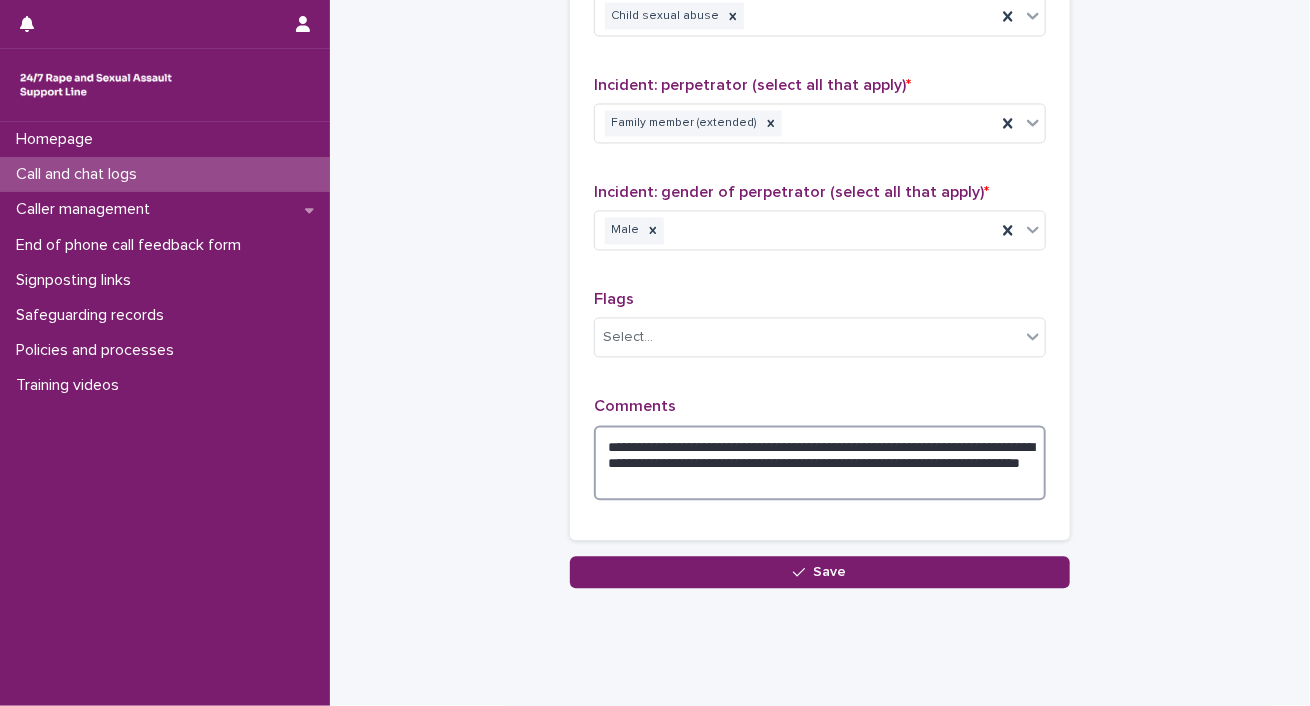 click on "**********" at bounding box center [820, 464] 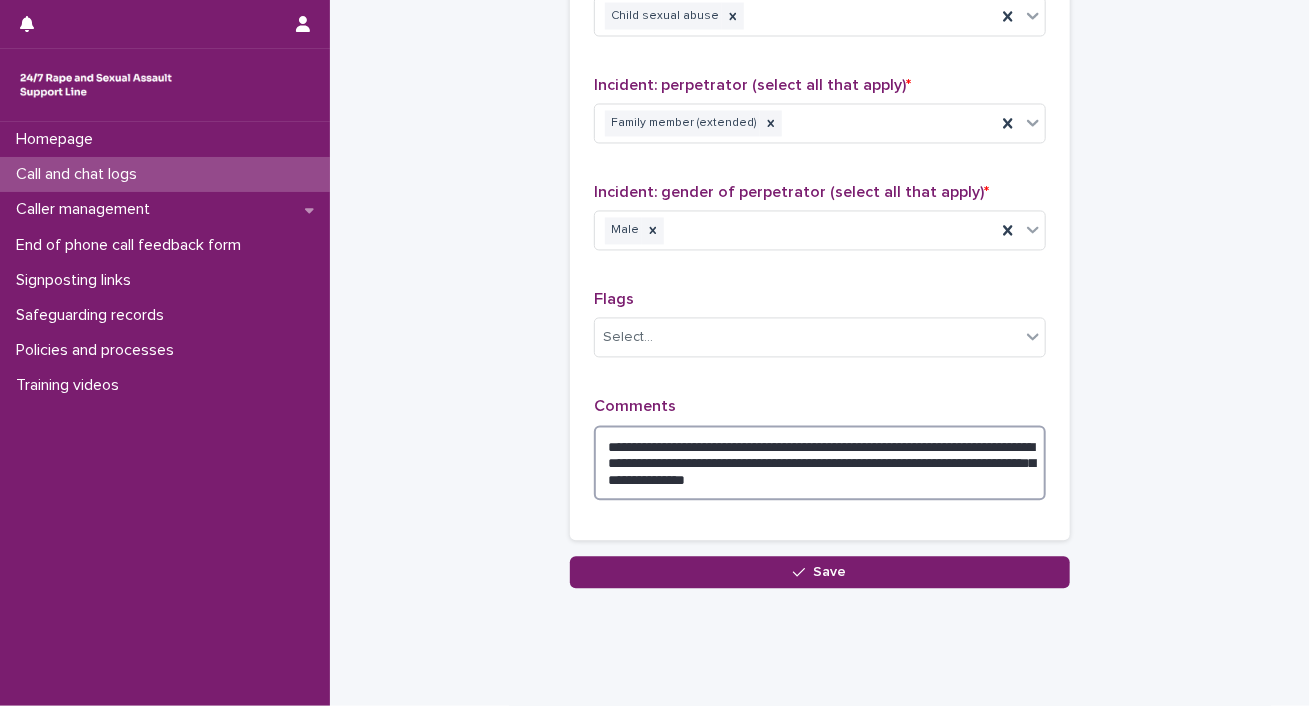 click on "**********" at bounding box center [820, 464] 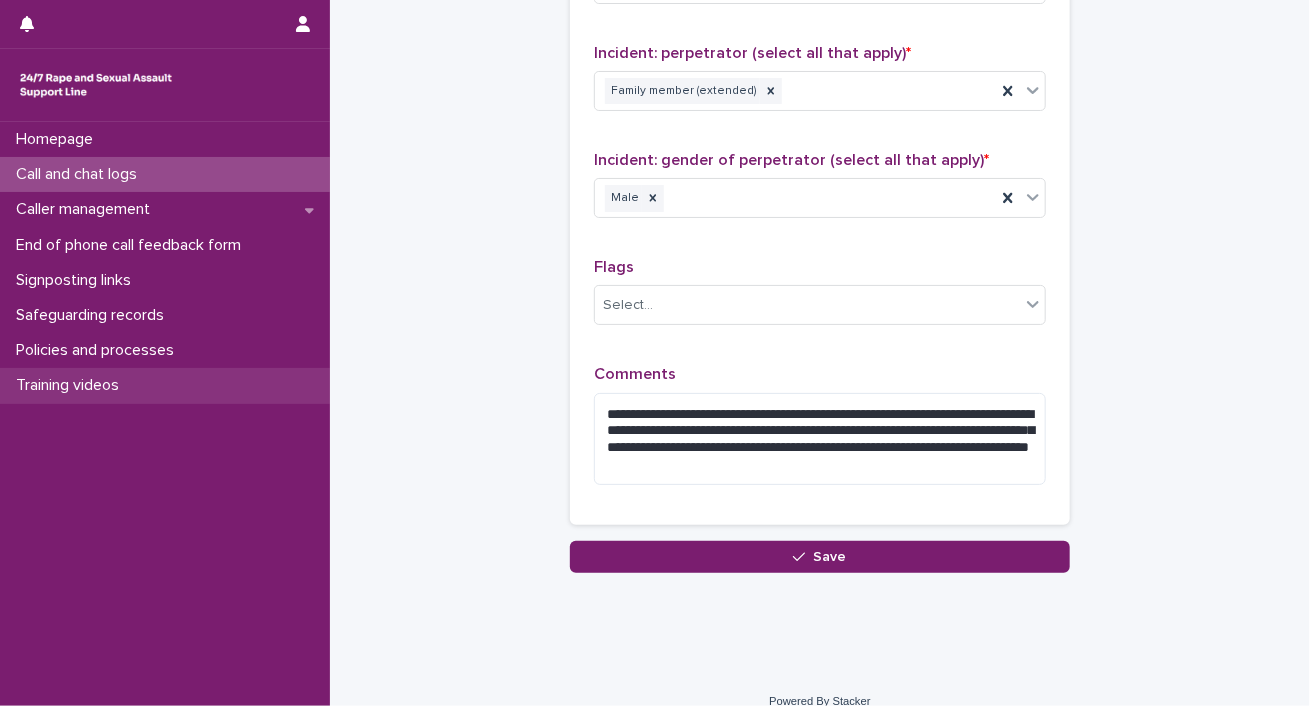 scroll, scrollTop: 1660, scrollLeft: 0, axis: vertical 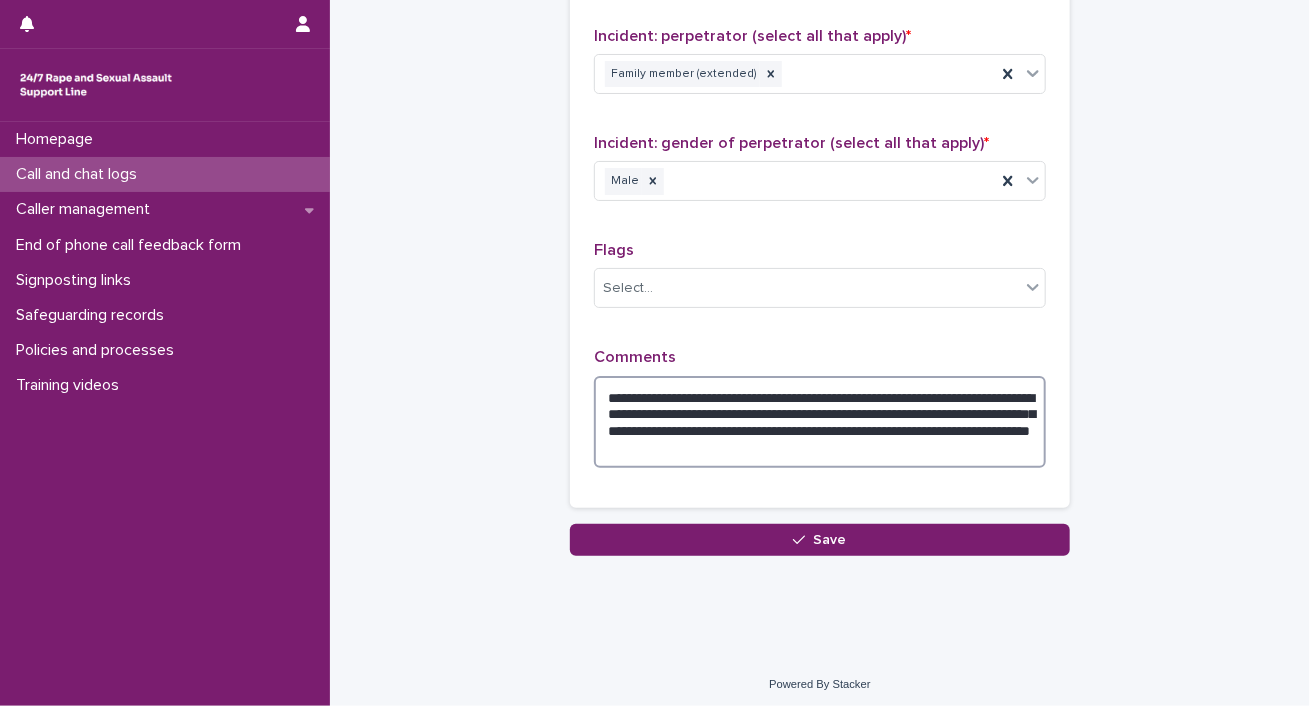 click on "**********" at bounding box center (820, 422) 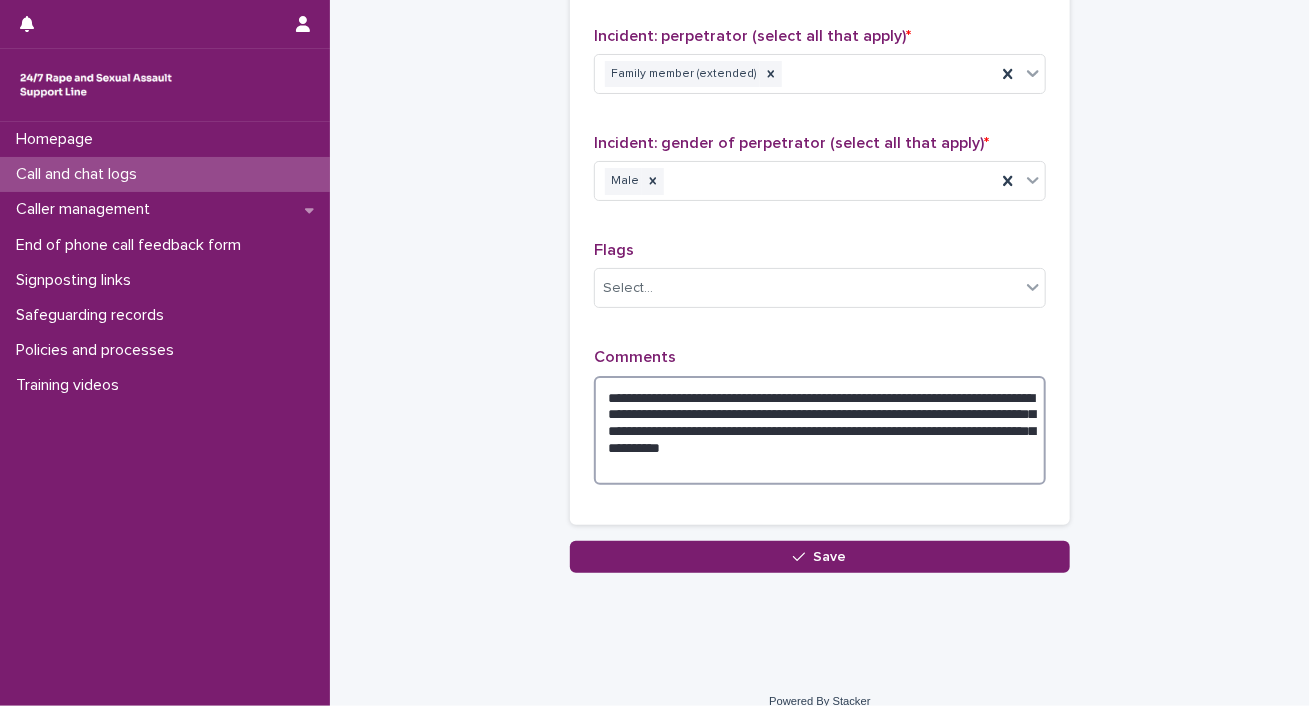 click on "**********" at bounding box center [820, 431] 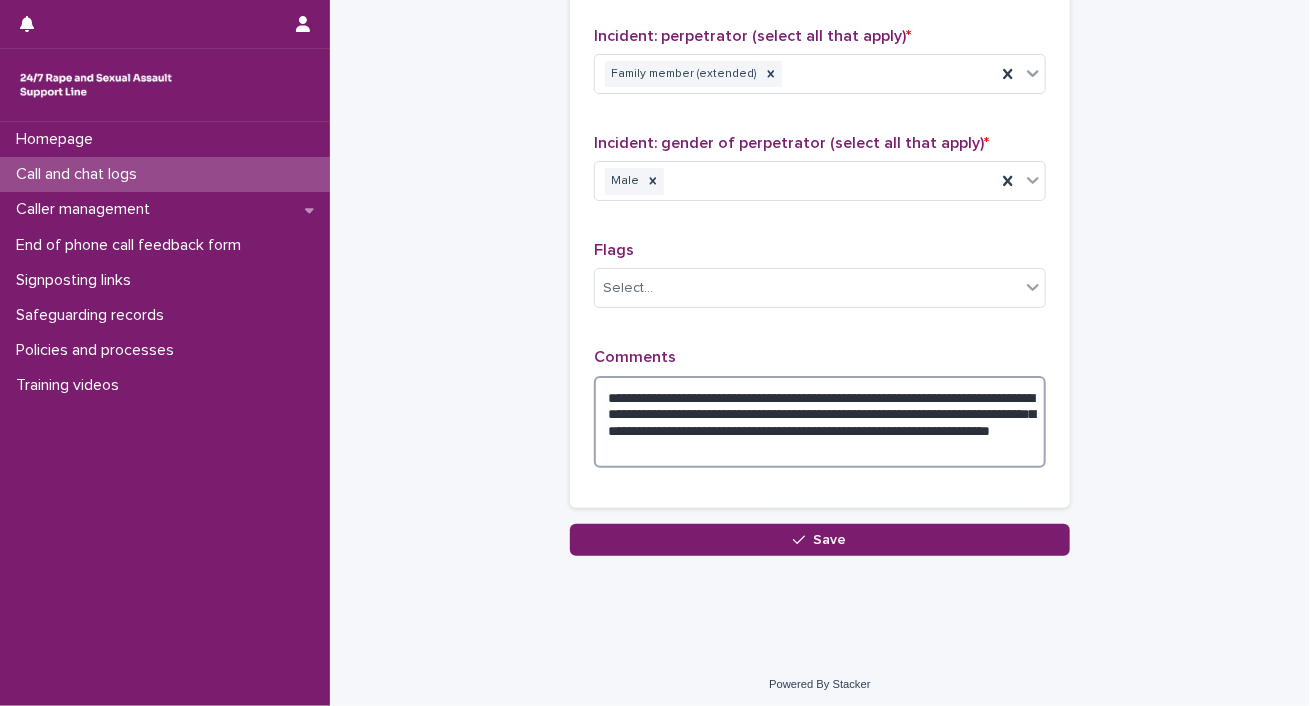 click on "**********" at bounding box center [820, 422] 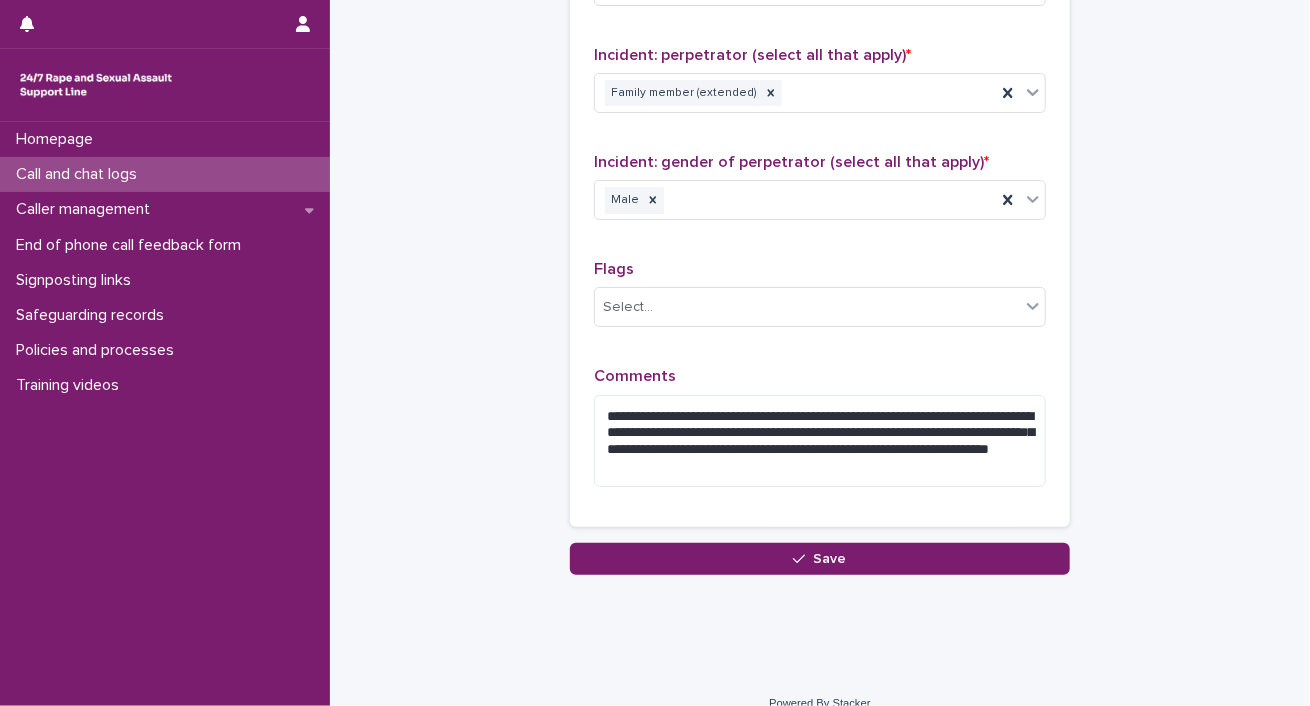 scroll, scrollTop: 1660, scrollLeft: 0, axis: vertical 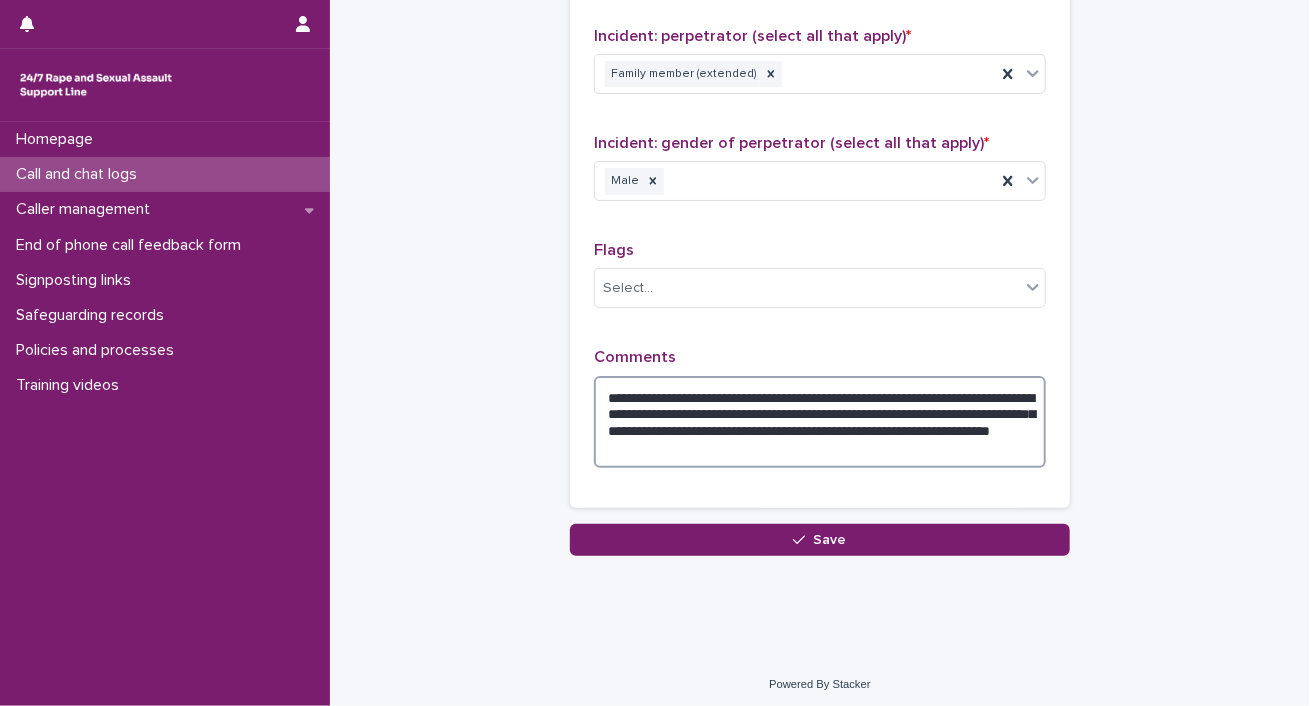 click on "**********" at bounding box center [820, 422] 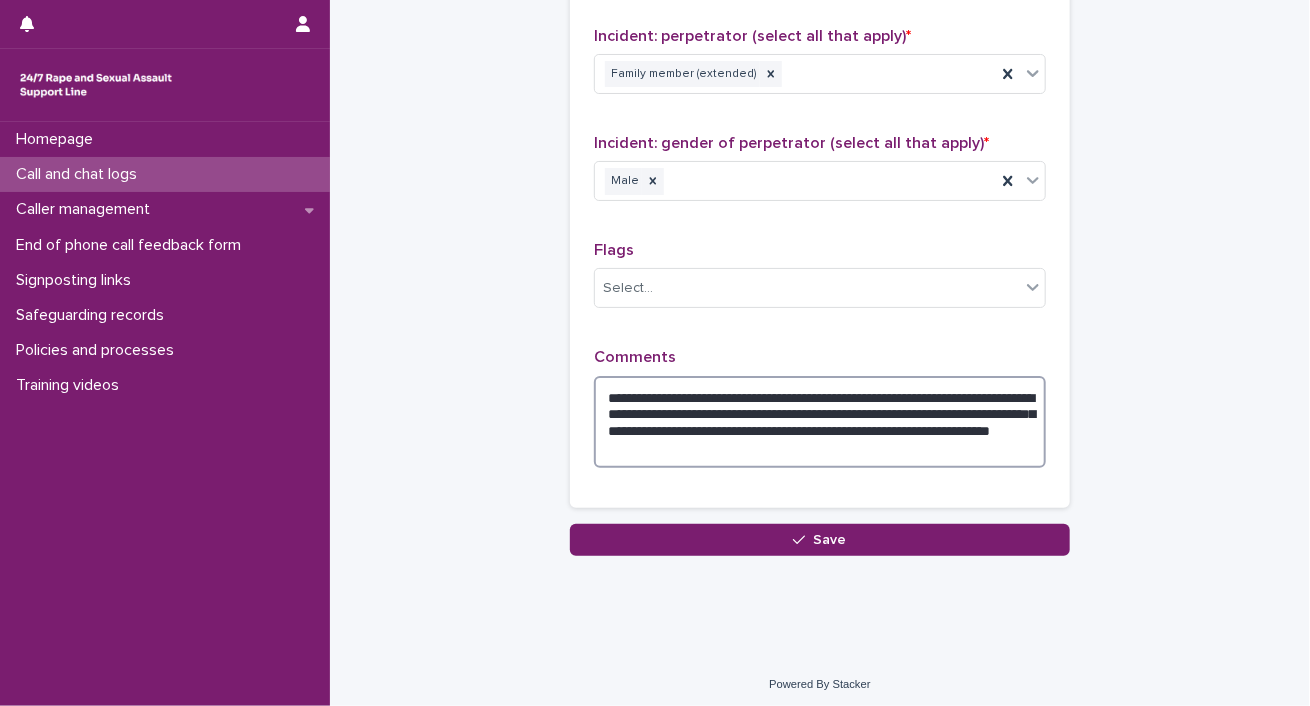click on "**********" at bounding box center [820, 422] 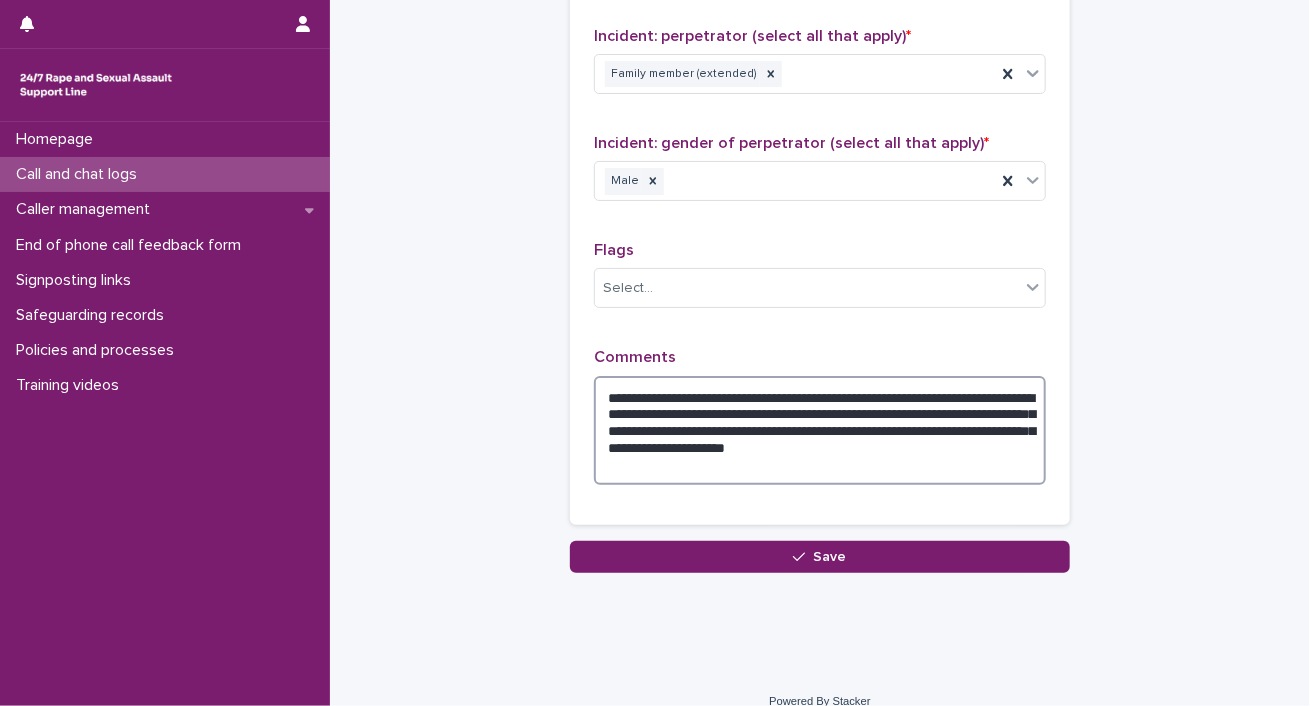 click on "**********" at bounding box center (820, 431) 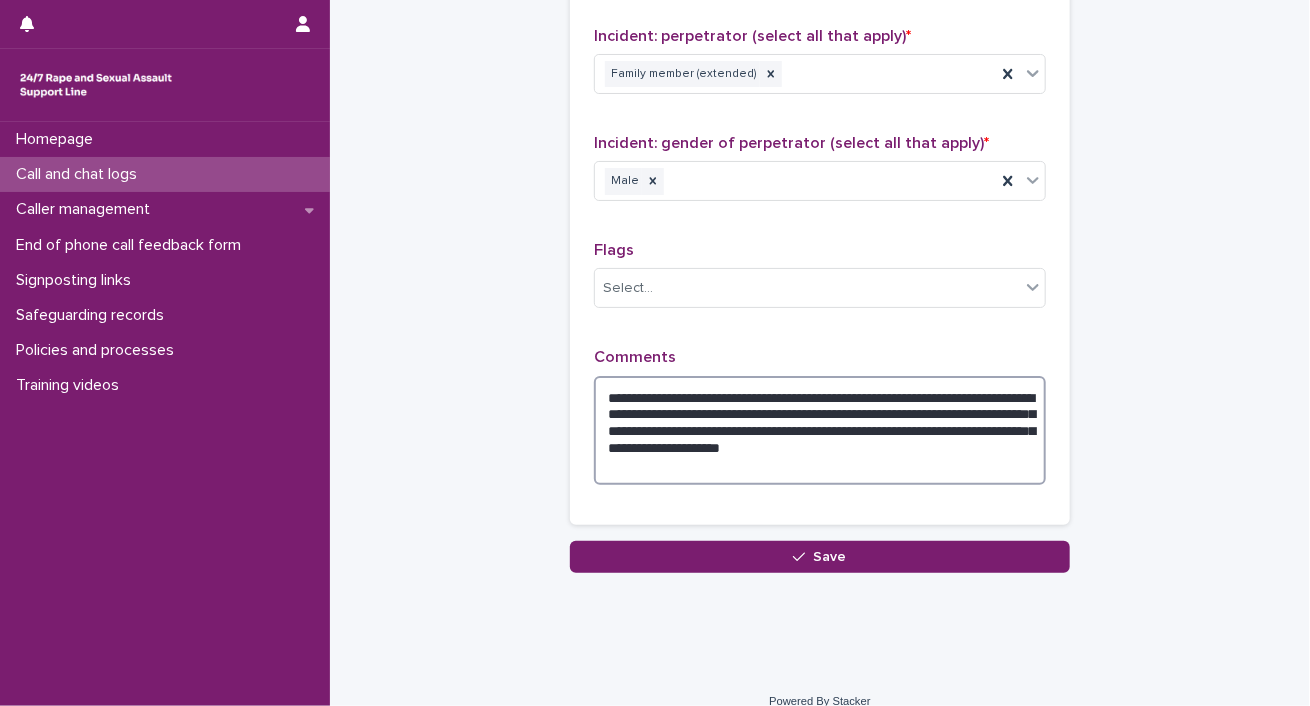 click on "**********" at bounding box center (820, 431) 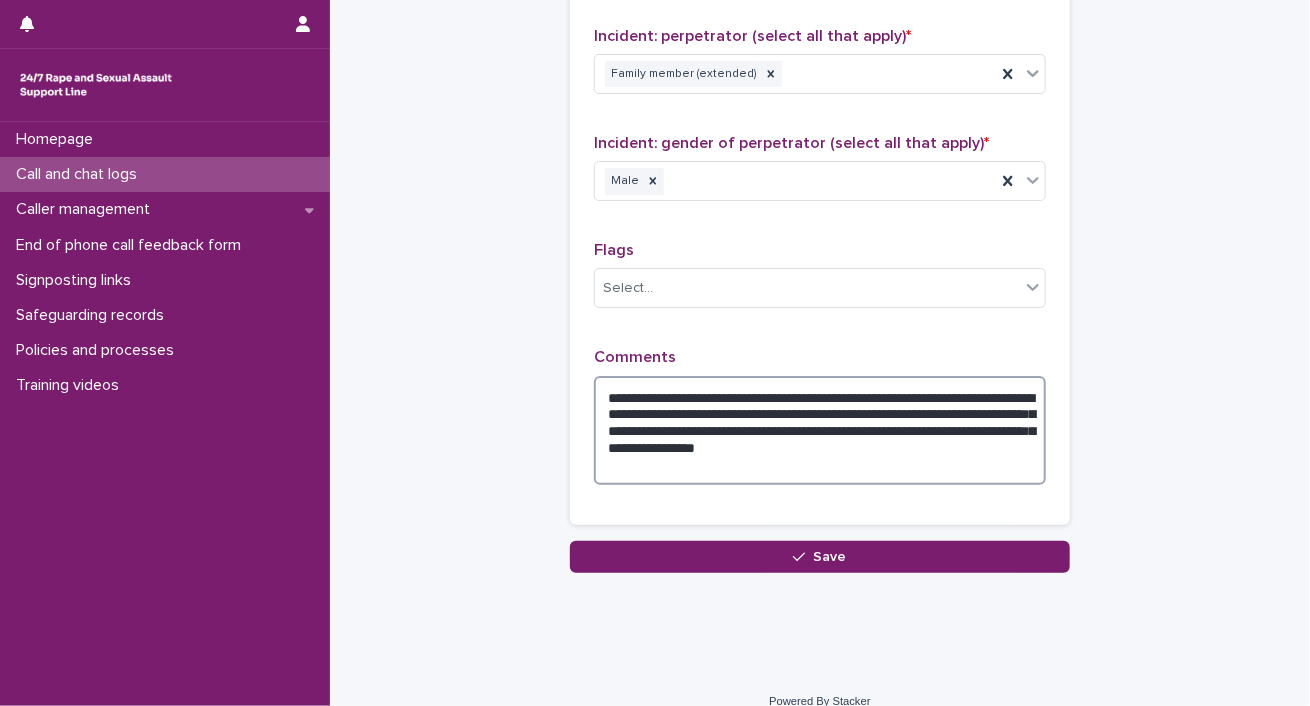 click on "**********" at bounding box center (820, 431) 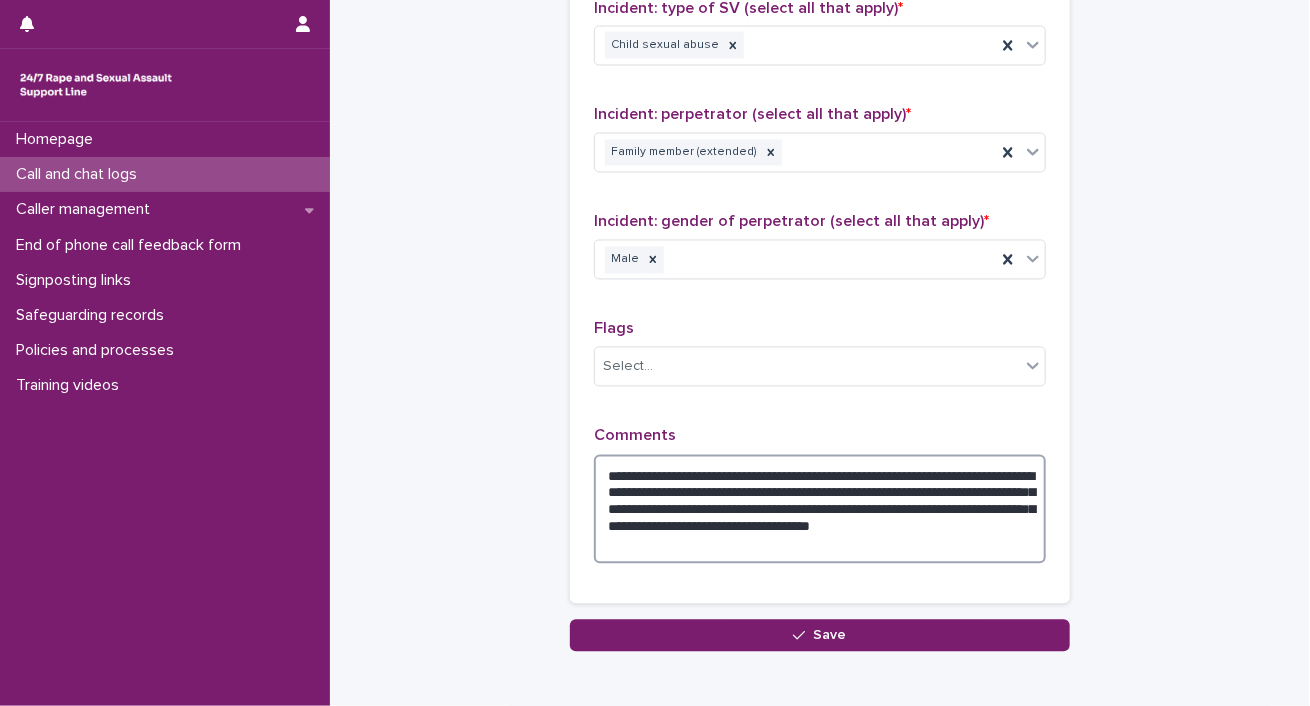 scroll, scrollTop: 1560, scrollLeft: 0, axis: vertical 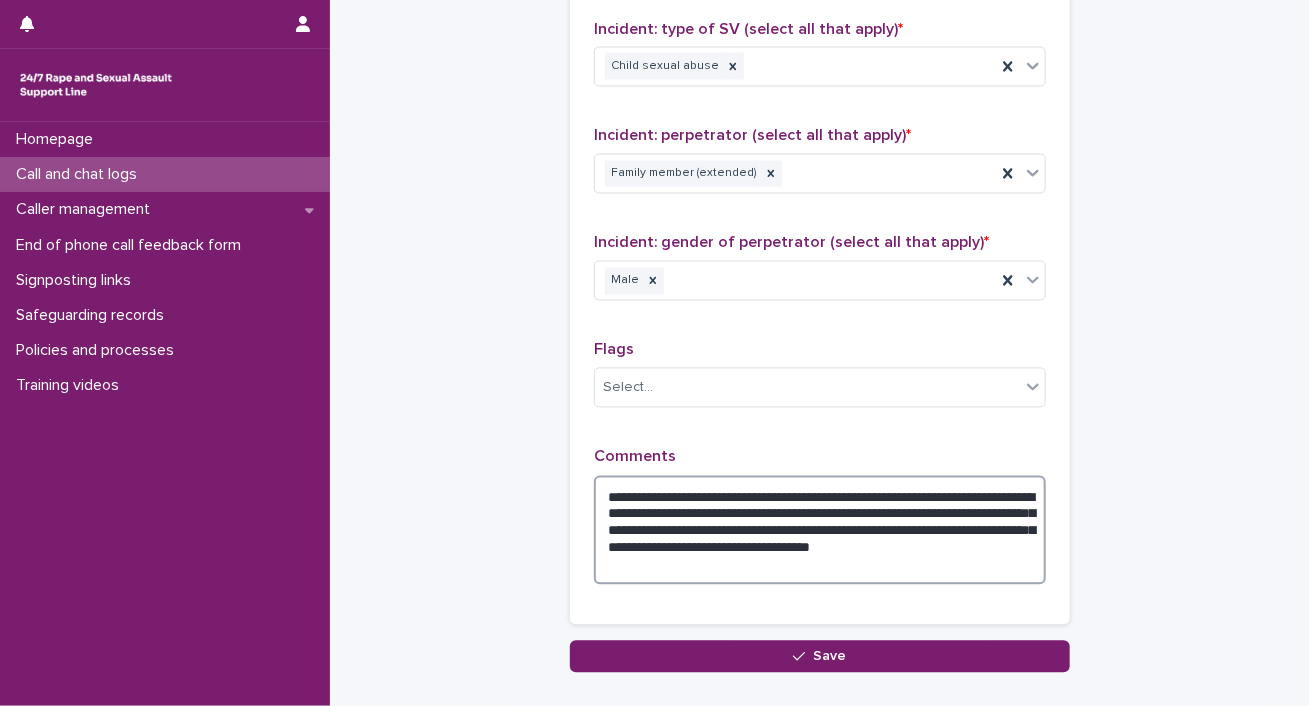 click on "**********" at bounding box center (820, 531) 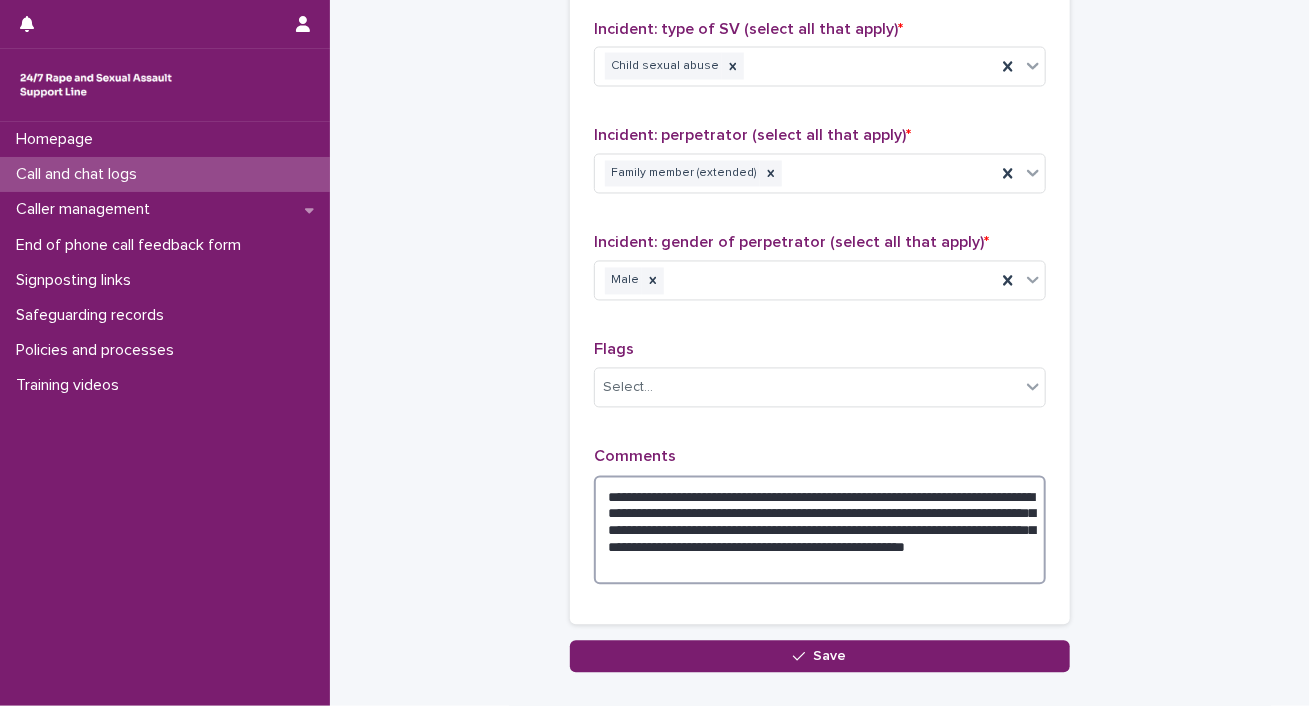 click on "**********" at bounding box center [820, 531] 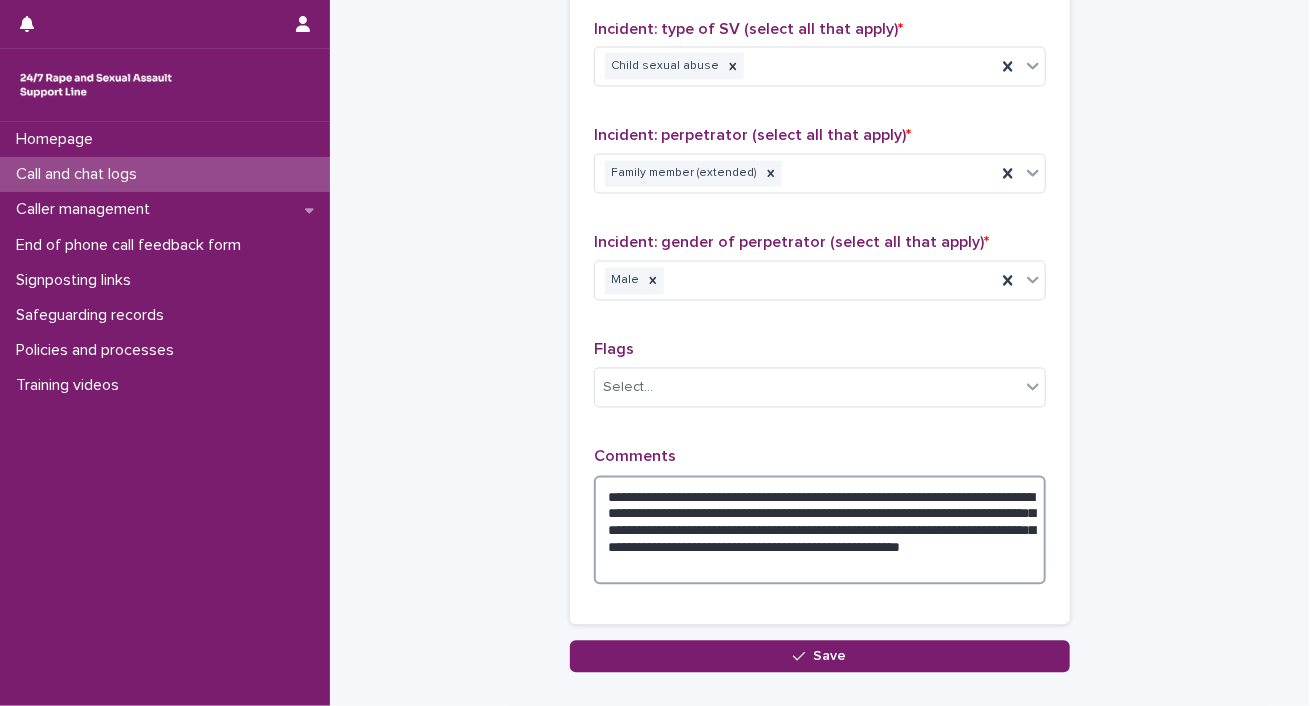 click on "**********" at bounding box center (820, 531) 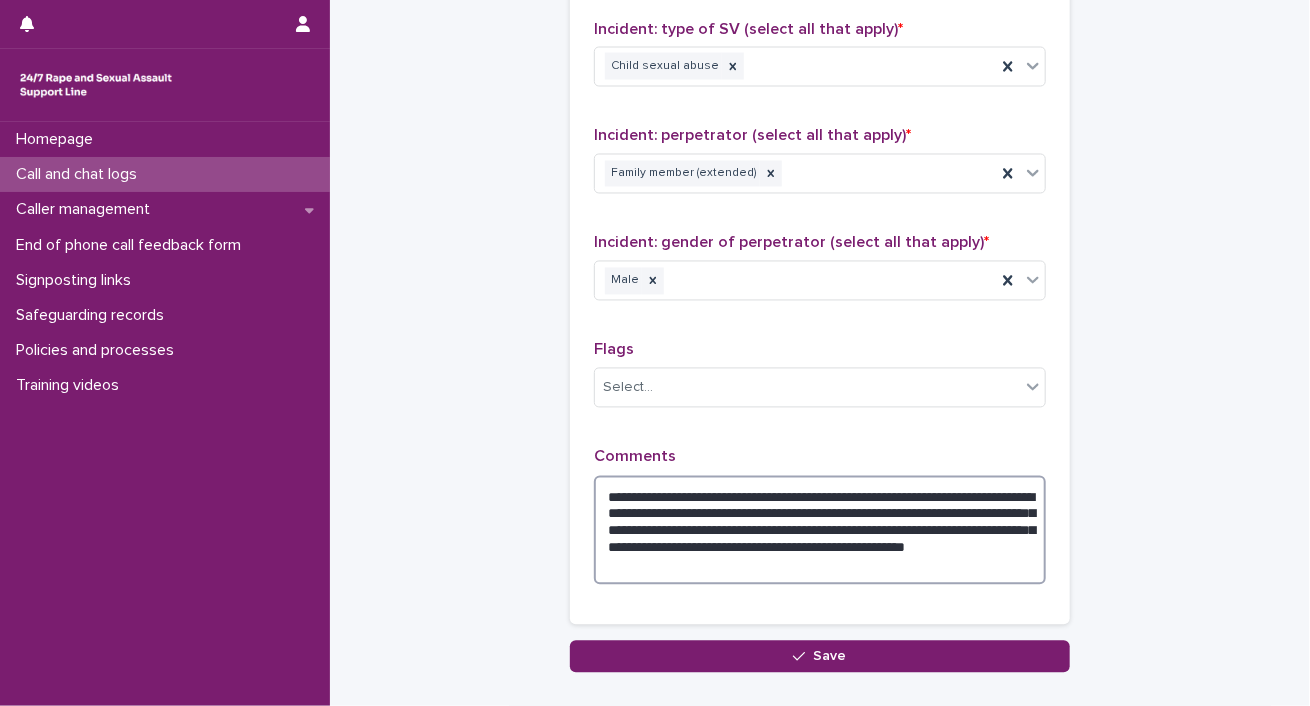 click on "**********" at bounding box center (820, 531) 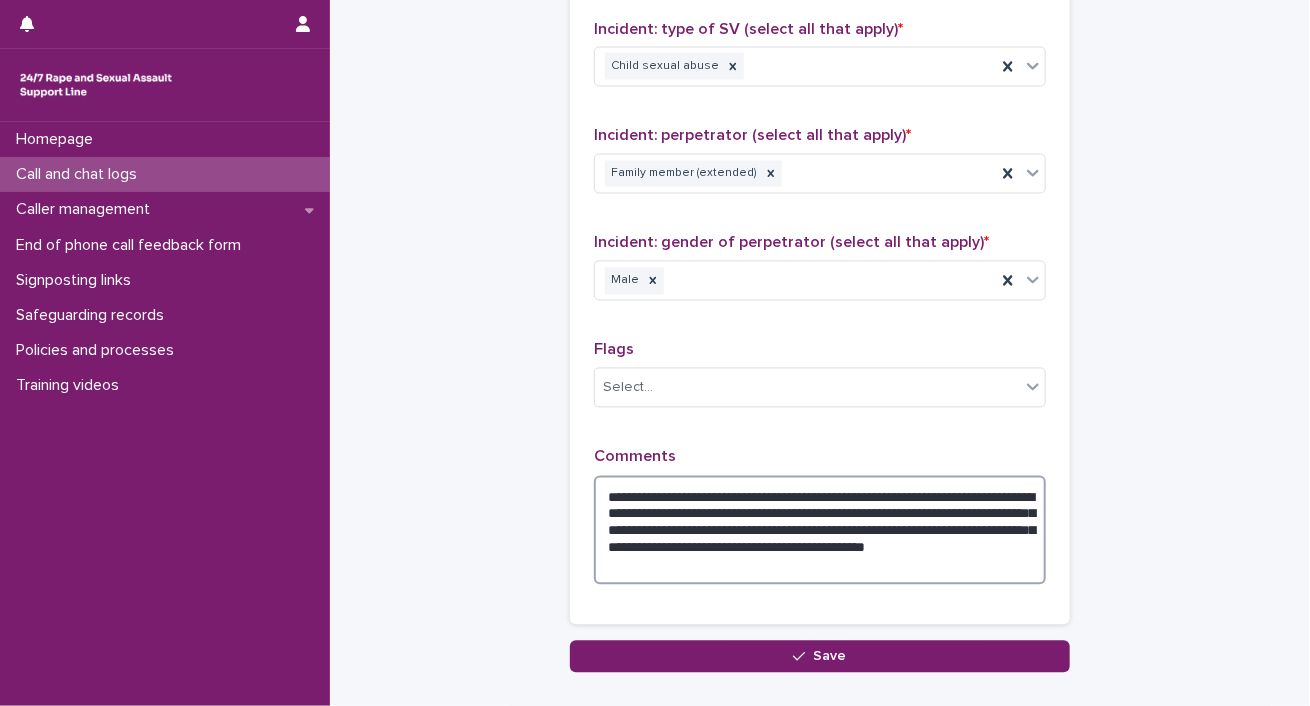 click on "**********" at bounding box center [820, 531] 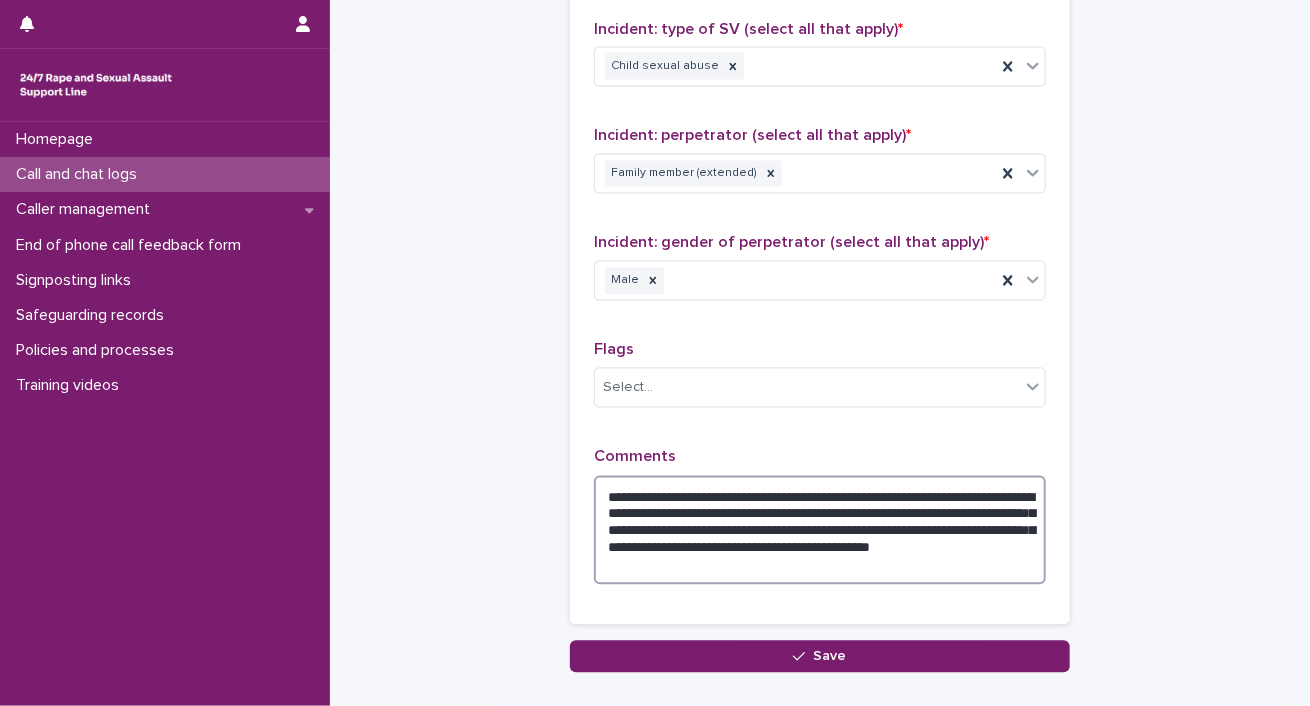 click on "**********" at bounding box center [820, 531] 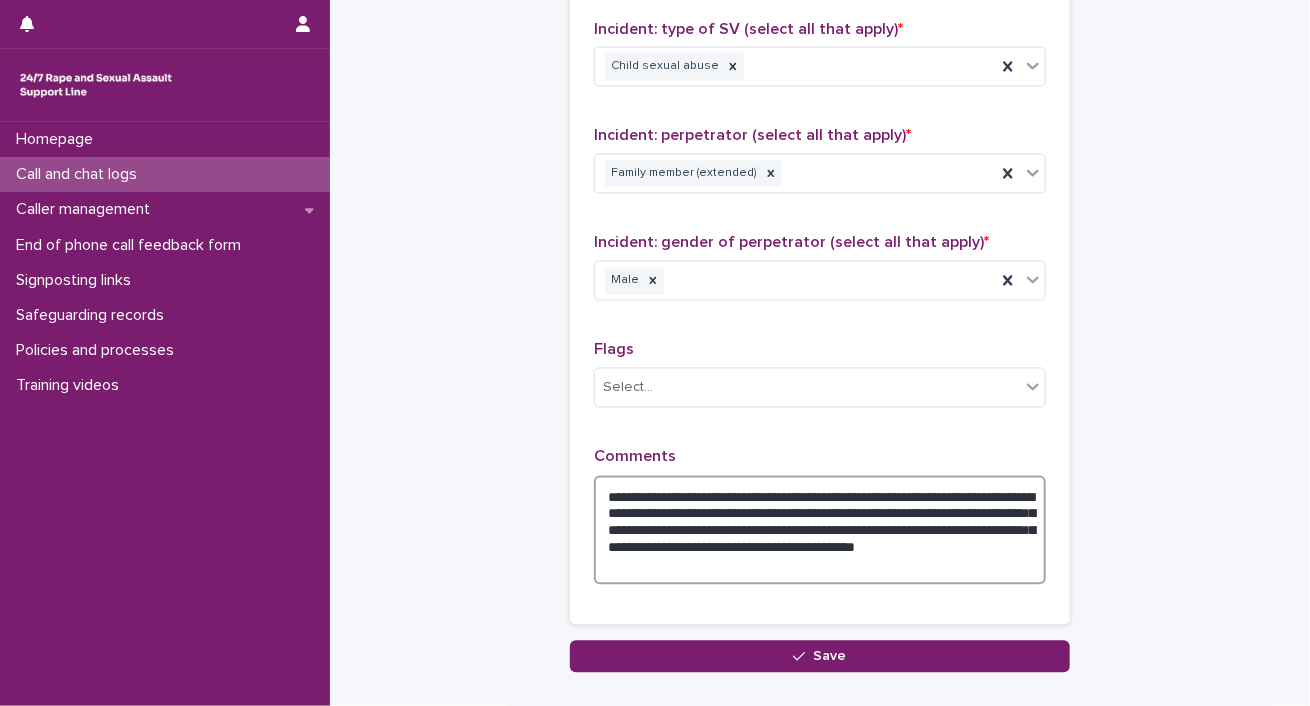 click on "**********" at bounding box center (820, 531) 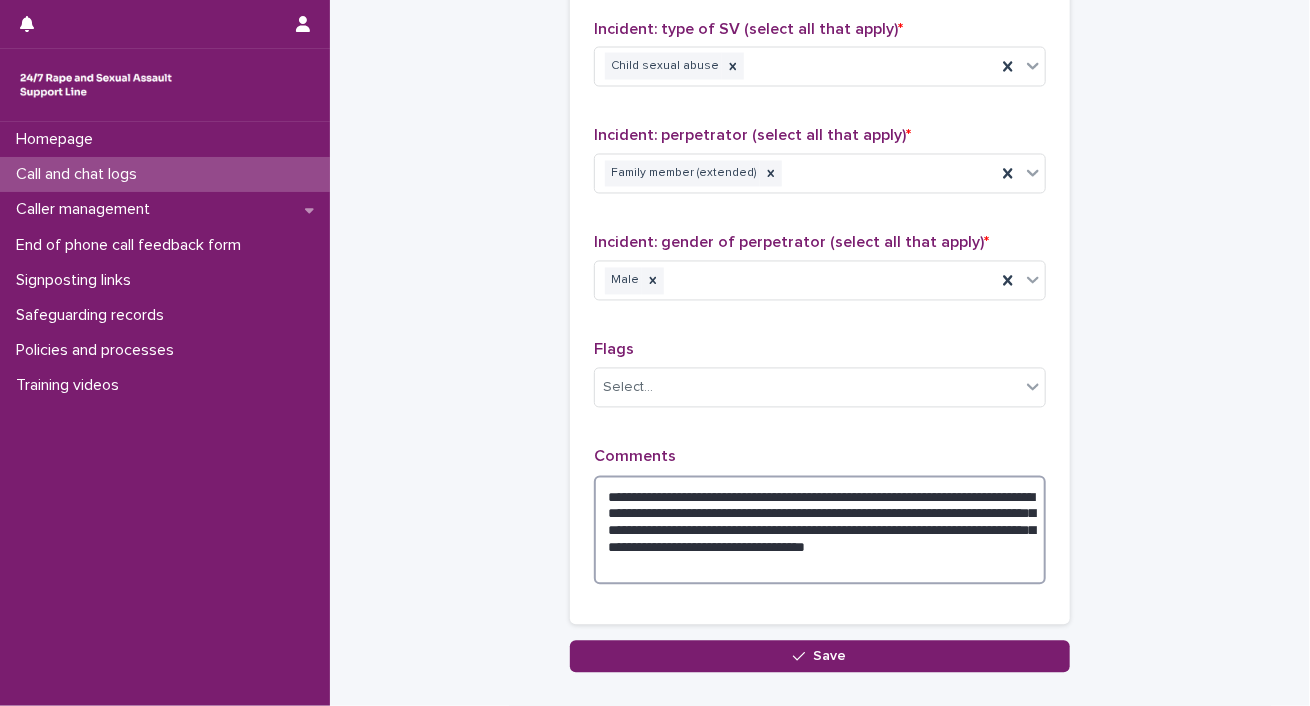 click on "**********" at bounding box center (820, 531) 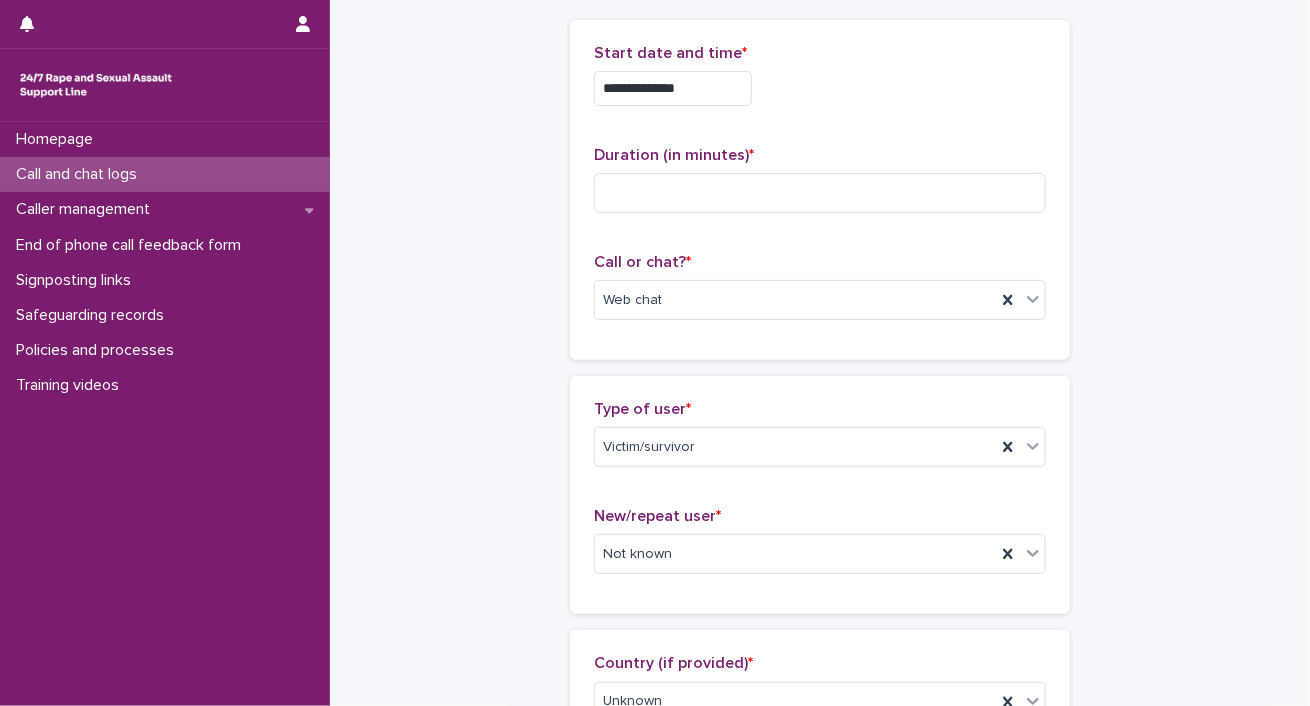 scroll, scrollTop: 100, scrollLeft: 0, axis: vertical 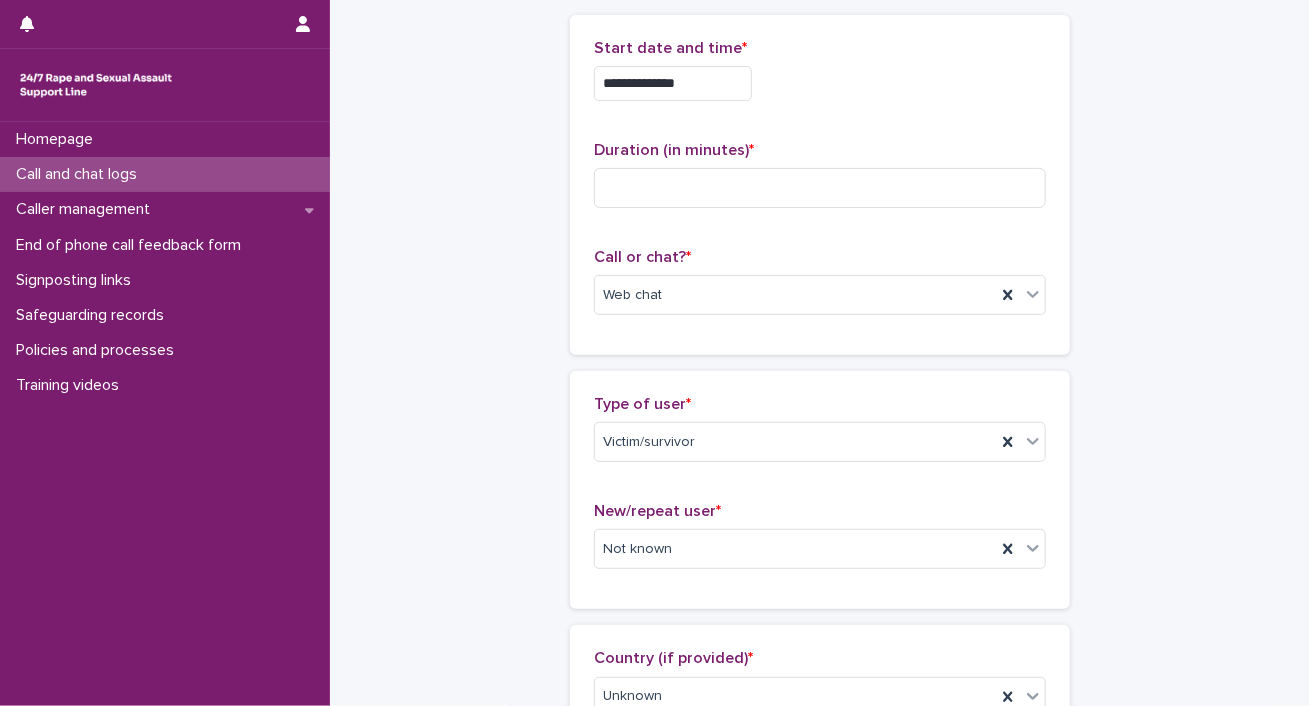 type on "**********" 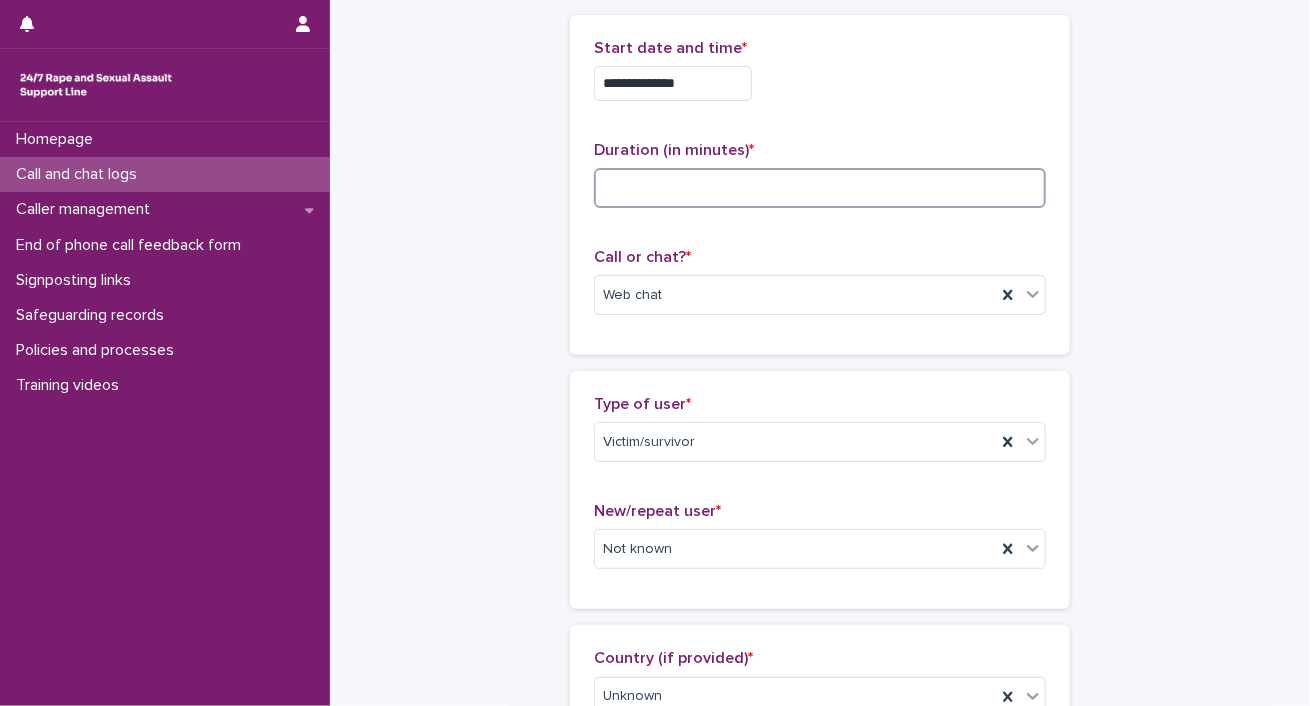 click at bounding box center (820, 188) 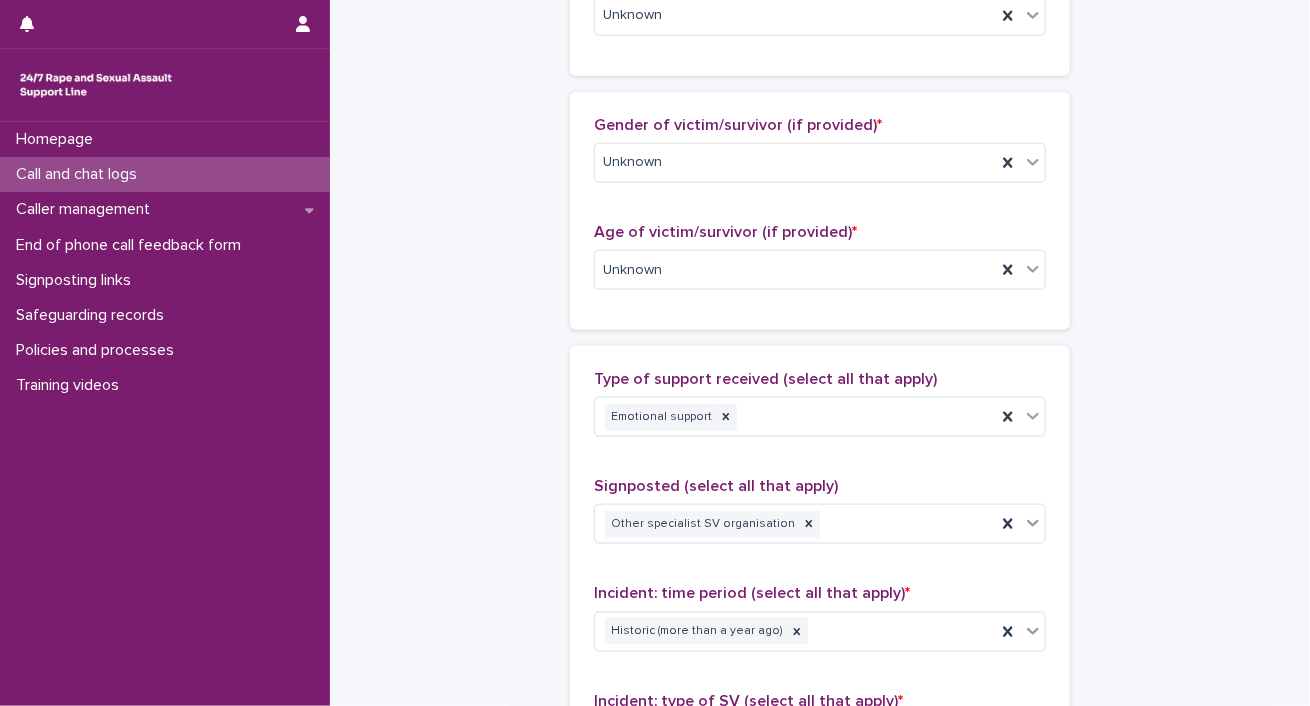 scroll, scrollTop: 900, scrollLeft: 0, axis: vertical 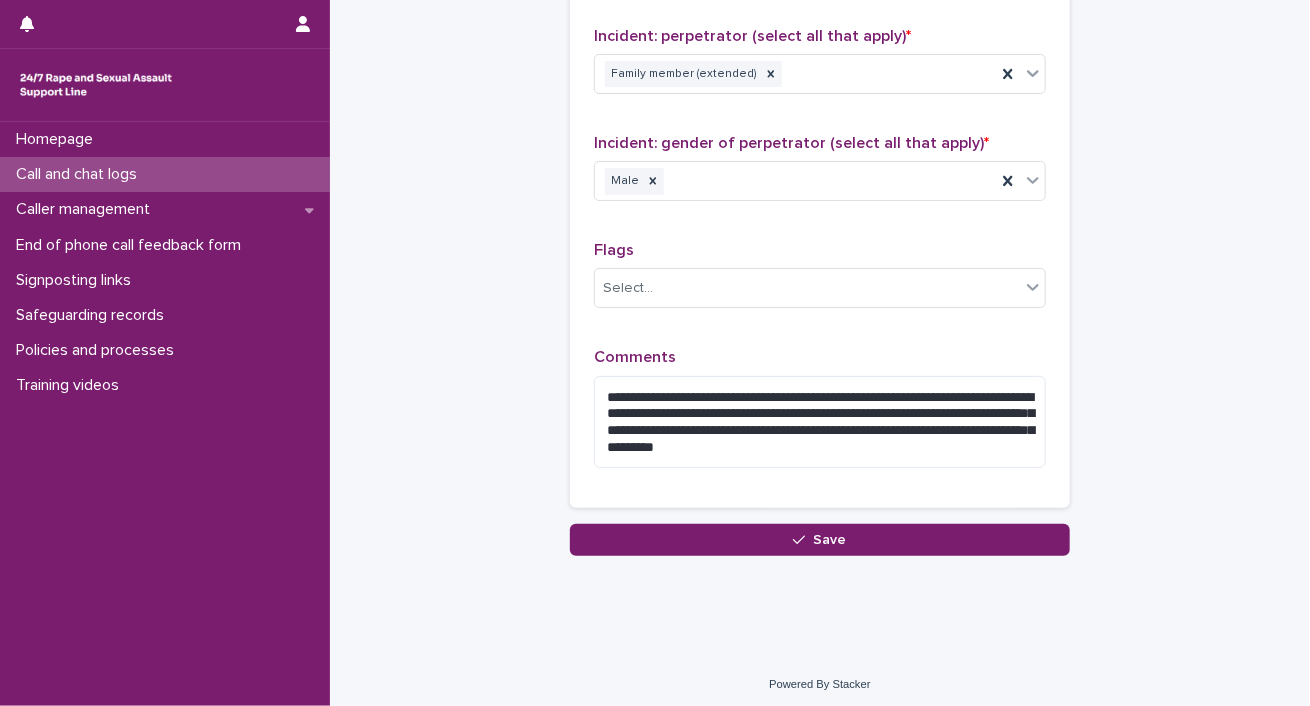 type on "**" 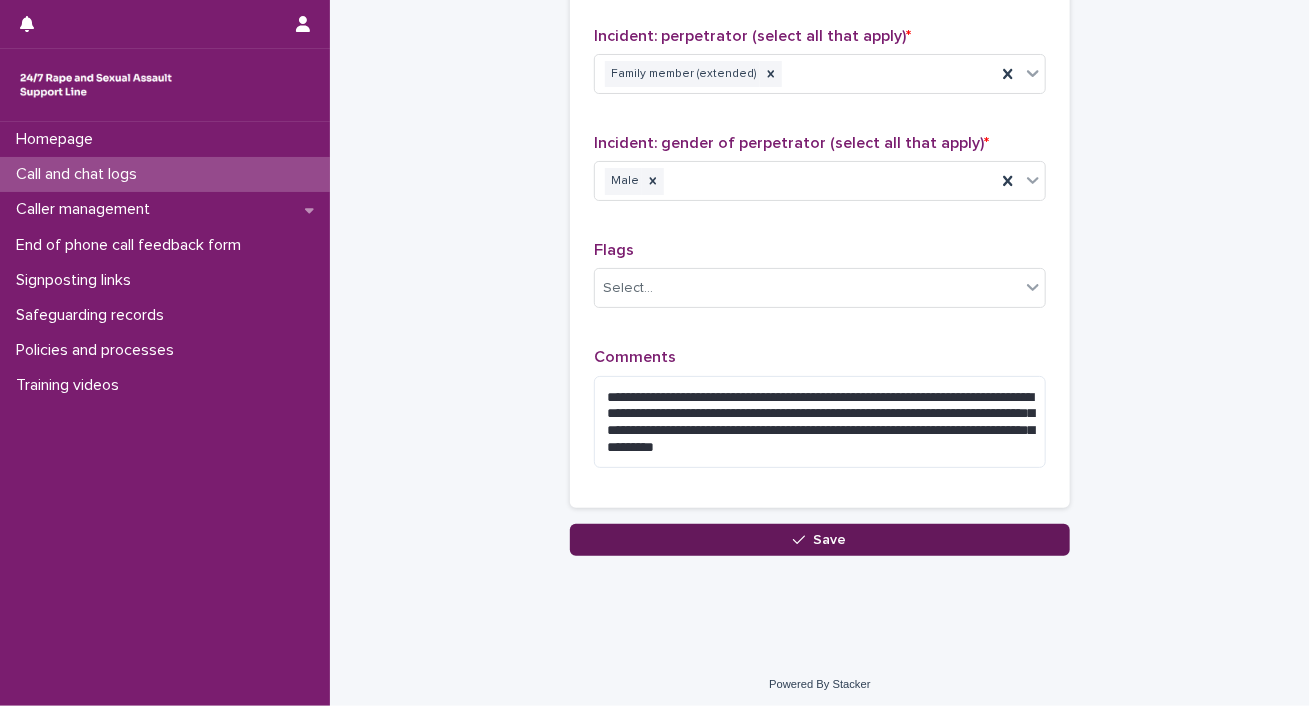 click on "Save" at bounding box center [830, 540] 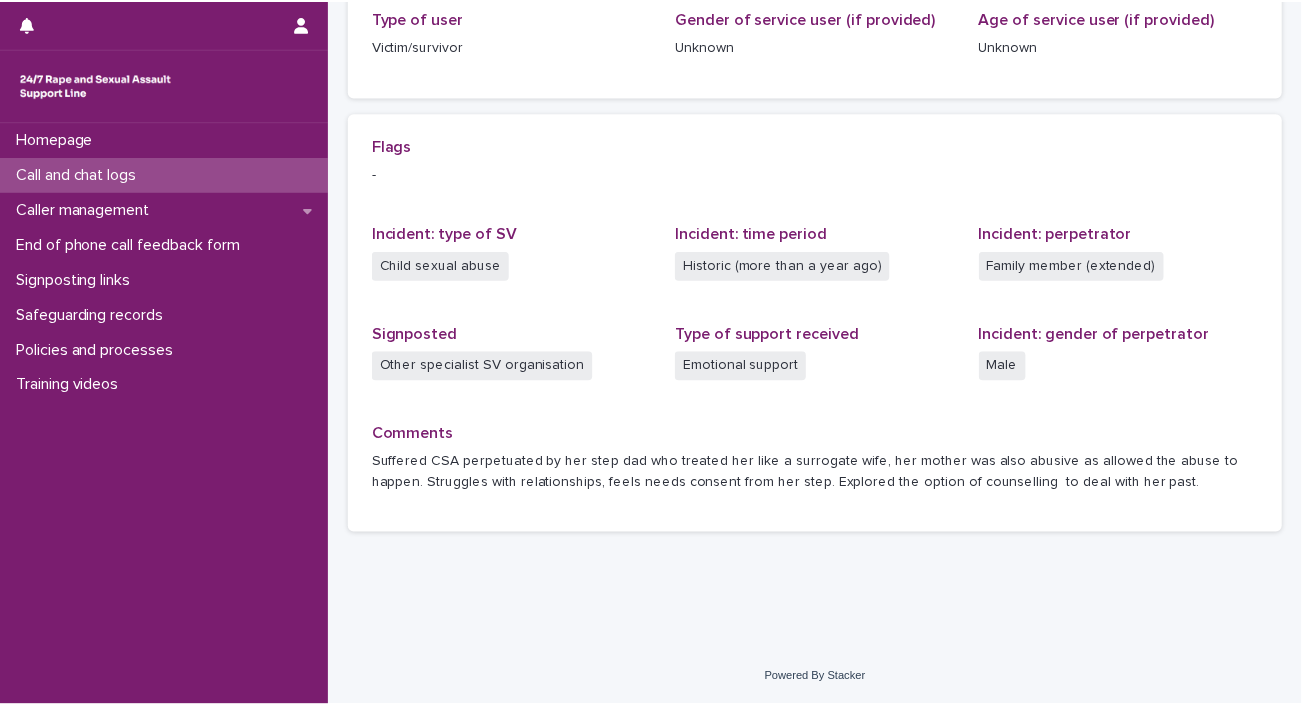 scroll, scrollTop: 0, scrollLeft: 0, axis: both 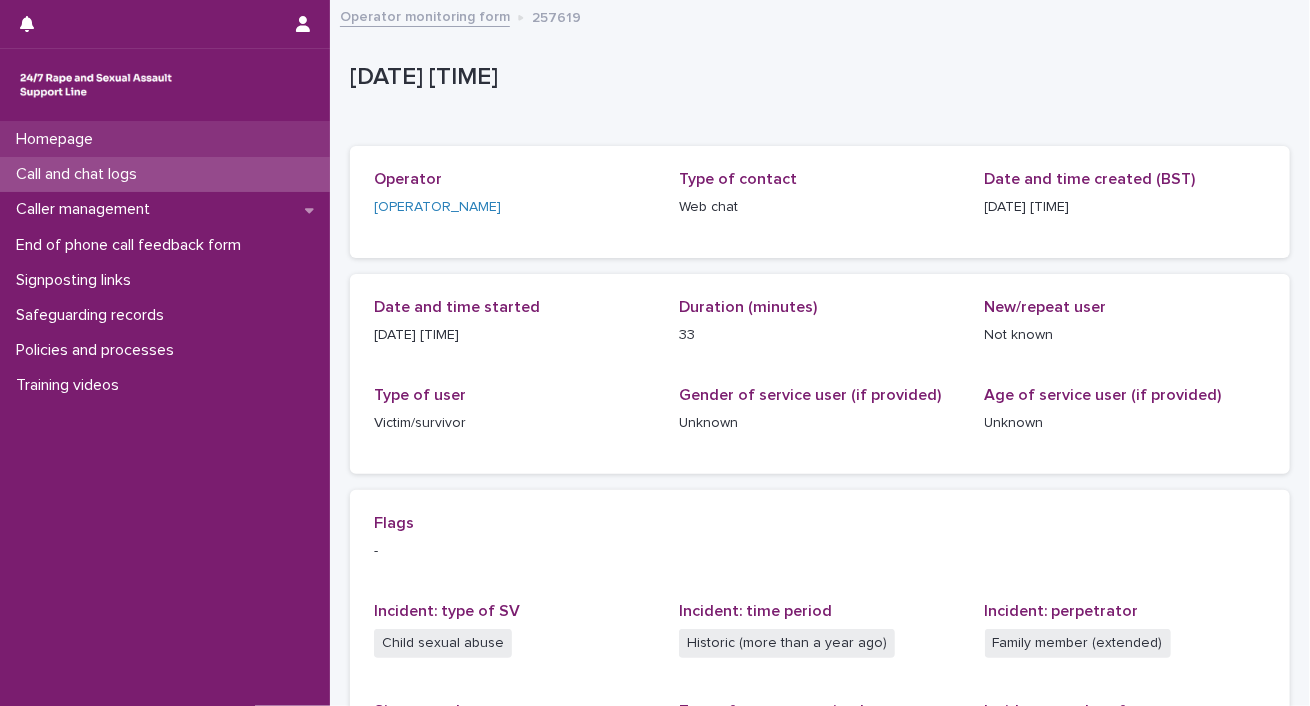 click on "Homepage" at bounding box center (58, 139) 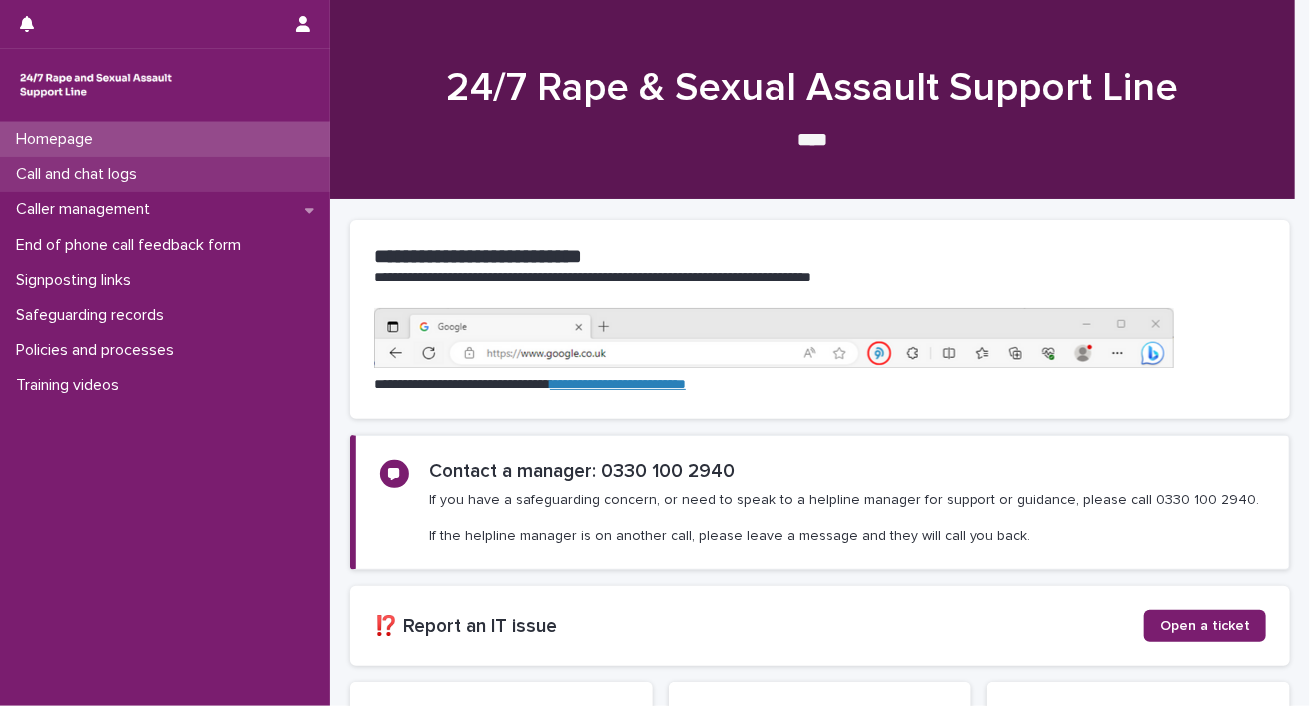 click on "Call and chat logs" at bounding box center [80, 174] 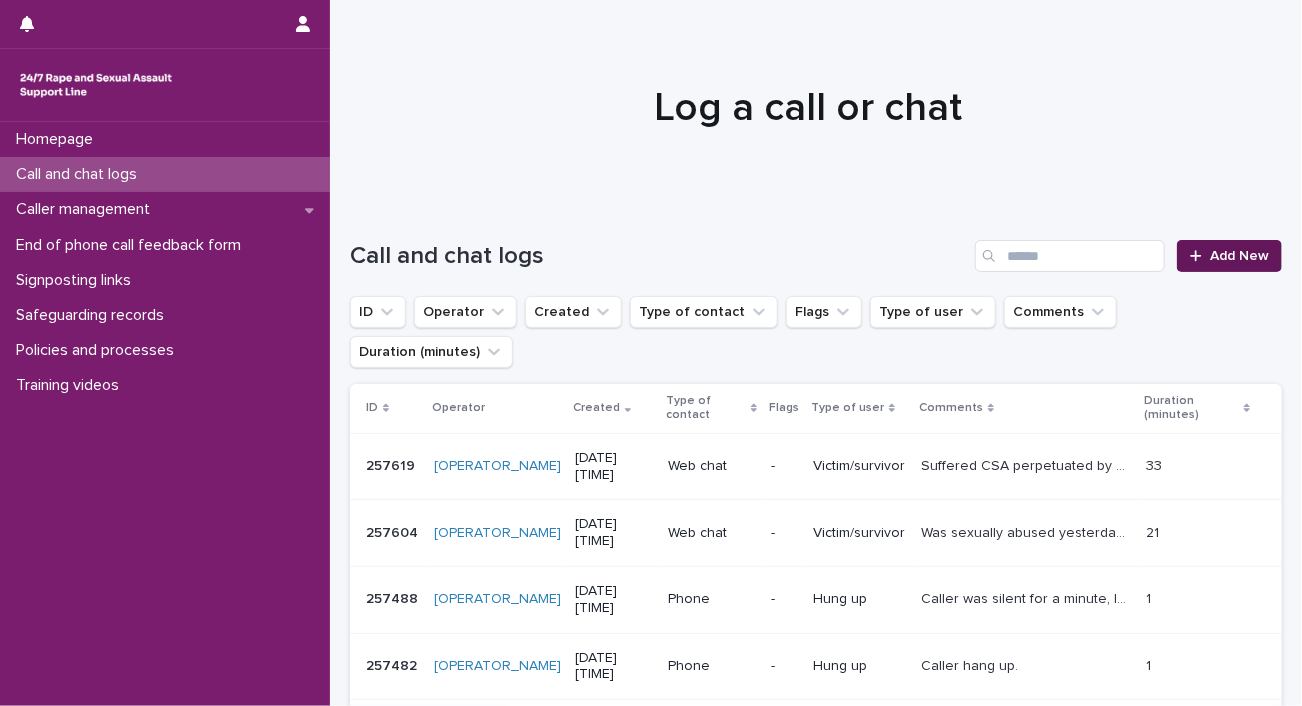 click on "Add New" at bounding box center (1239, 256) 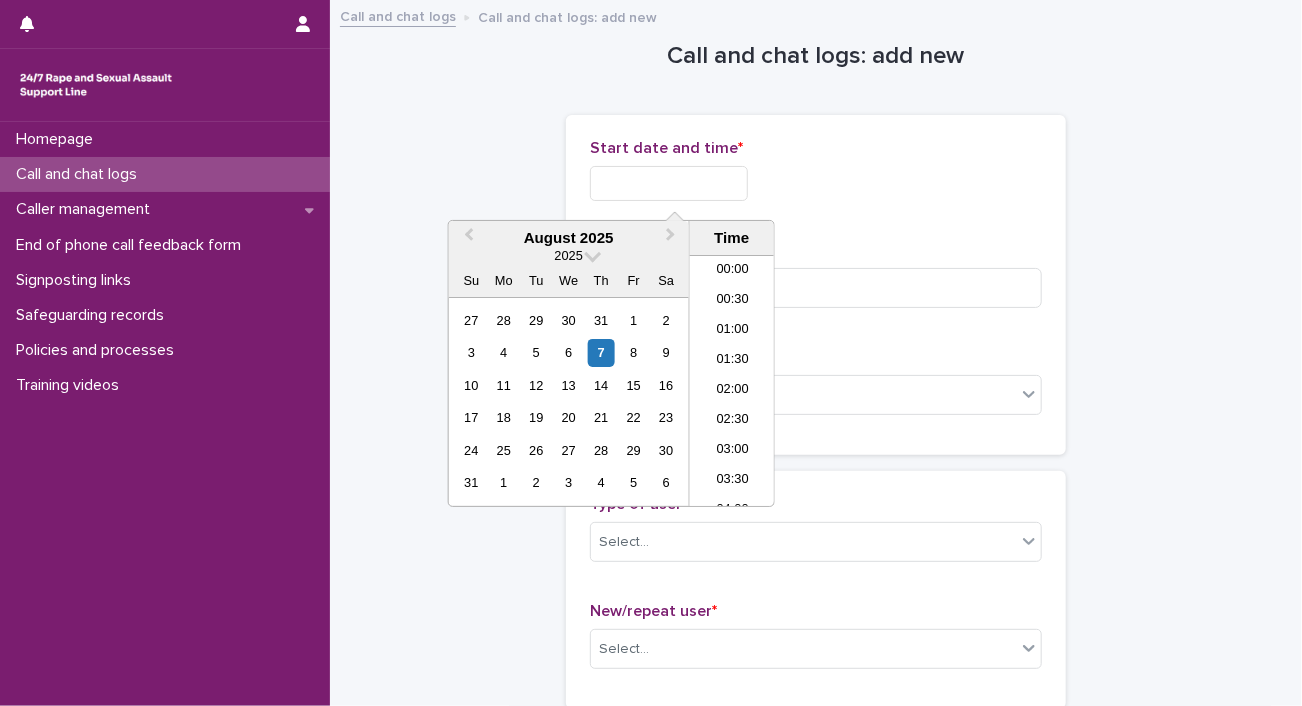 click at bounding box center (669, 183) 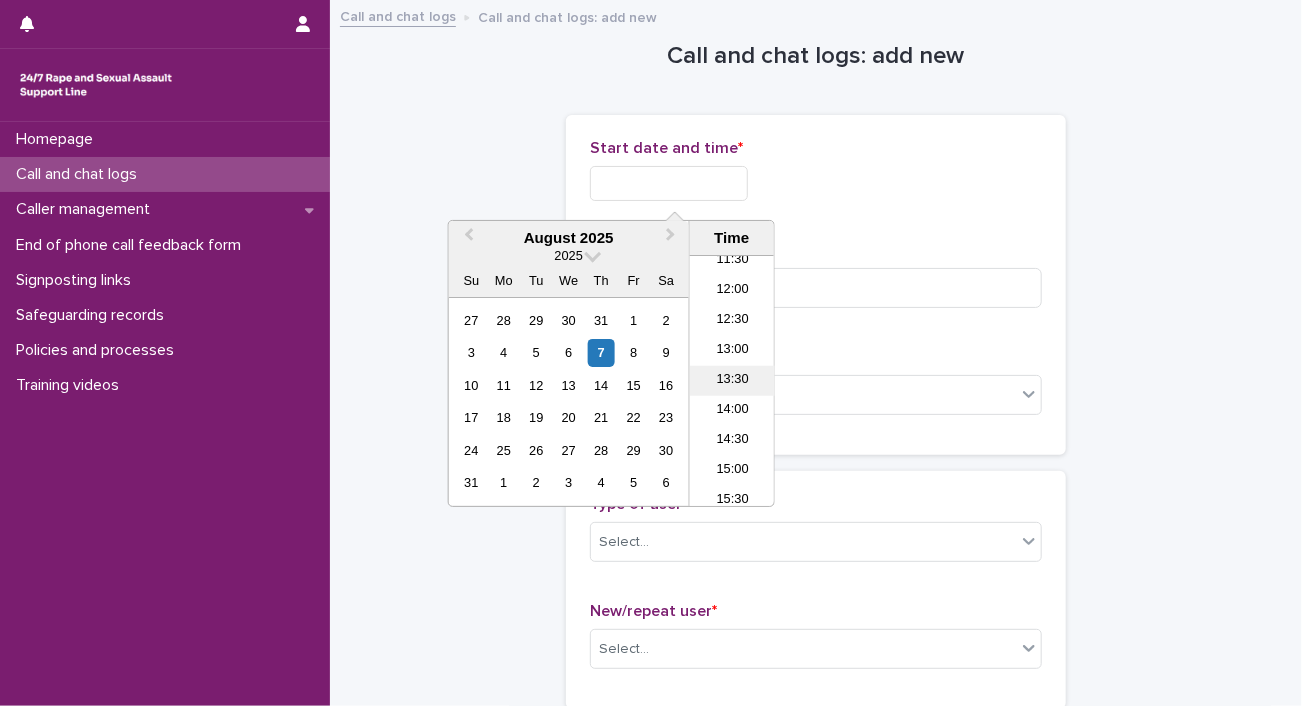 click on "13:30" at bounding box center [732, 381] 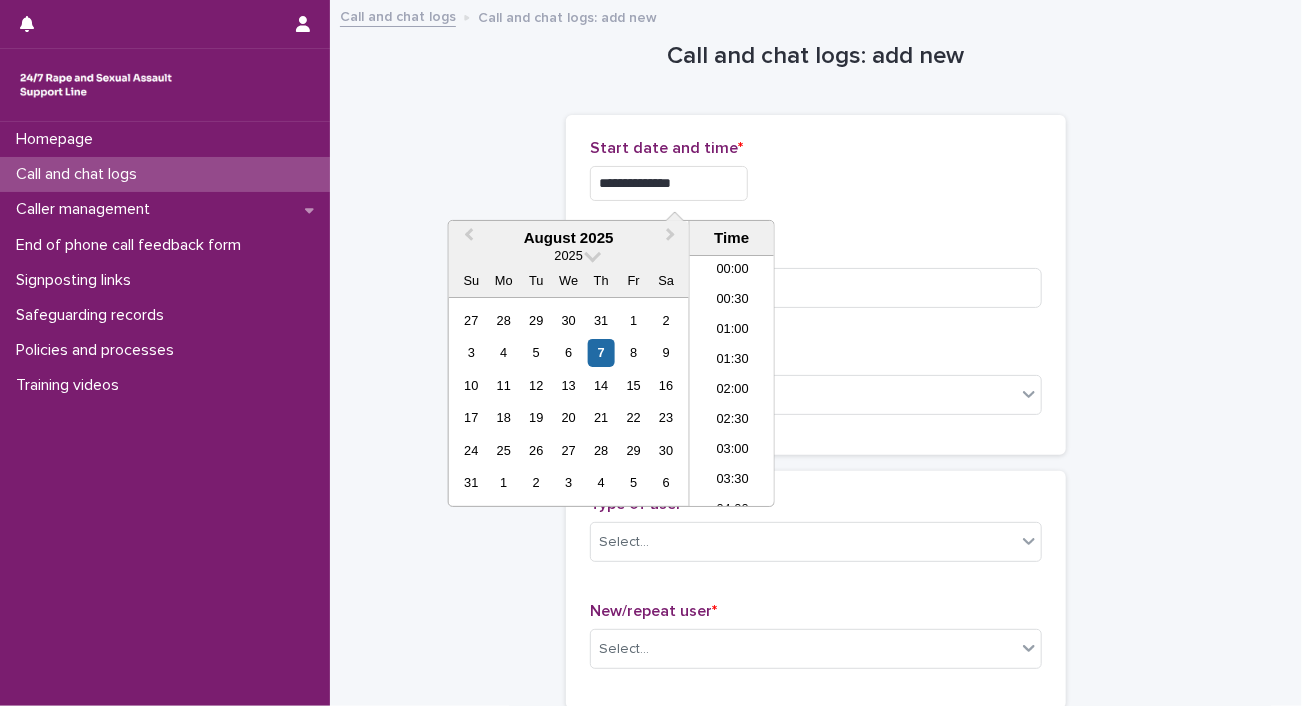 click on "**********" at bounding box center (669, 183) 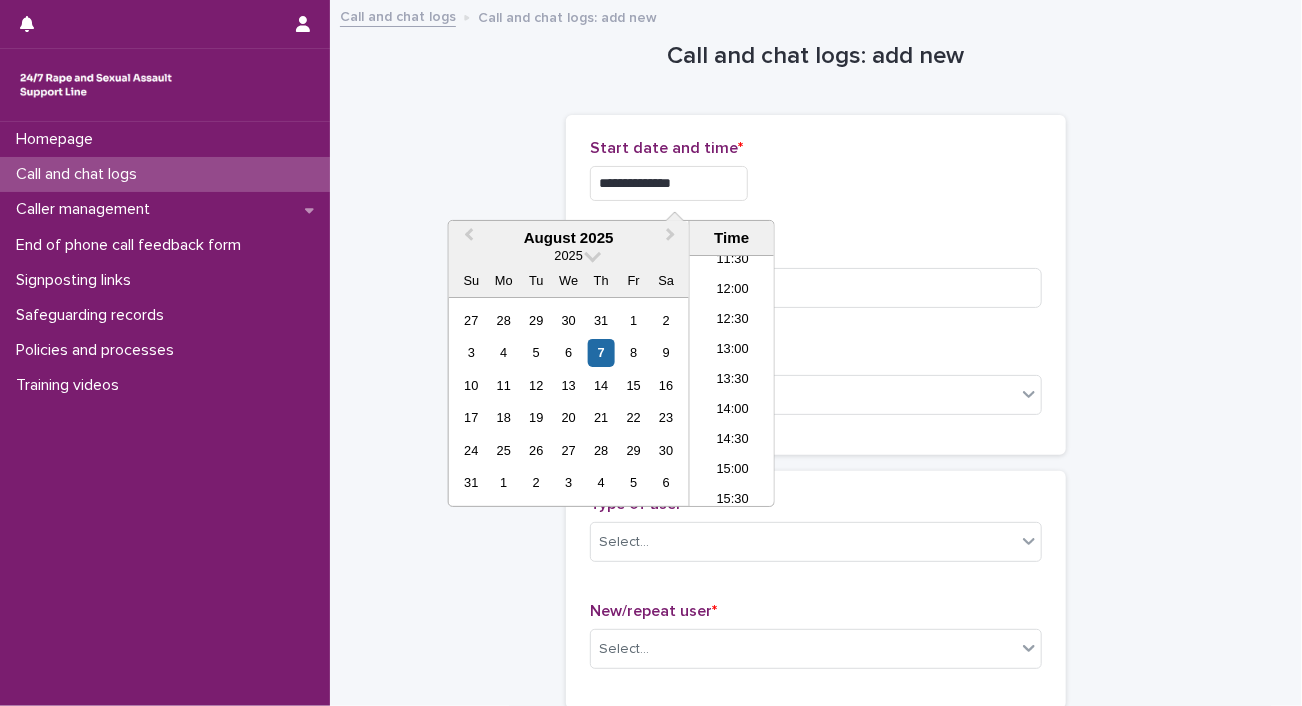 type on "**********" 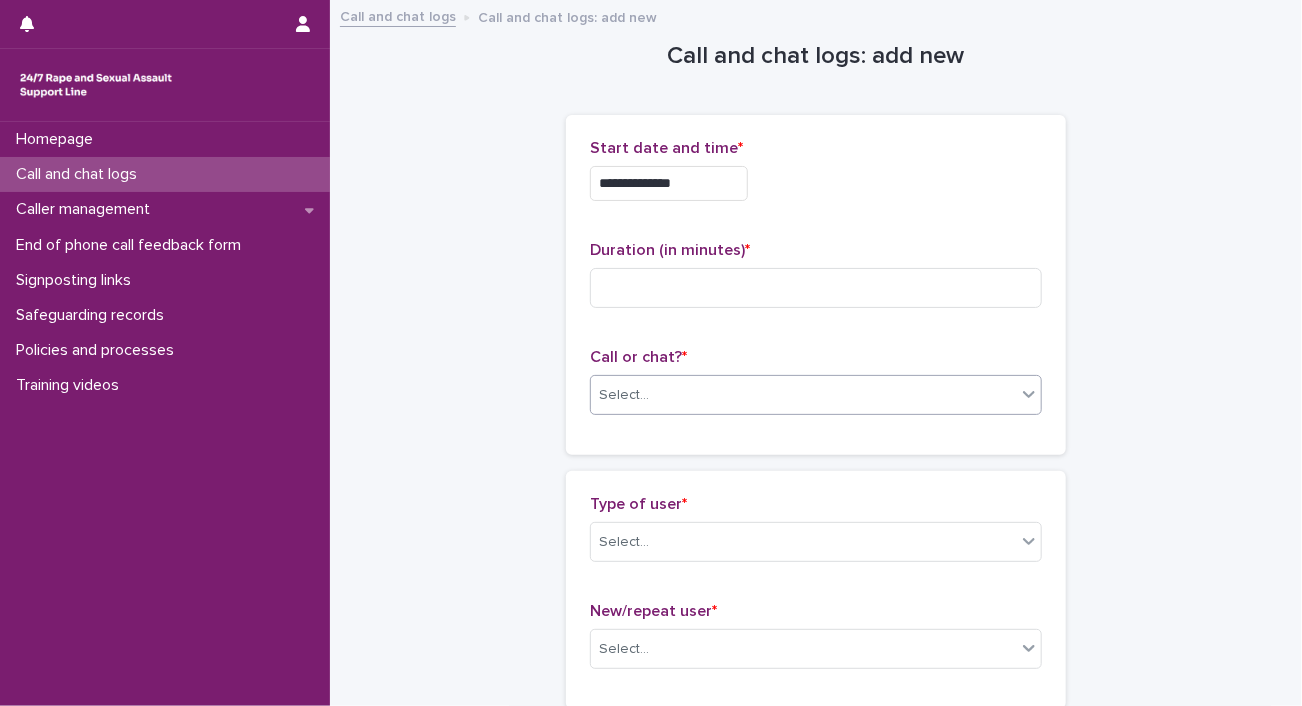 click 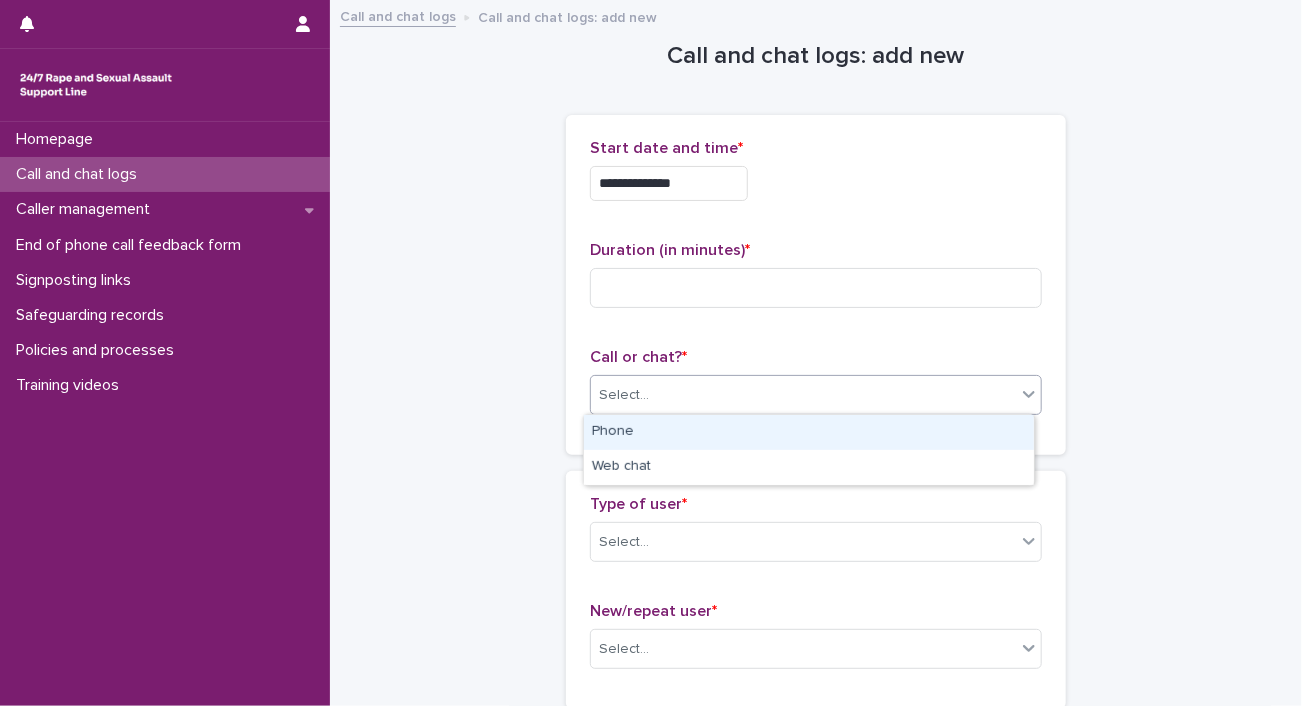 click on "Phone" at bounding box center [809, 432] 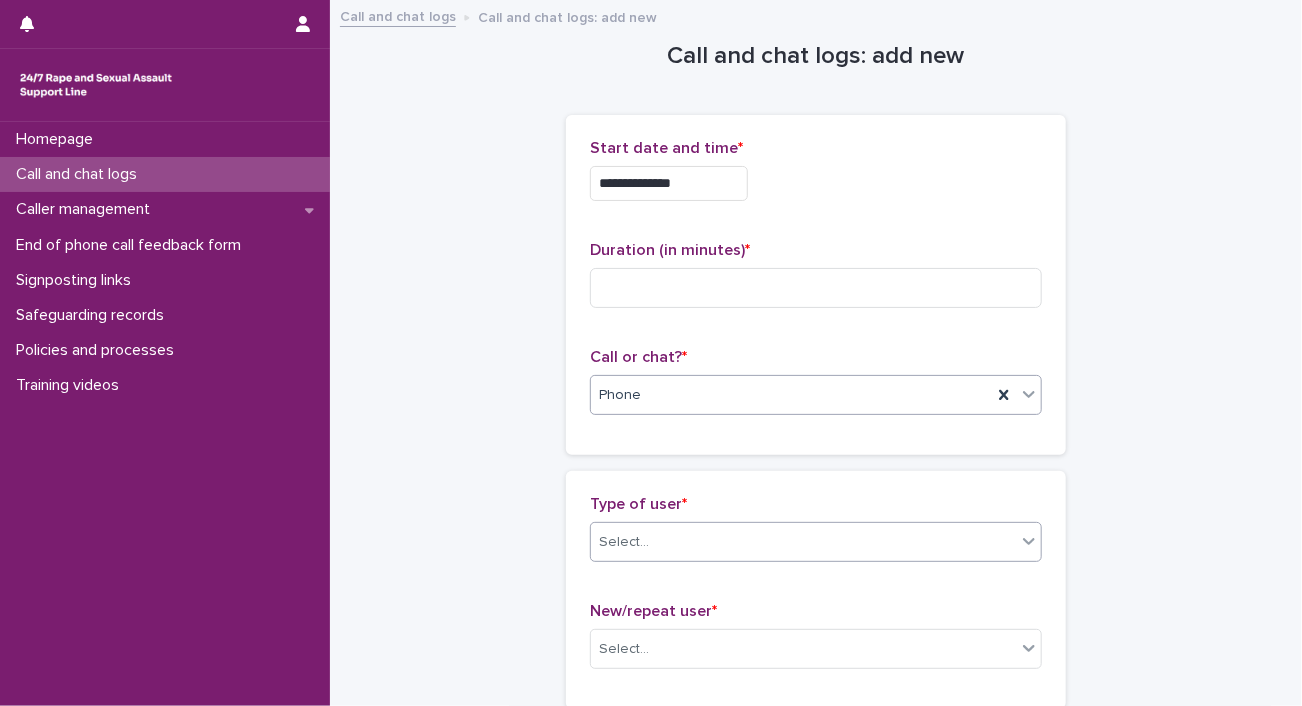 click 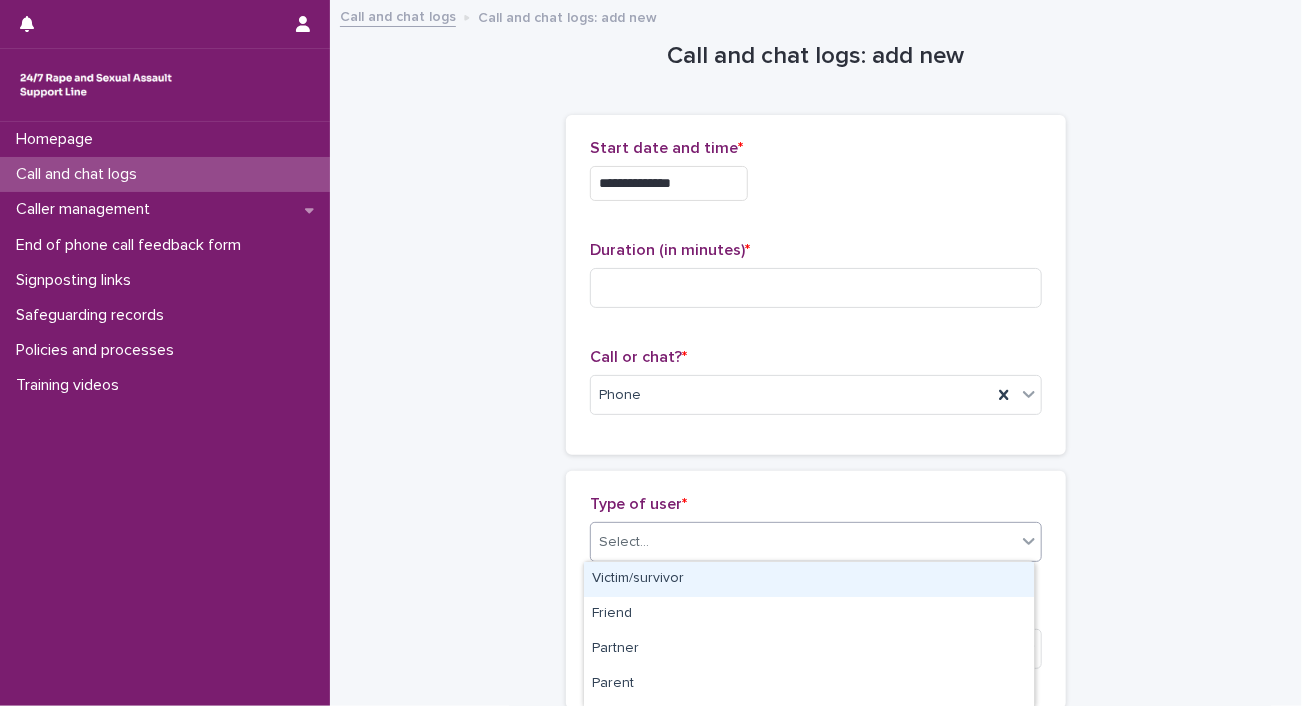 scroll, scrollTop: 617, scrollLeft: 0, axis: vertical 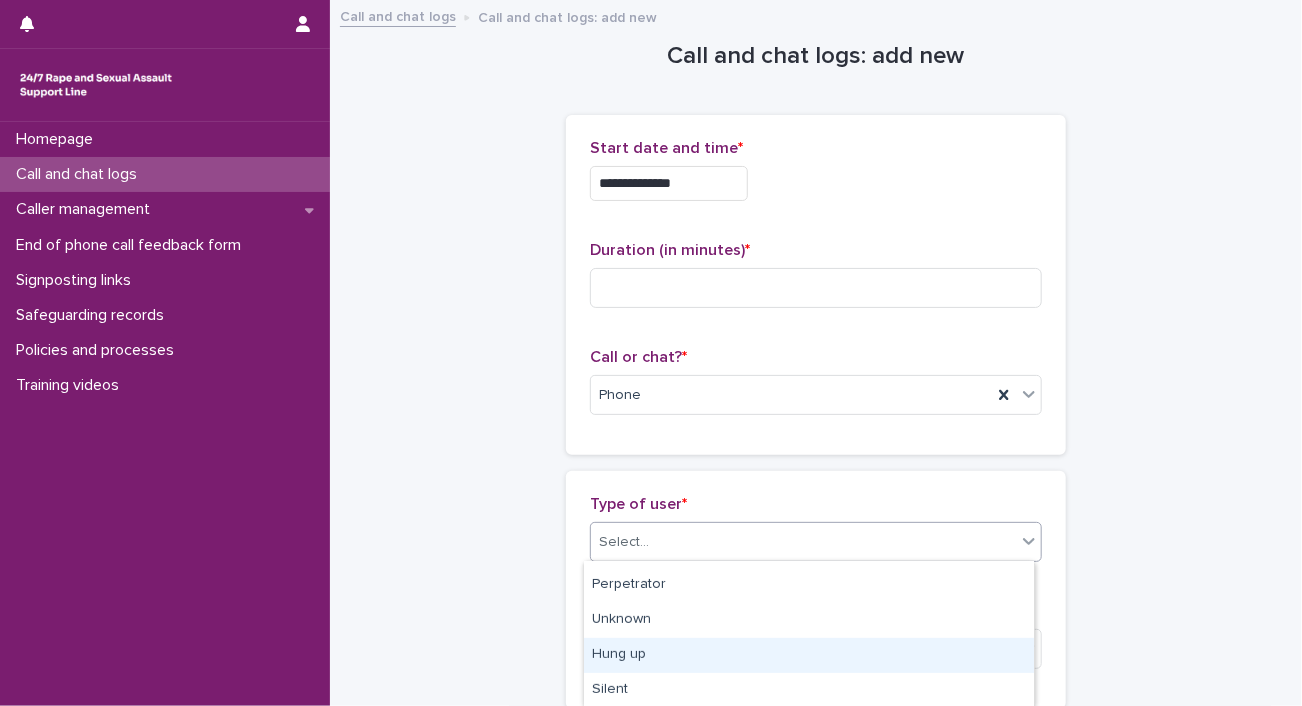 click on "Hung up" at bounding box center [809, 655] 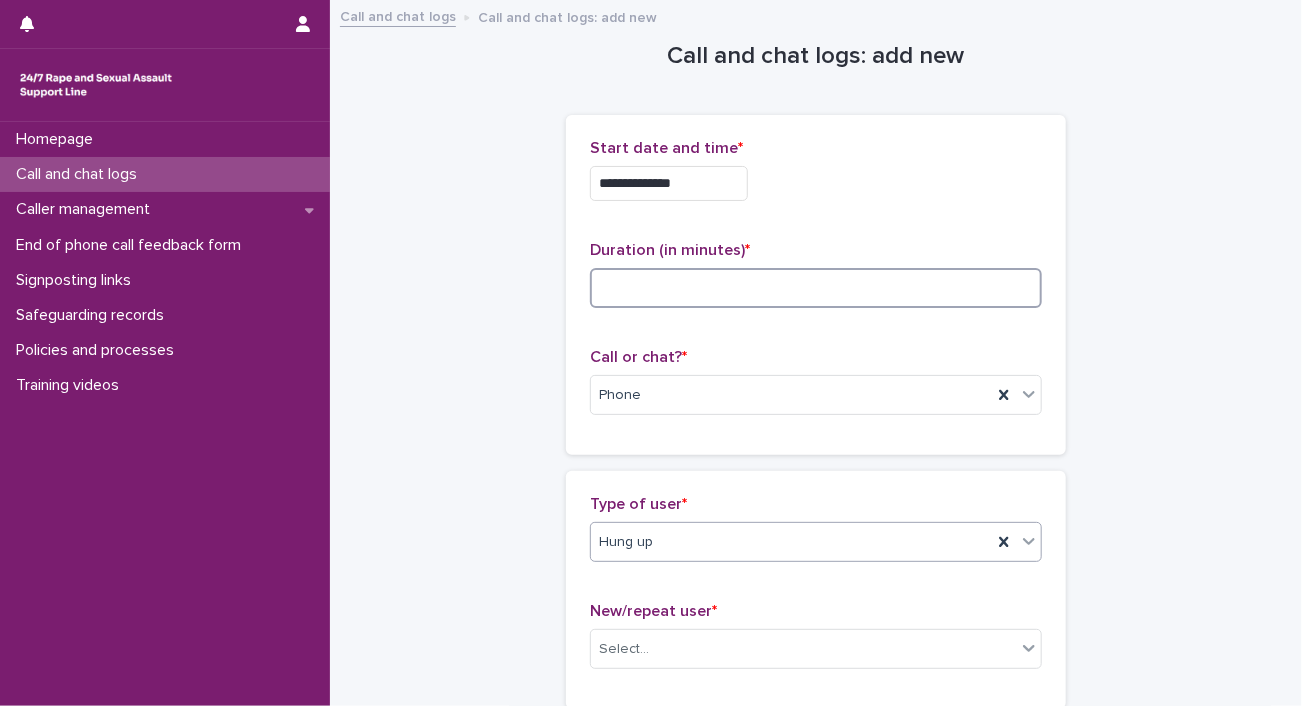 click at bounding box center (816, 288) 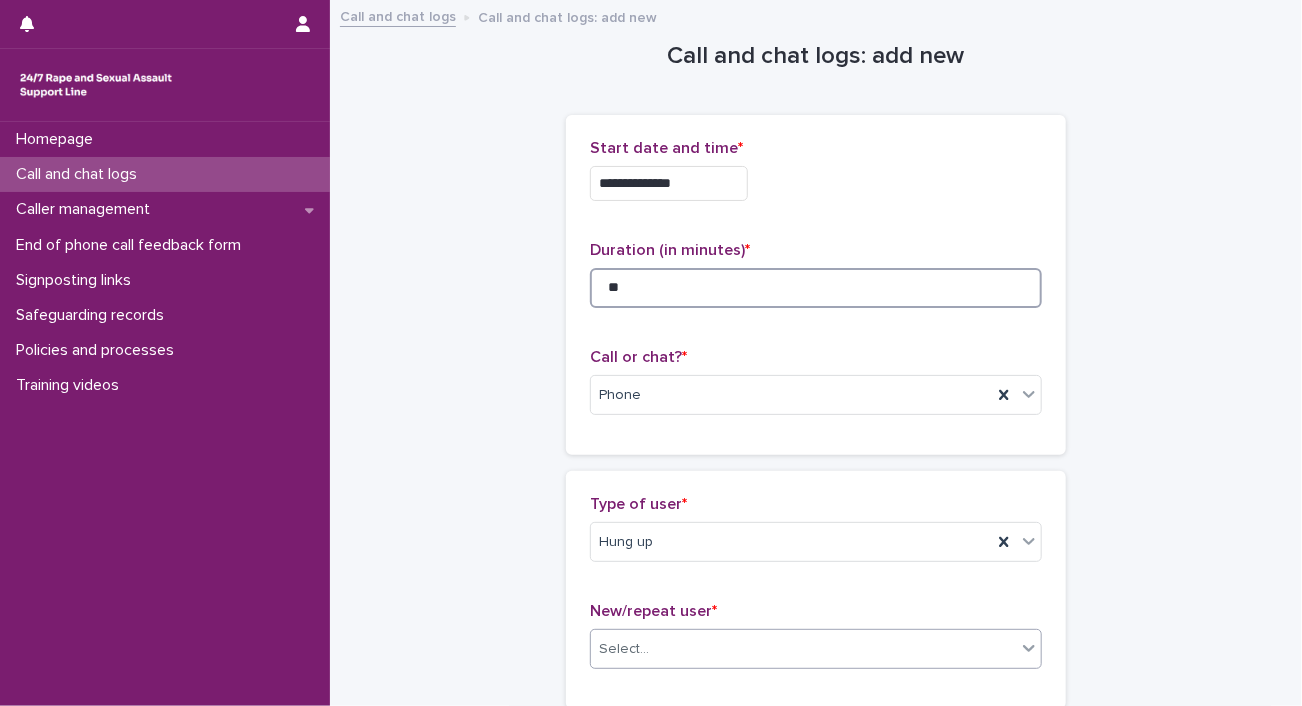 type on "**" 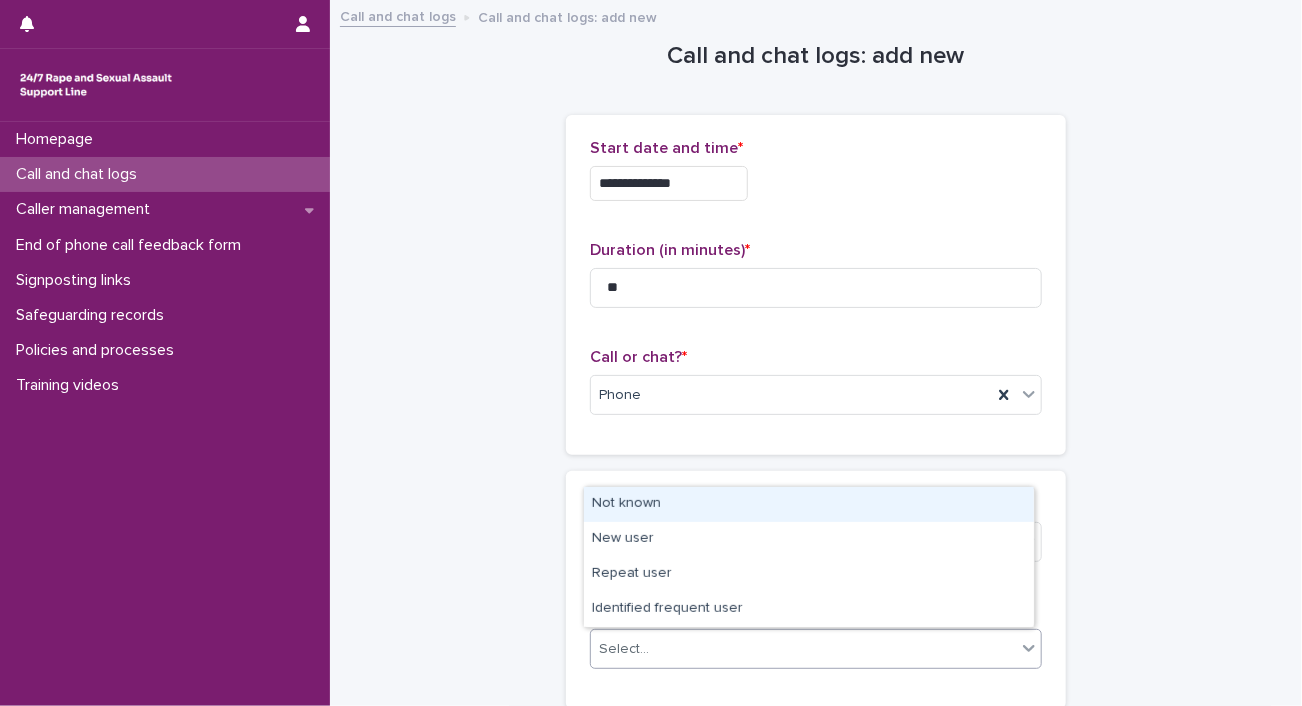 click 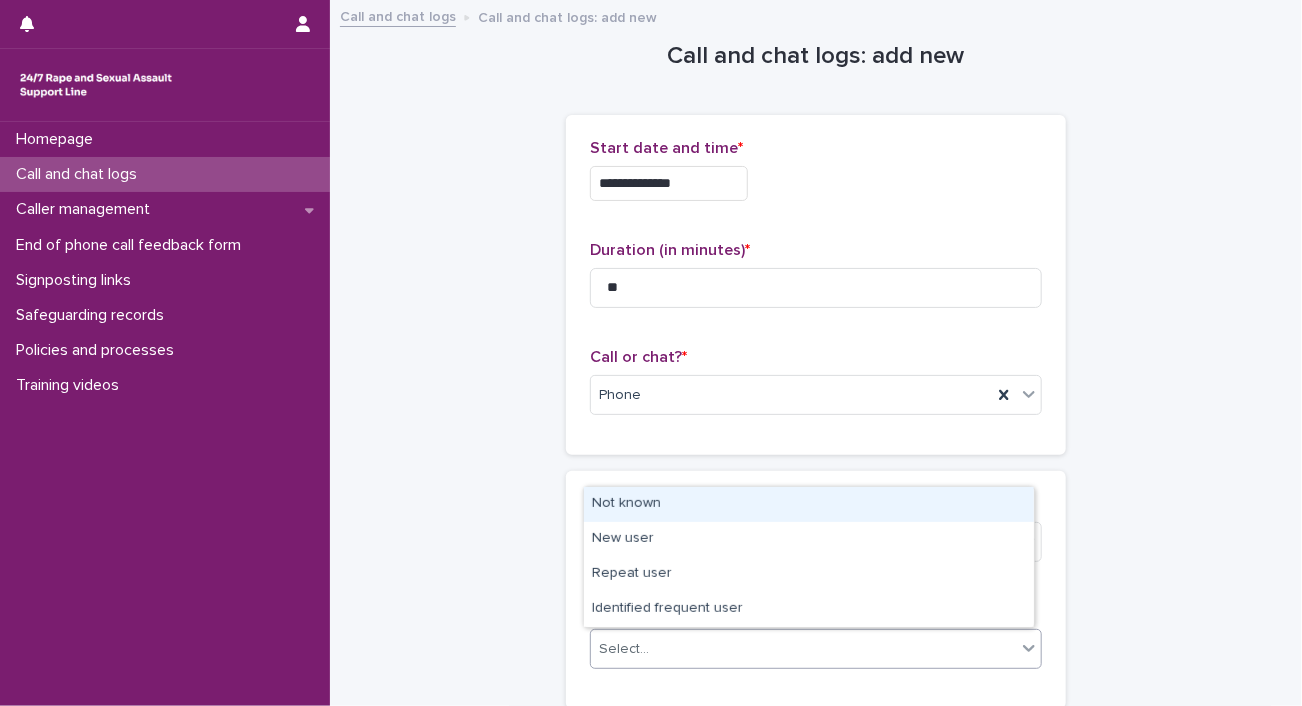 click on "Not known" at bounding box center [809, 504] 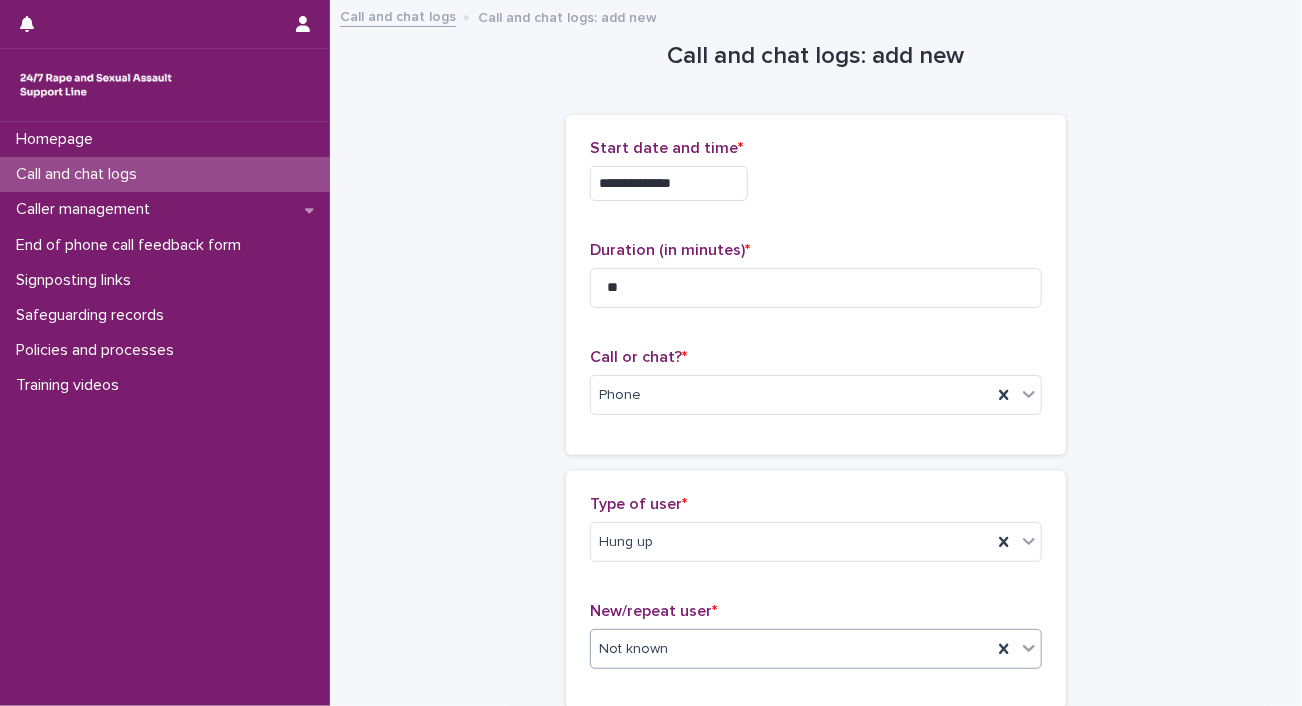 scroll, scrollTop: 356, scrollLeft: 0, axis: vertical 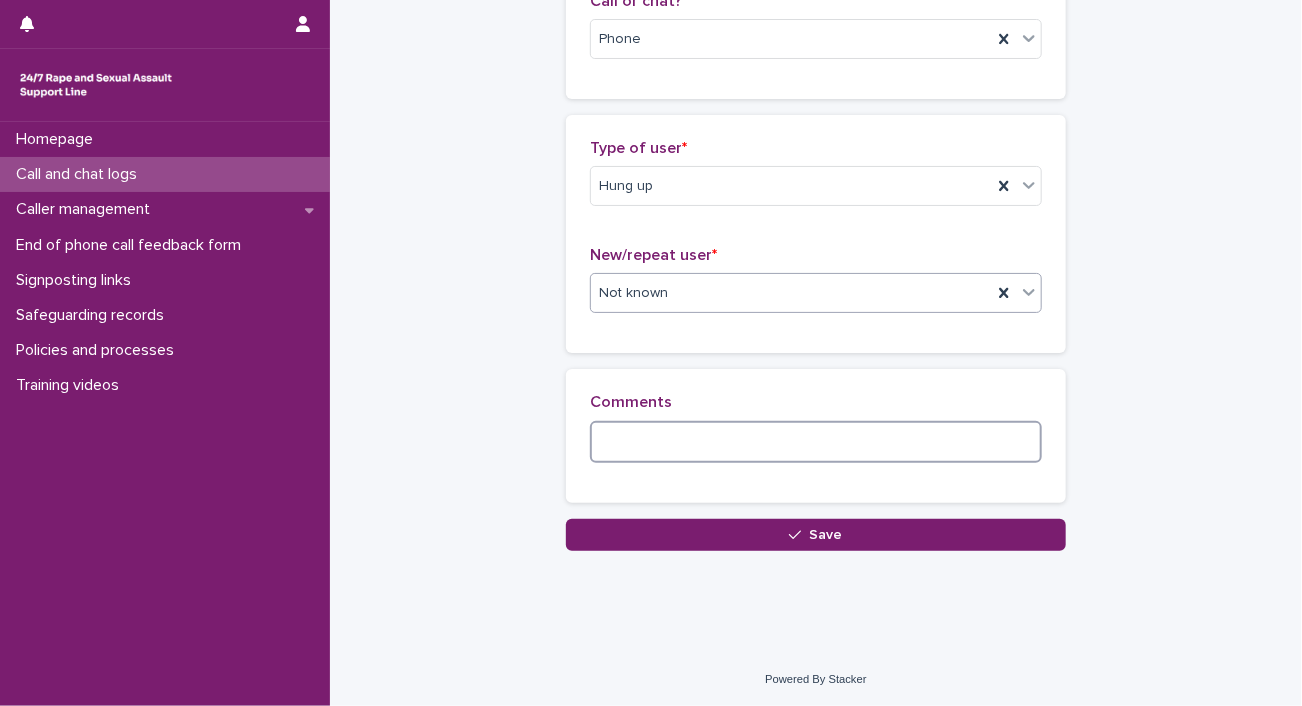 click at bounding box center [816, 442] 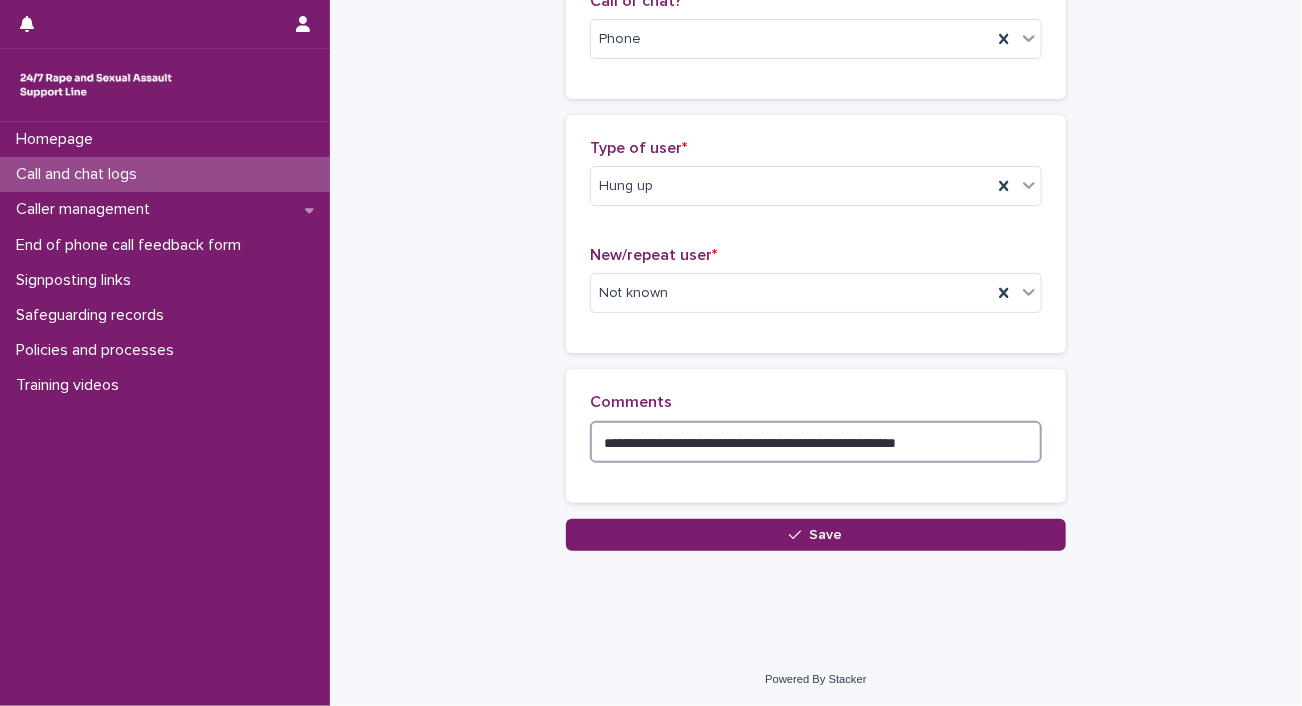 click on "**********" at bounding box center [816, 442] 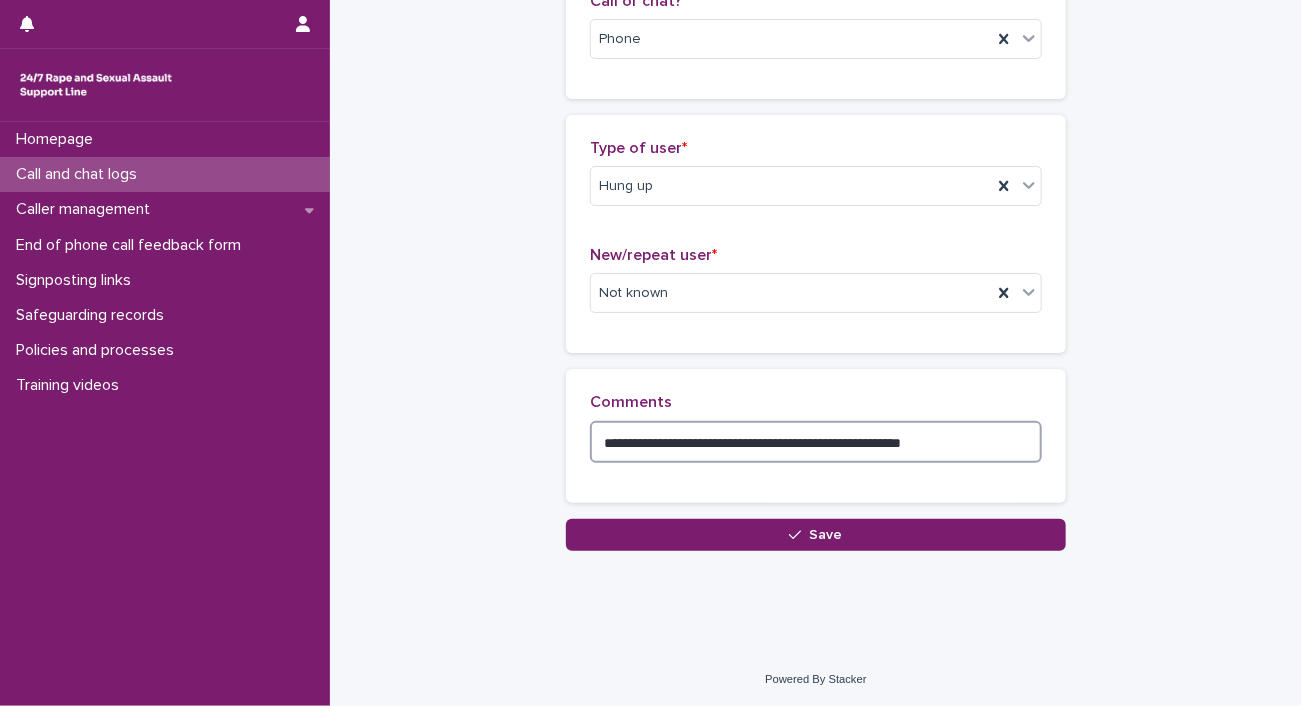 scroll, scrollTop: 0, scrollLeft: 0, axis: both 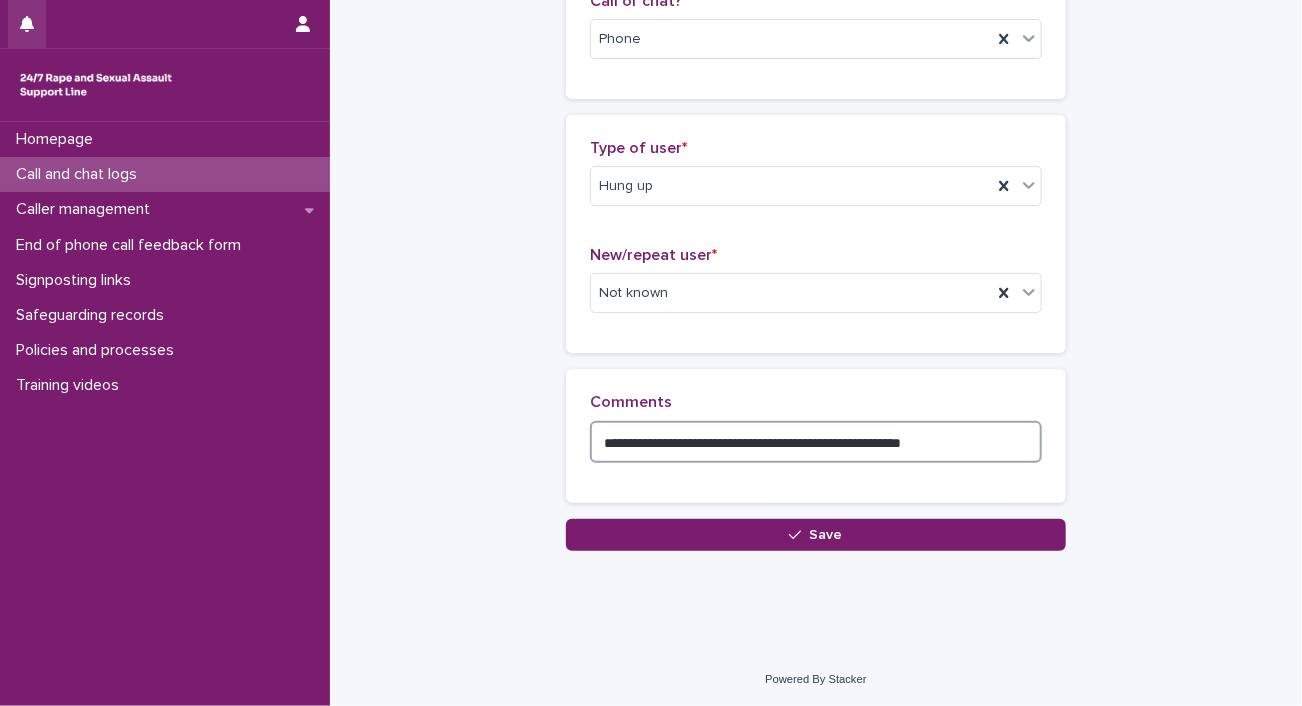 type on "**********" 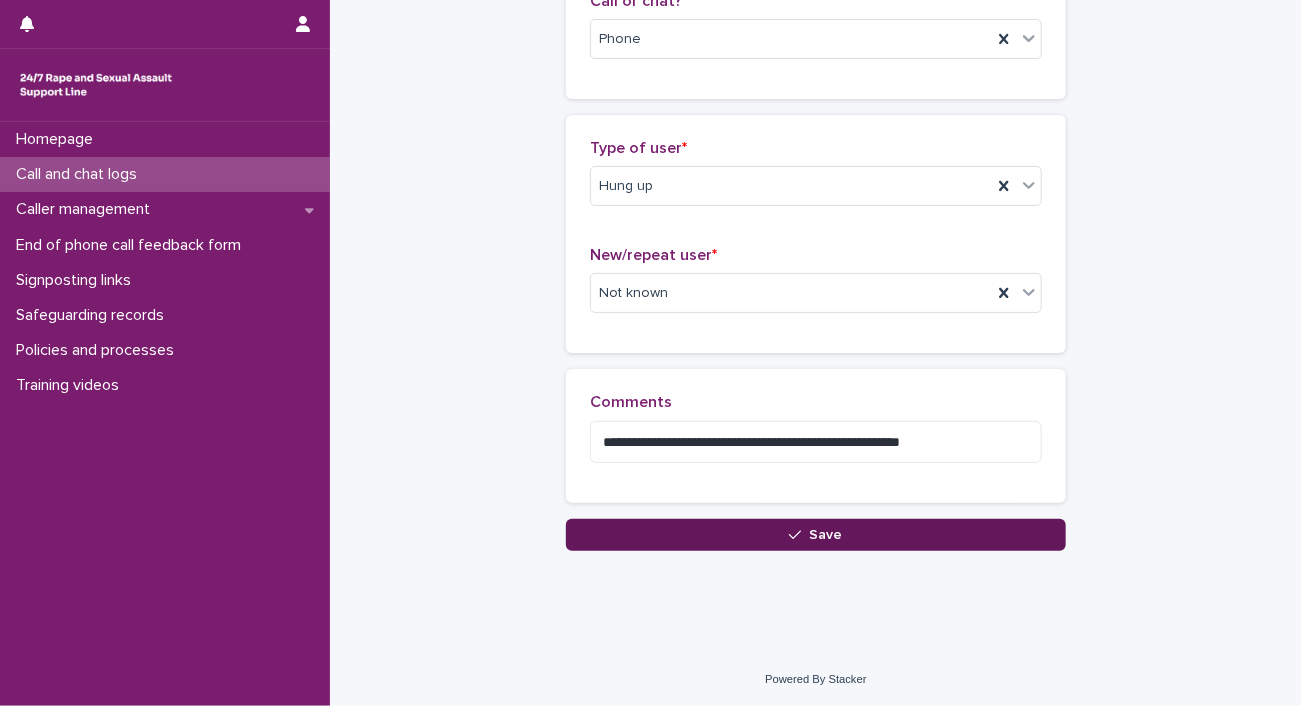 click on "Save" at bounding box center [826, 535] 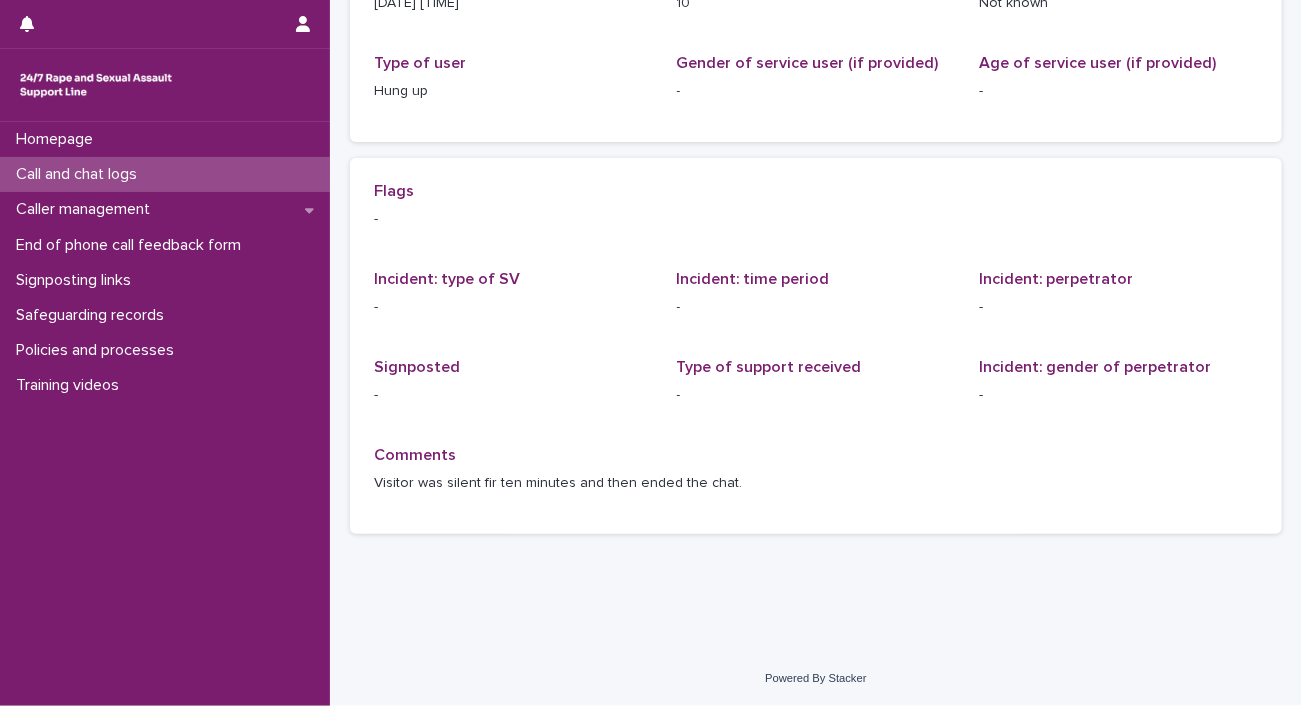 scroll, scrollTop: 0, scrollLeft: 0, axis: both 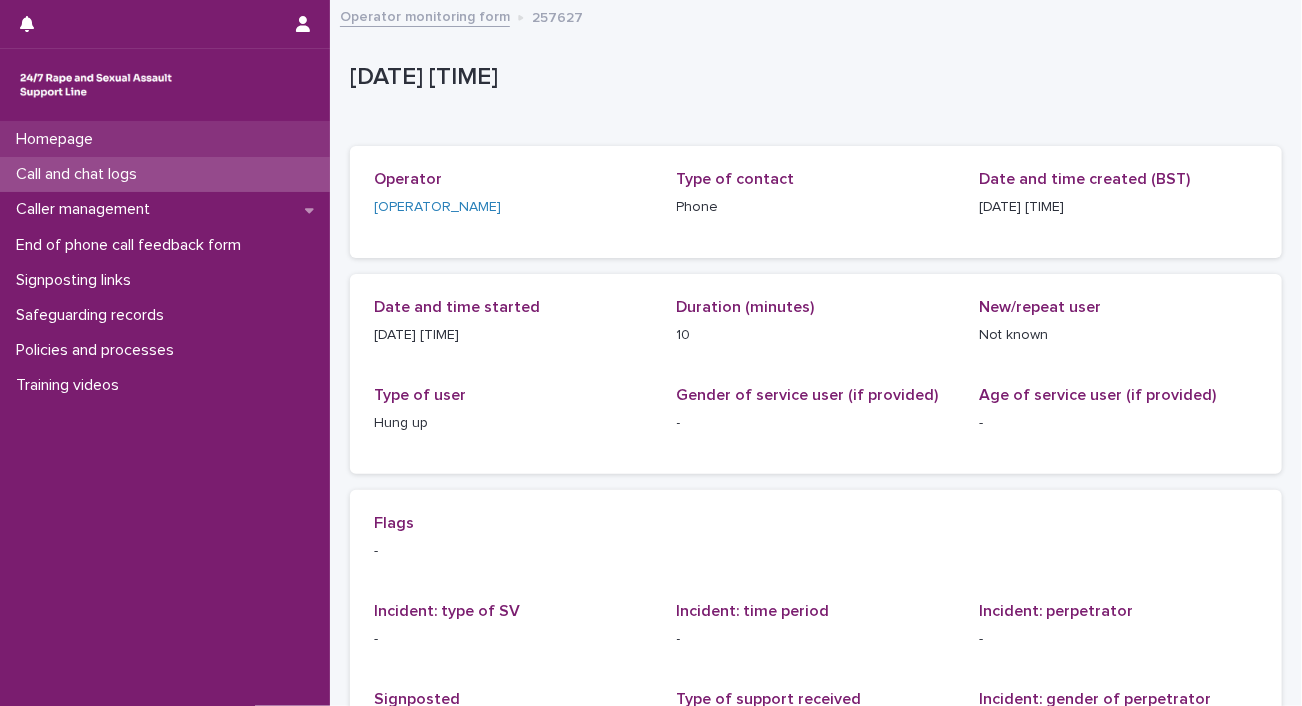 click on "Homepage" at bounding box center (165, 139) 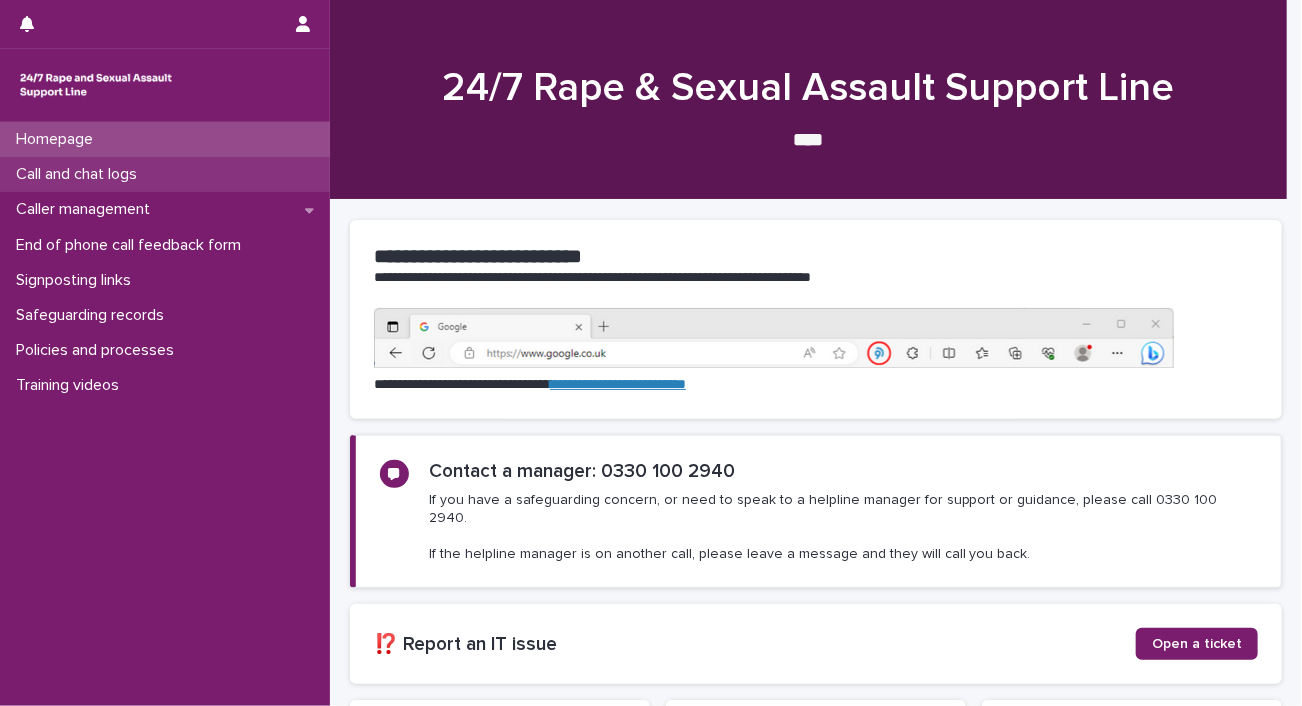 click on "Call and chat logs" at bounding box center [165, 174] 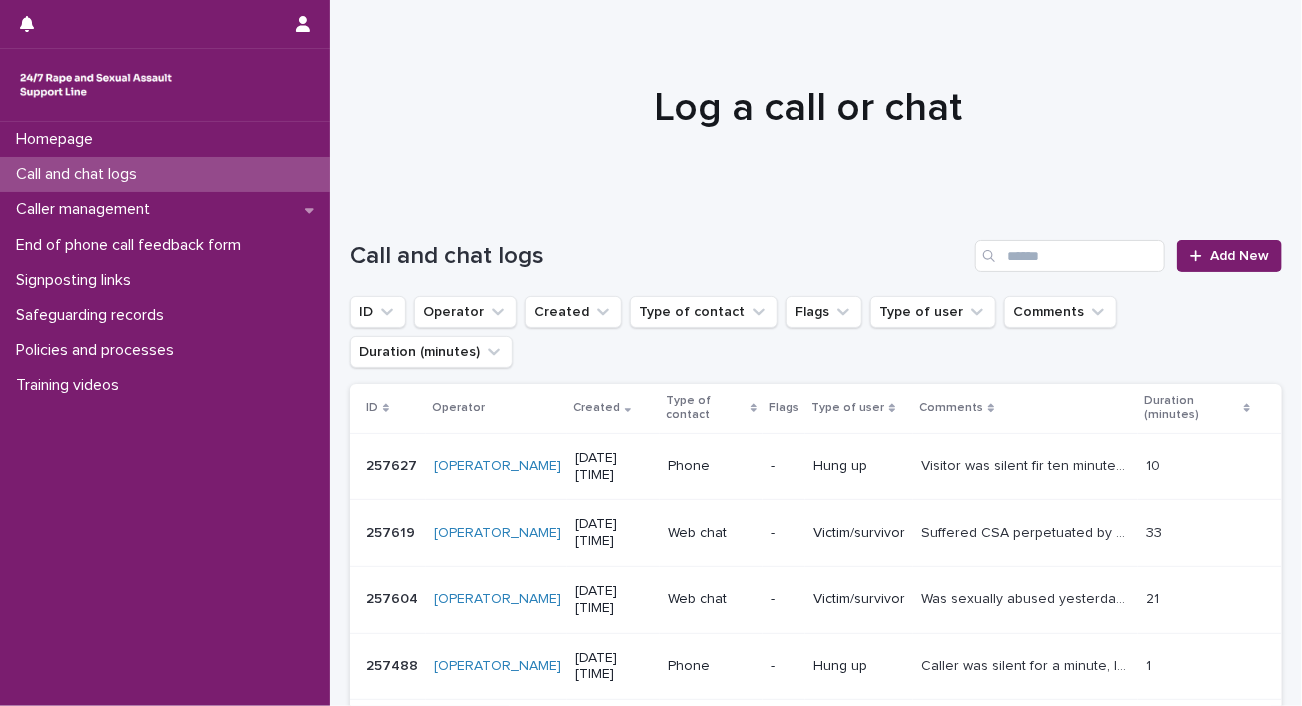 click on "Homepage Call and chat logs Caller management End of phone call feedback form Signposting links Safeguarding records Policies and processes Training videos" at bounding box center [165, 414] 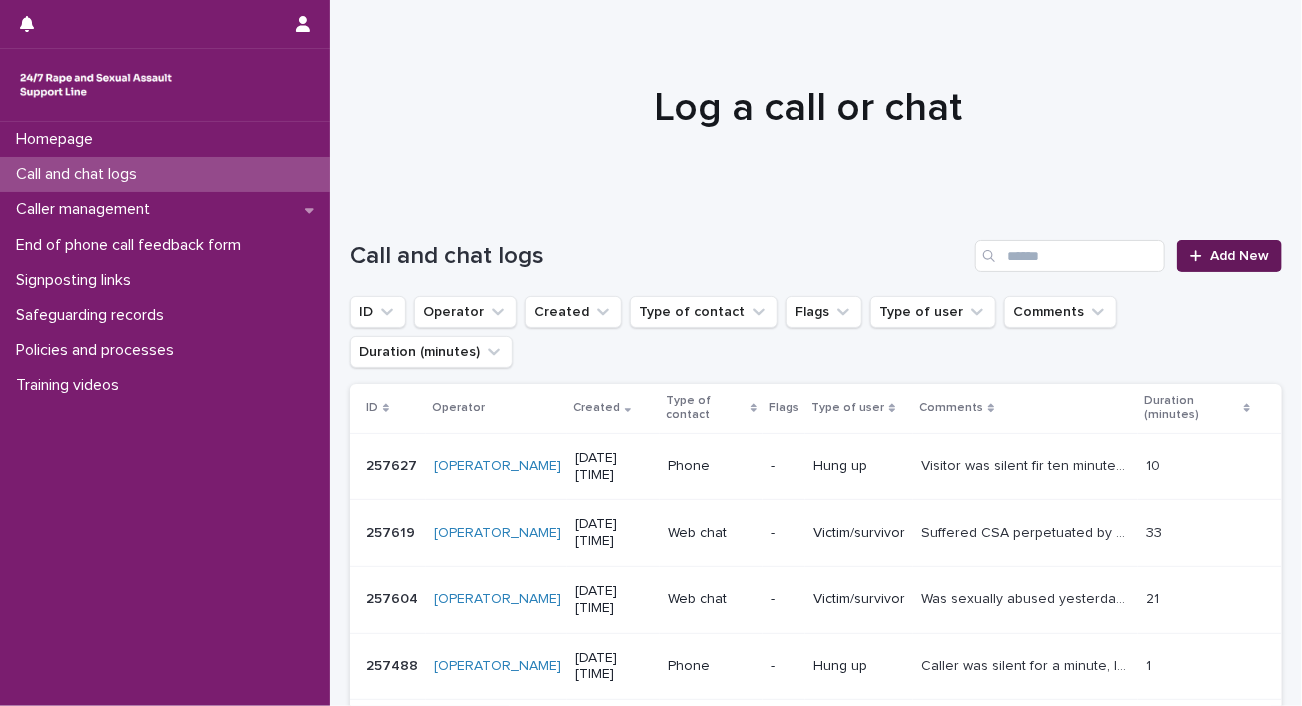 click on "Add New" at bounding box center (1229, 256) 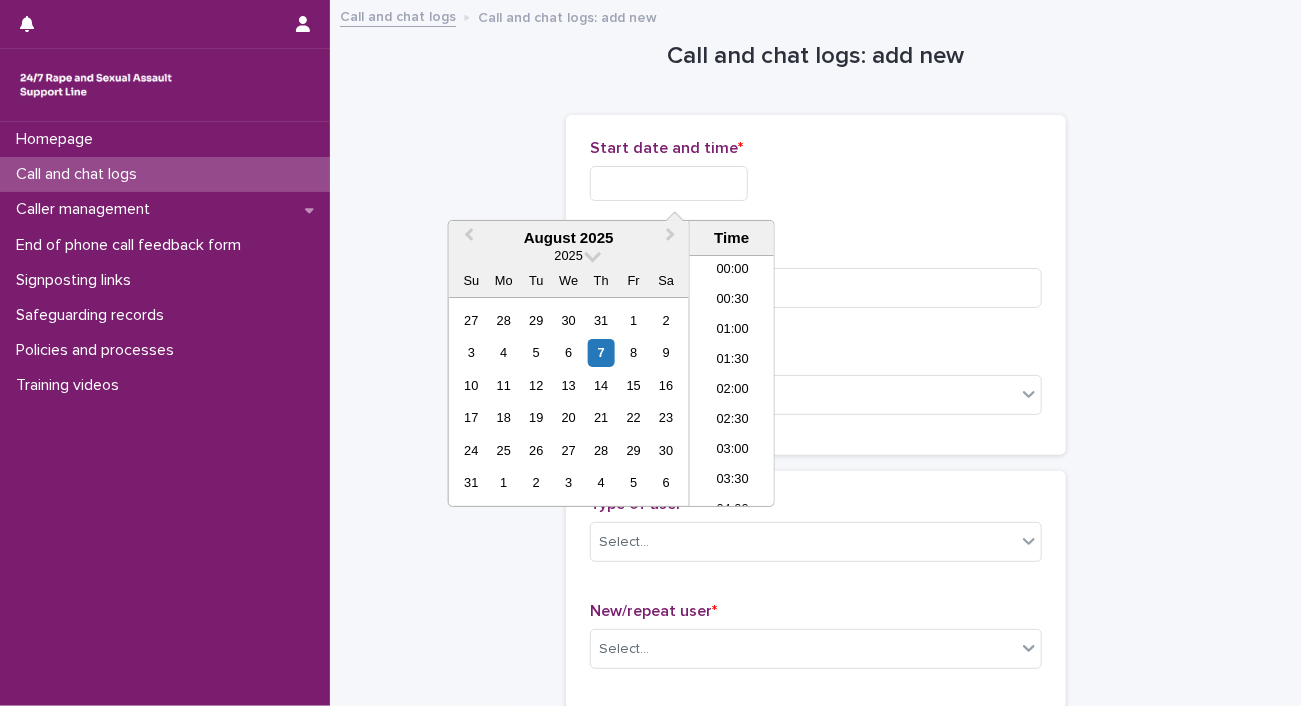 scroll, scrollTop: 730, scrollLeft: 0, axis: vertical 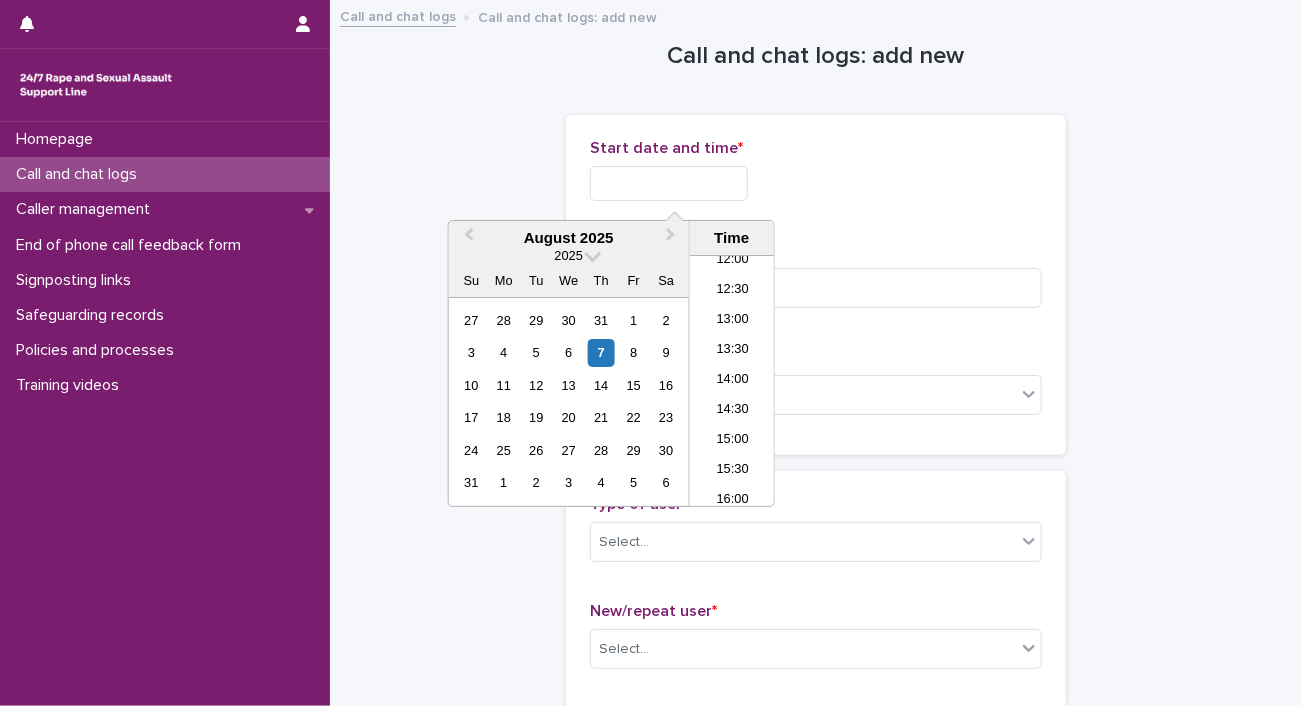 click at bounding box center (669, 183) 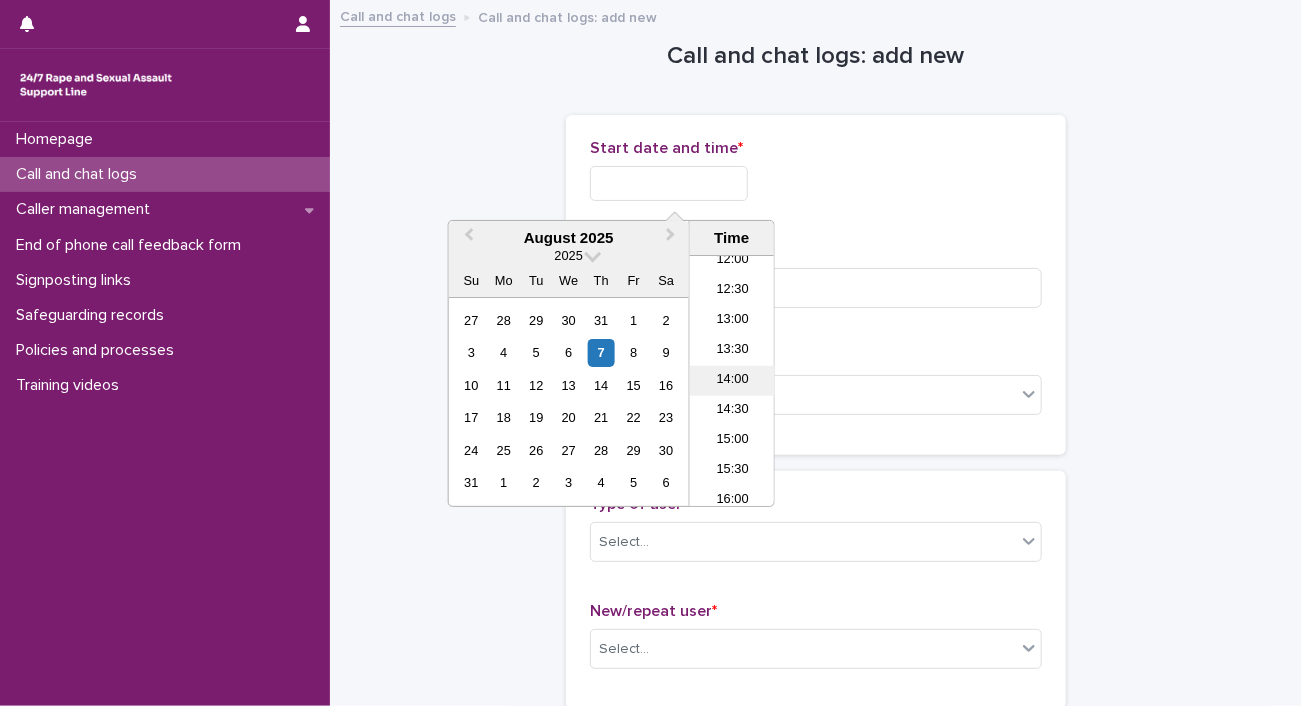 click on "14:00" at bounding box center [732, 381] 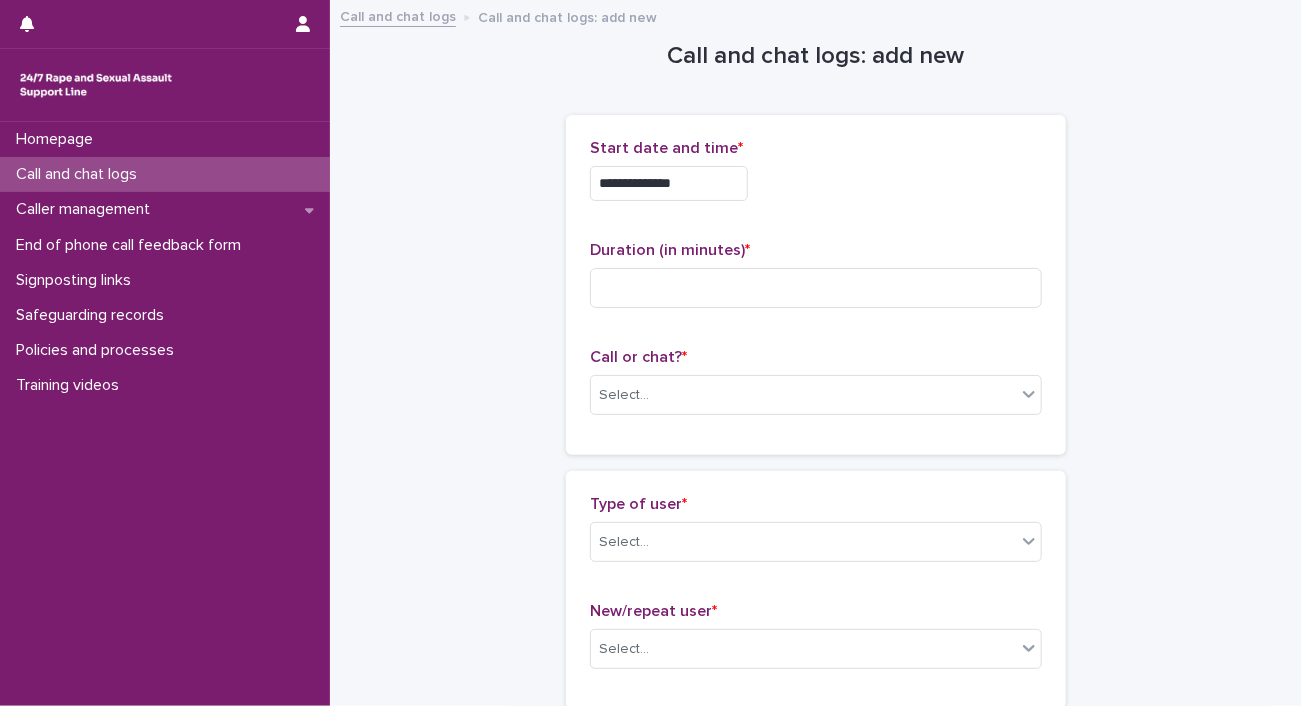 click on "**********" at bounding box center [669, 183] 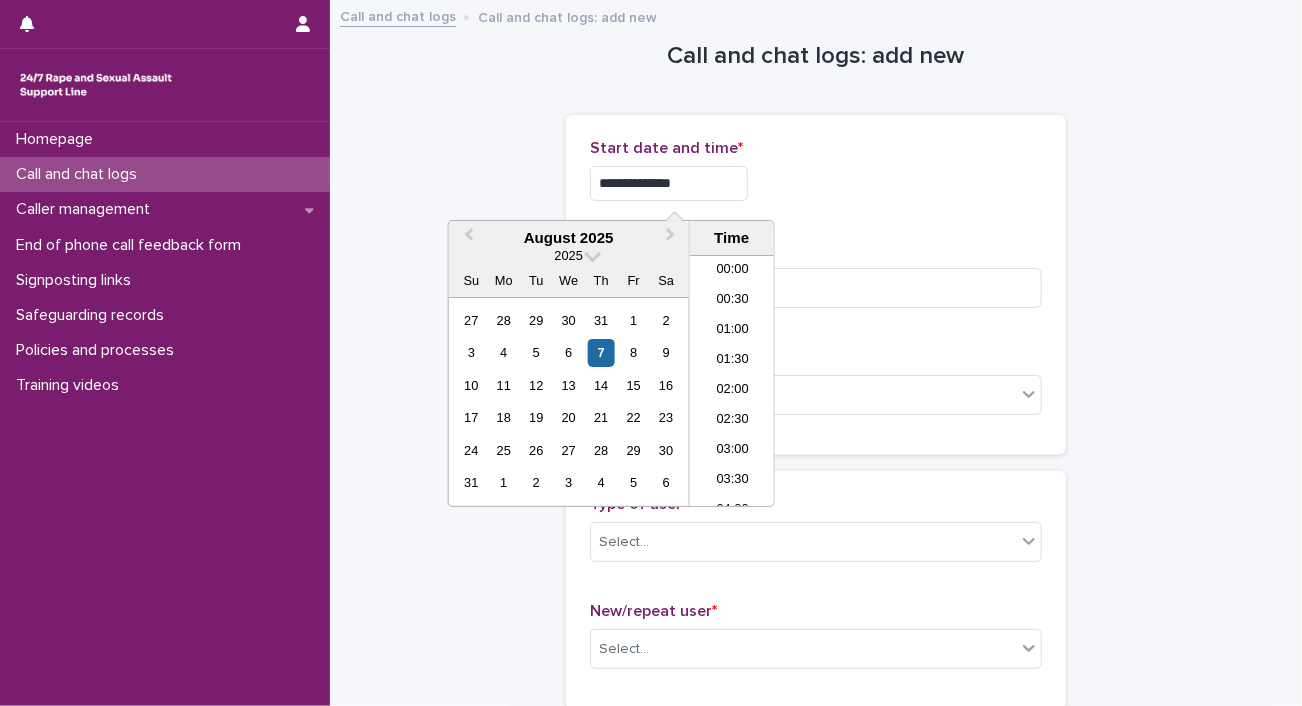 scroll, scrollTop: 730, scrollLeft: 0, axis: vertical 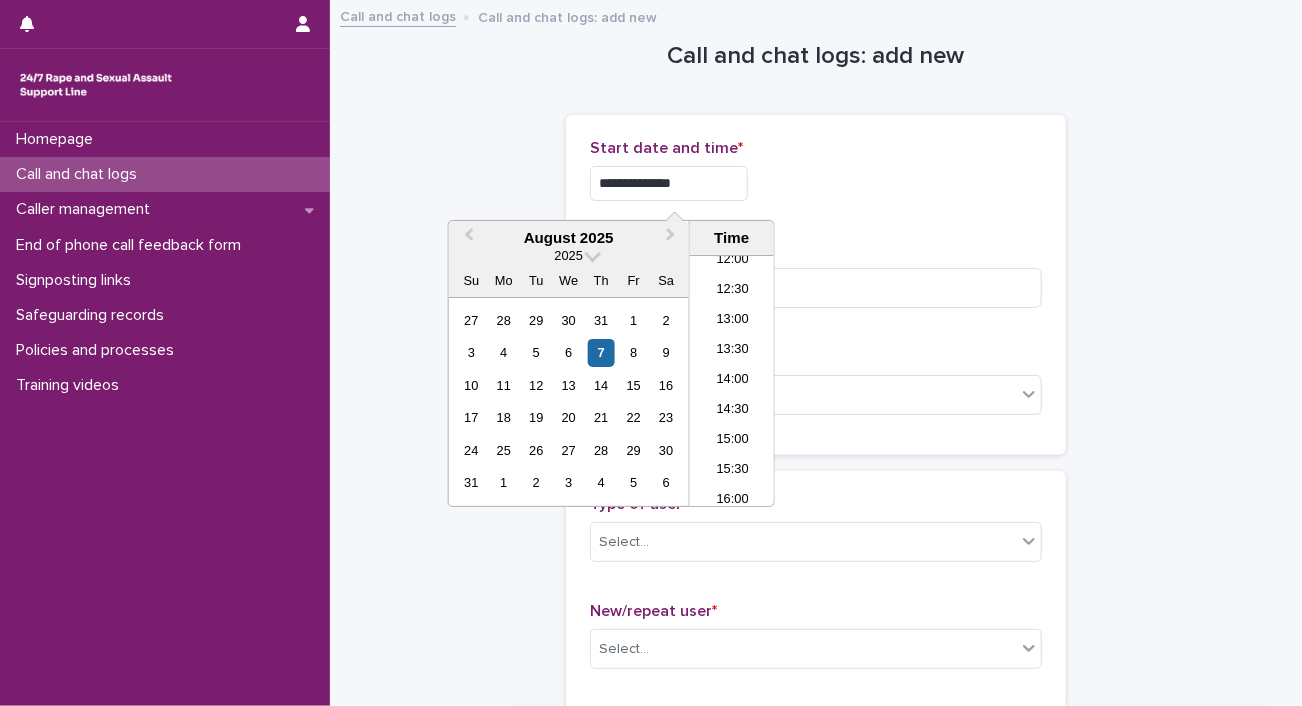 type on "**********" 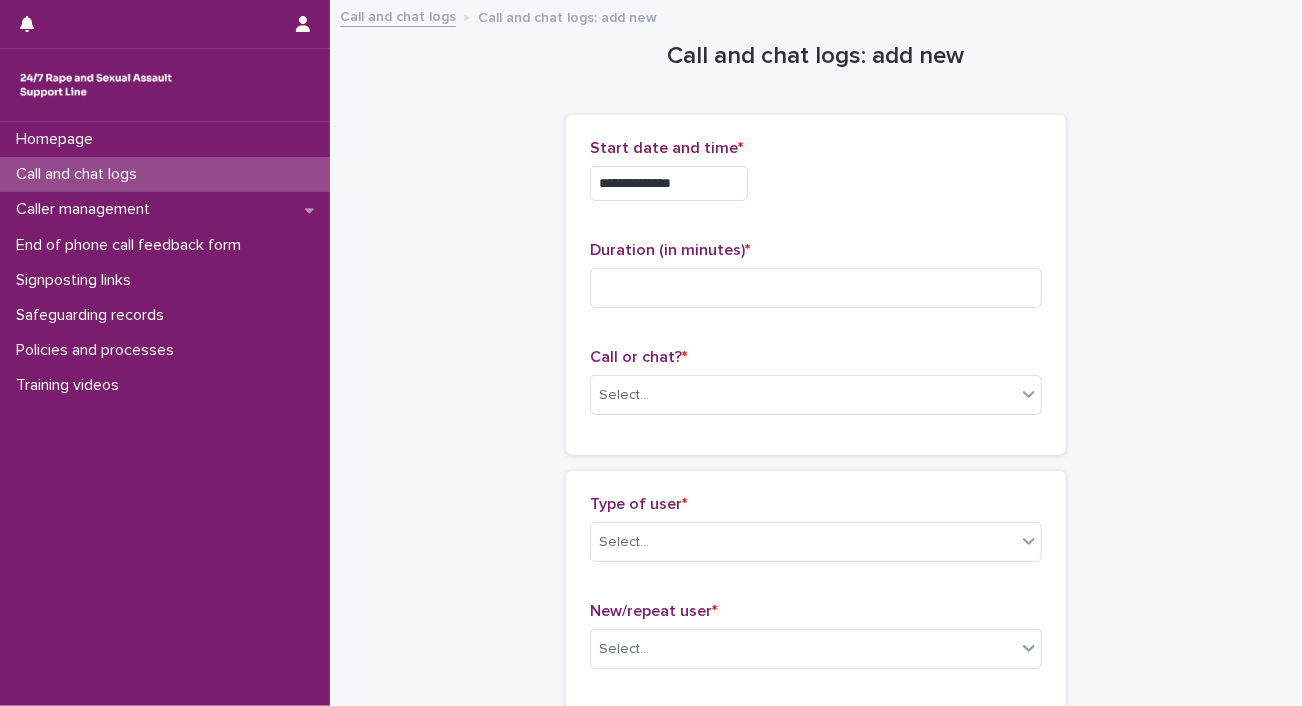 click on "**********" at bounding box center [816, 183] 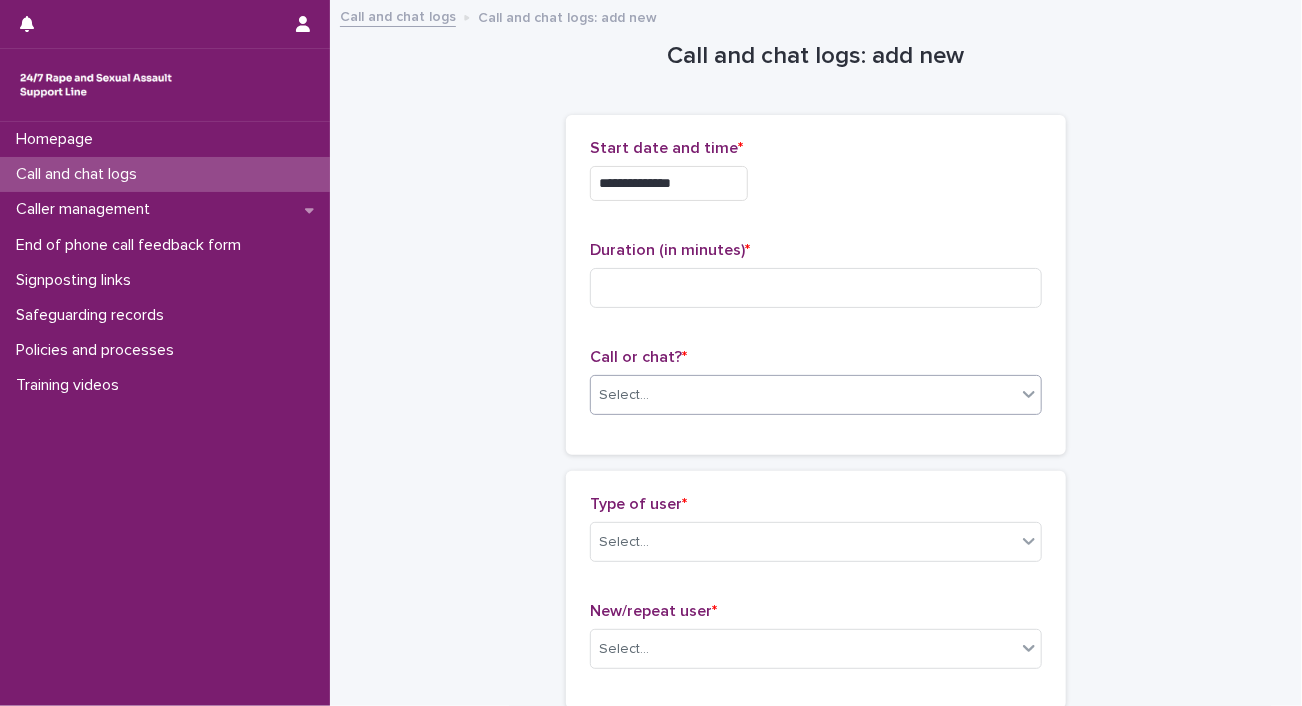 click 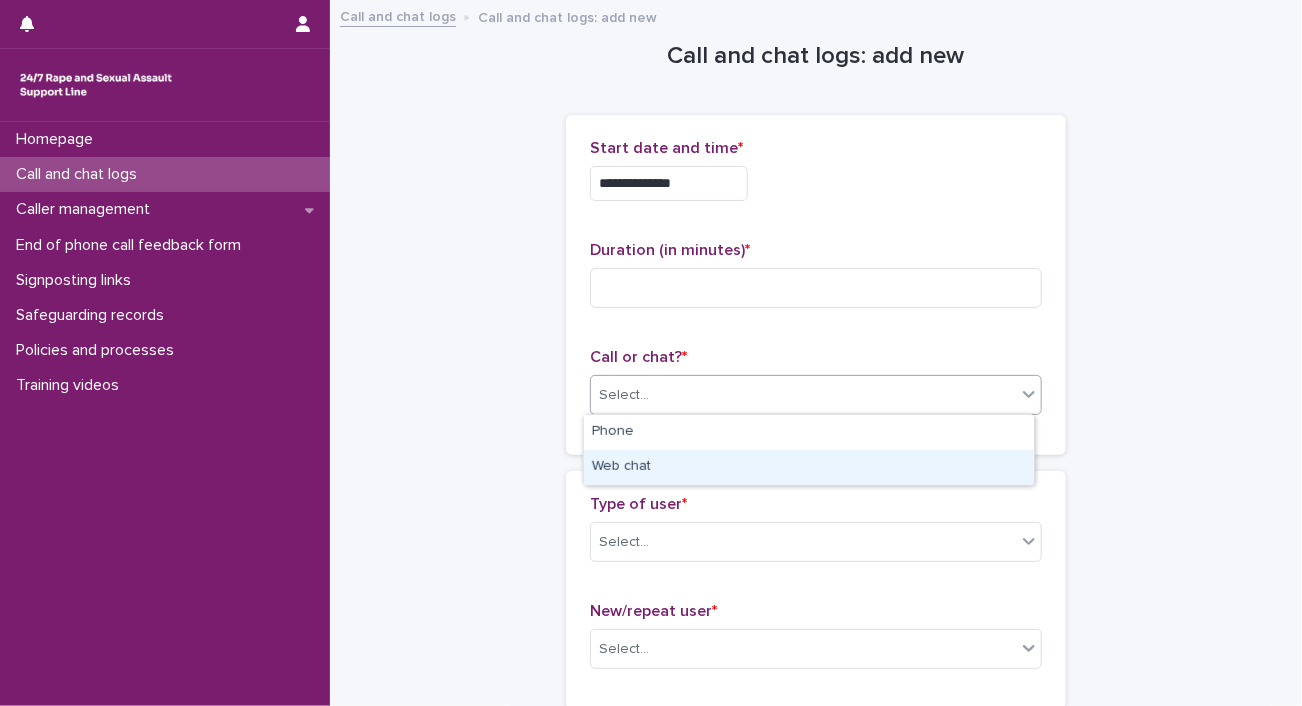 drag, startPoint x: 596, startPoint y: 445, endPoint x: 600, endPoint y: 463, distance: 18.439089 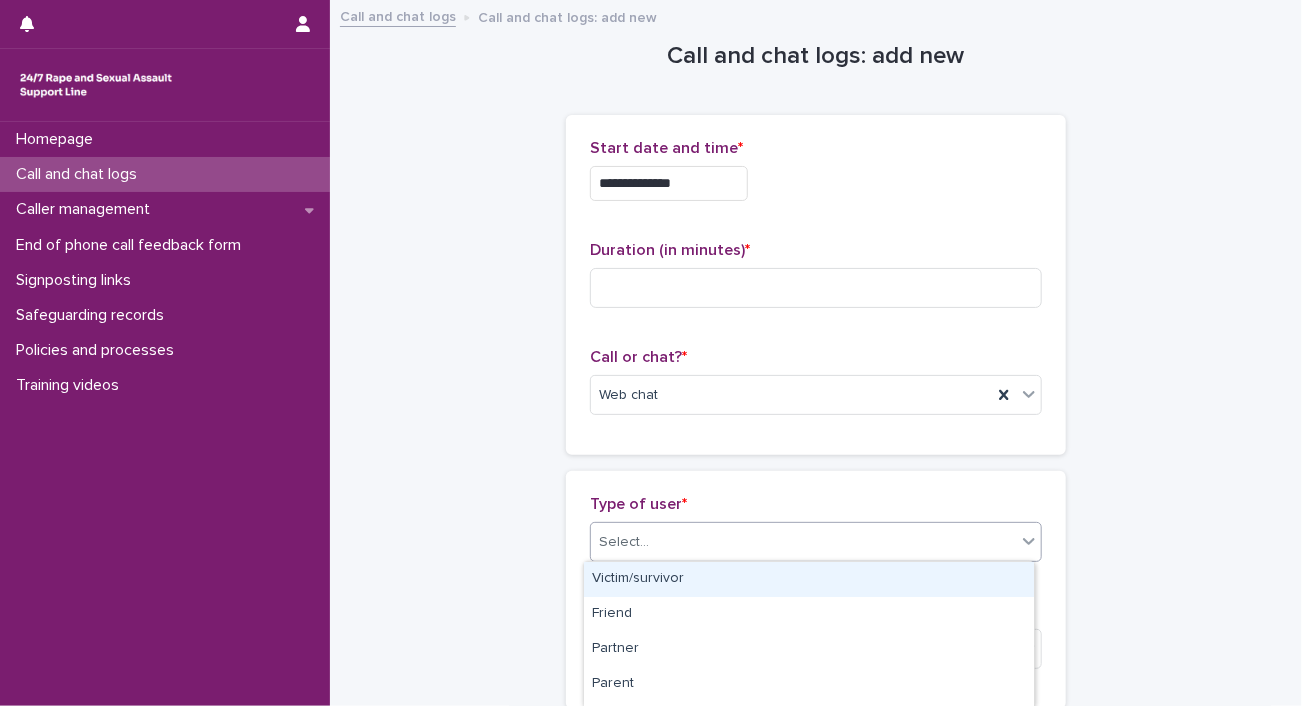 click 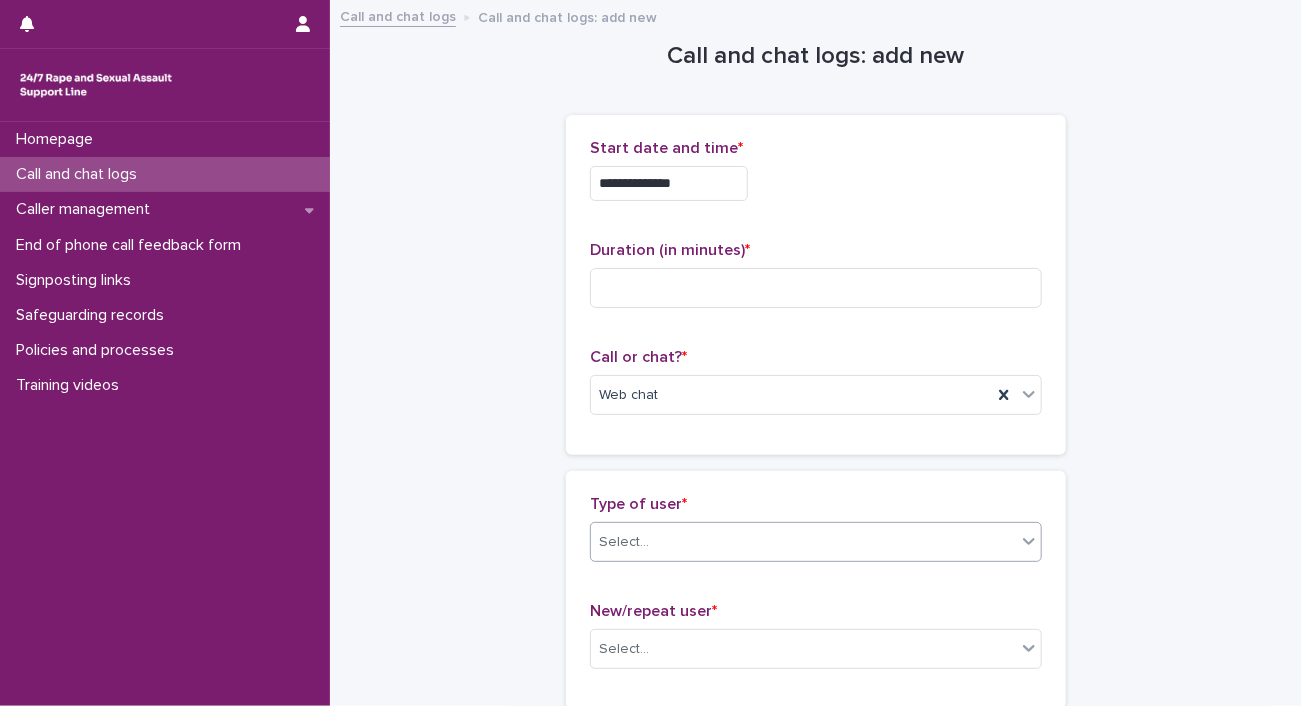 click on "Select..." at bounding box center [816, 542] 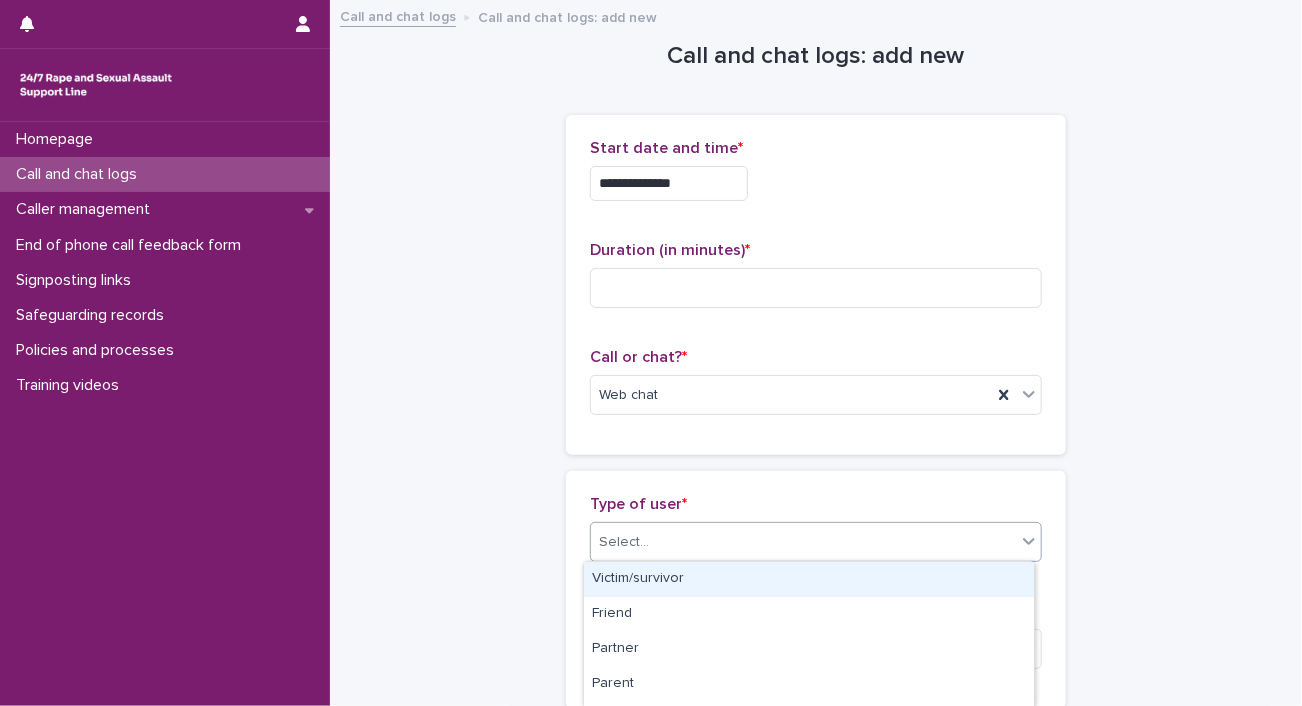 click 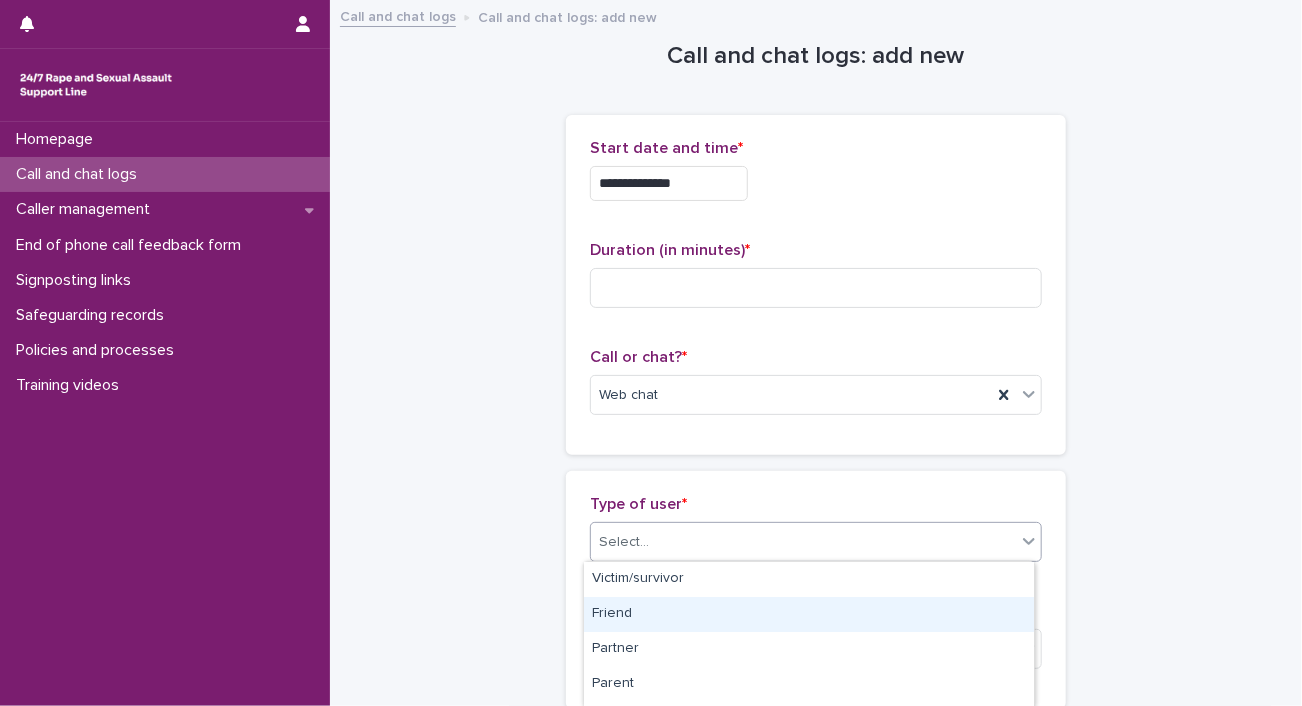 click on "Friend" at bounding box center [809, 614] 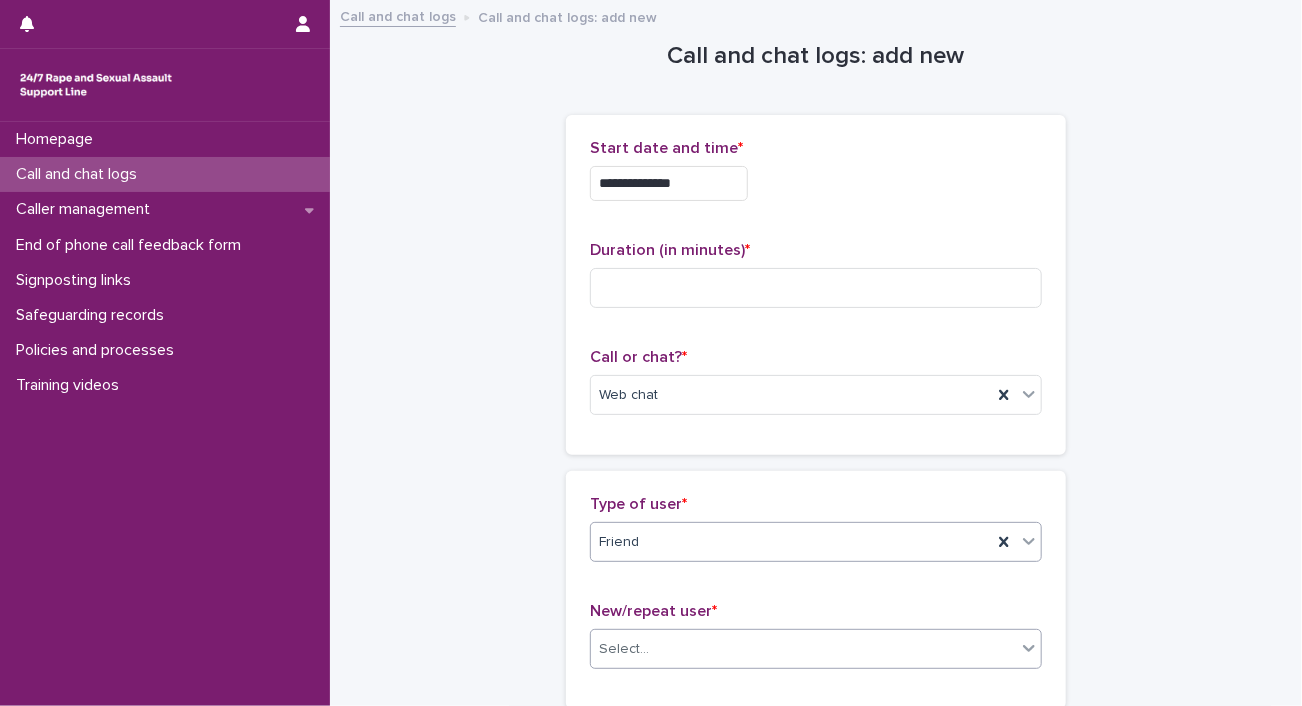 click 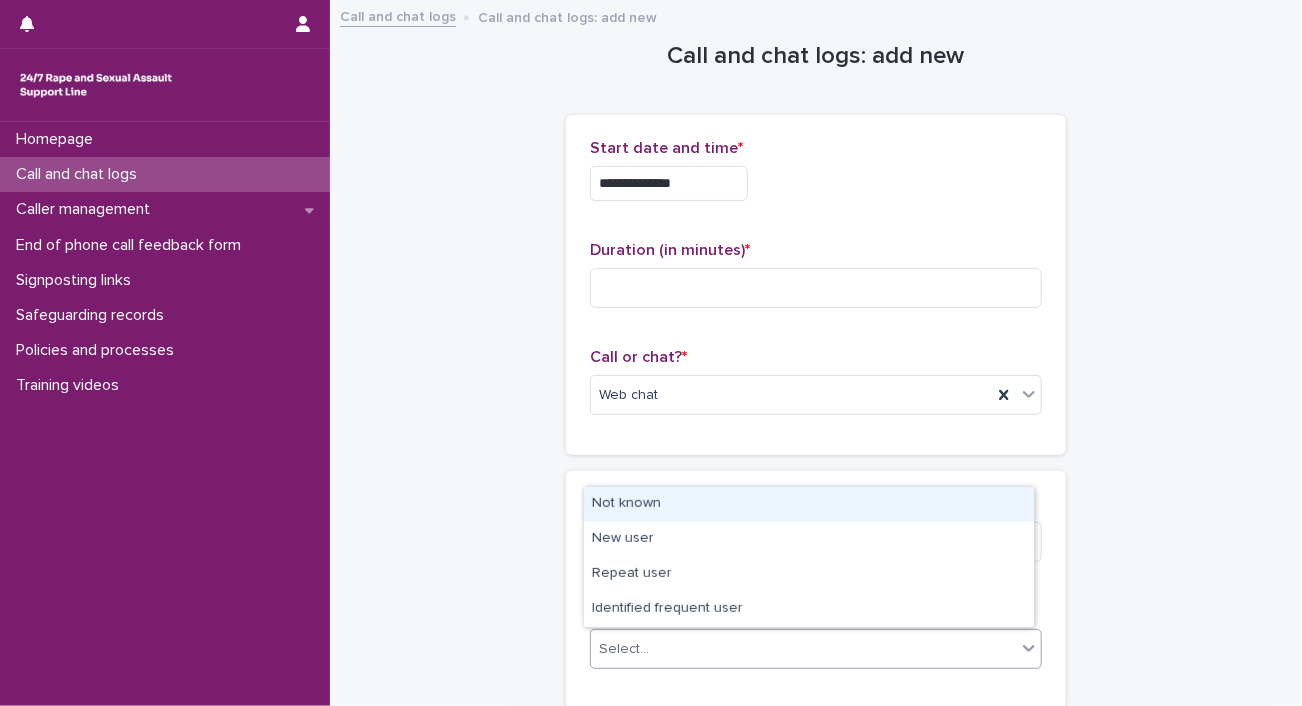 click on "Not known" at bounding box center (809, 504) 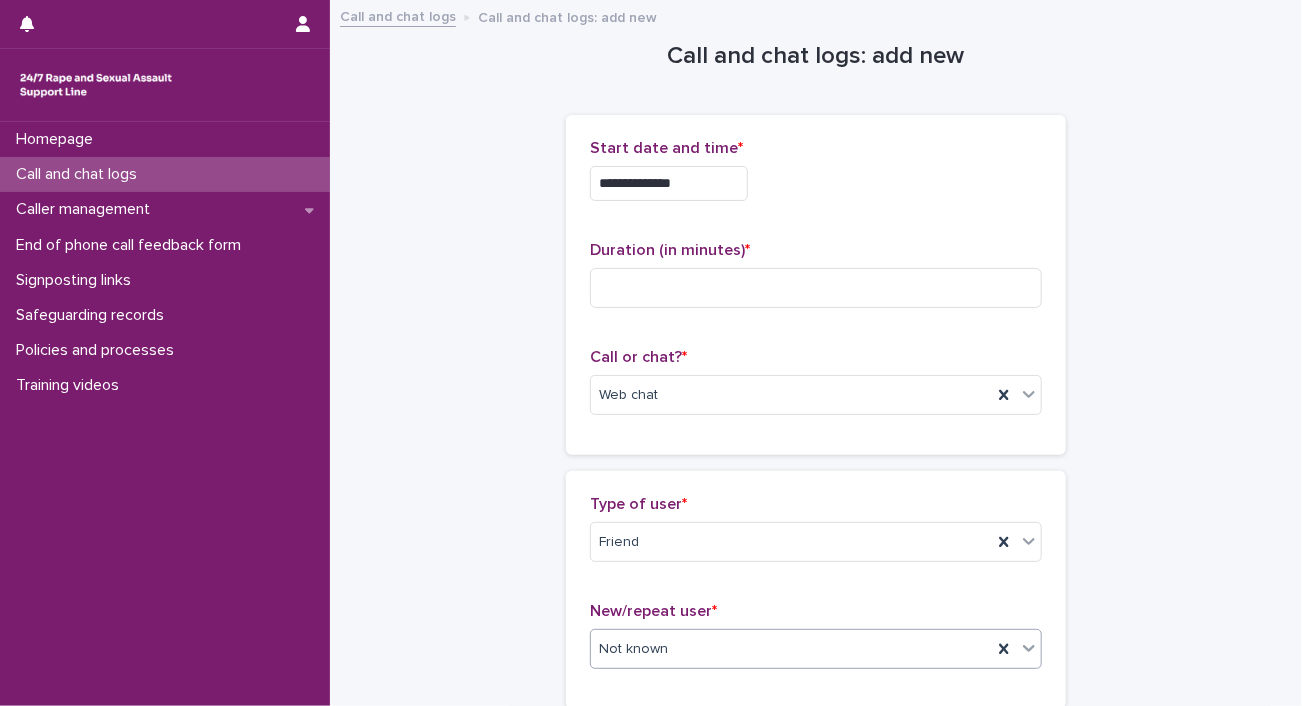 scroll, scrollTop: 617, scrollLeft: 0, axis: vertical 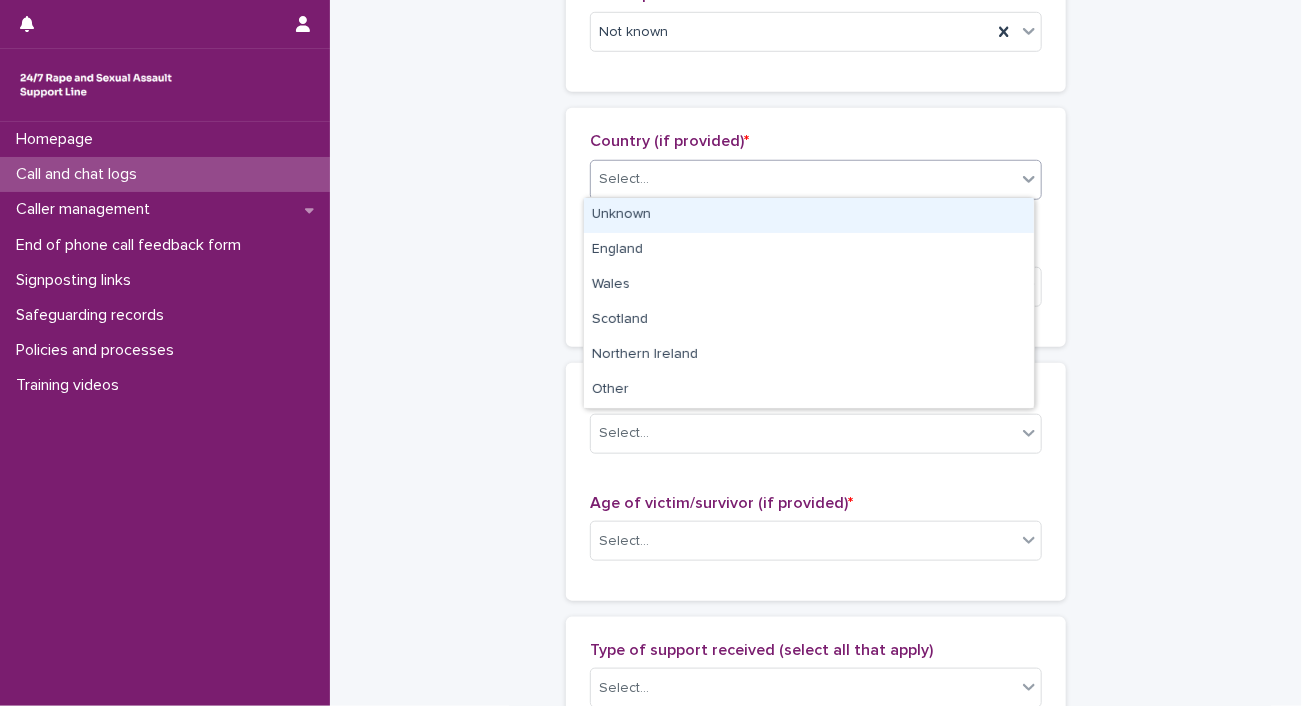 click 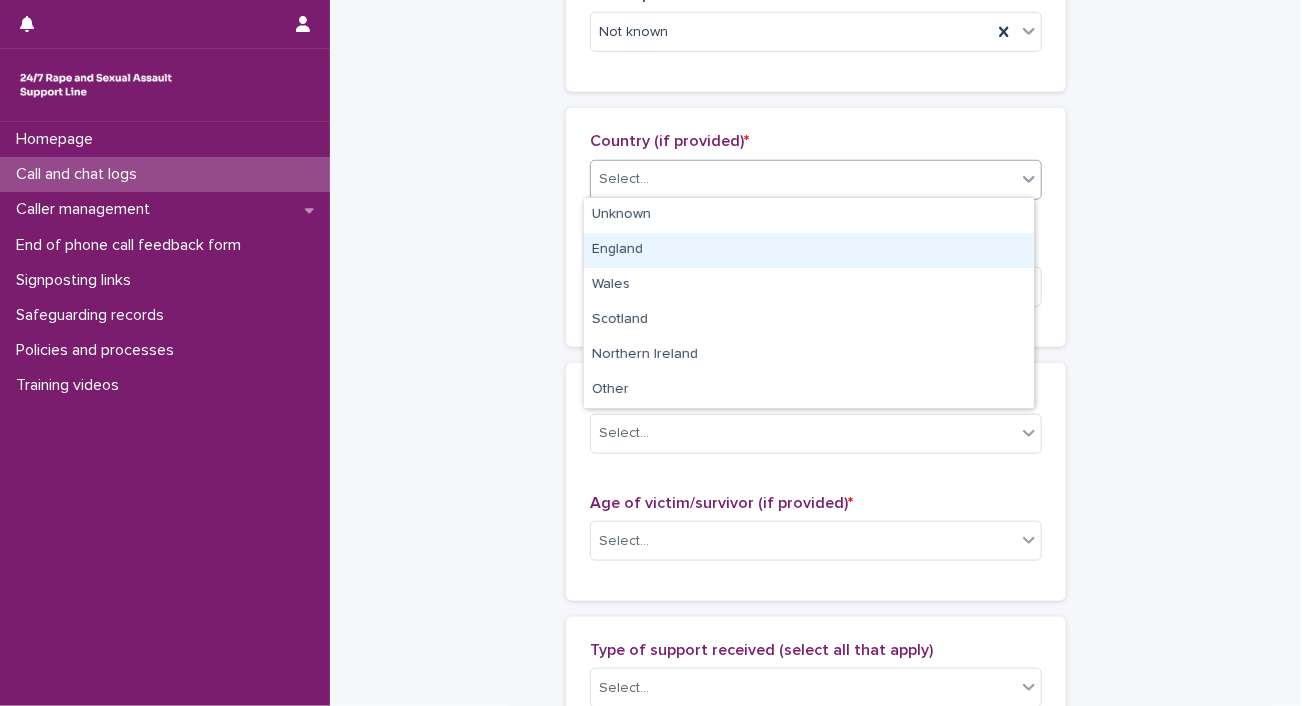 click on "England" at bounding box center (809, 250) 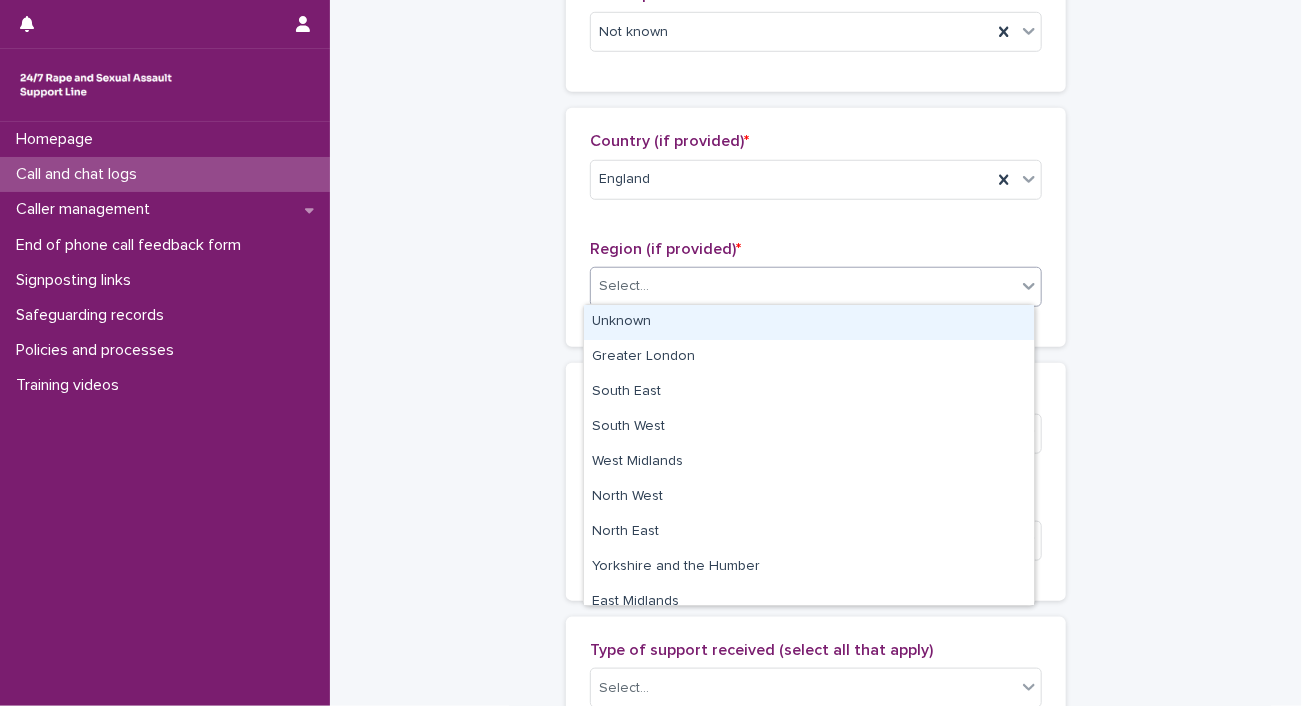 click 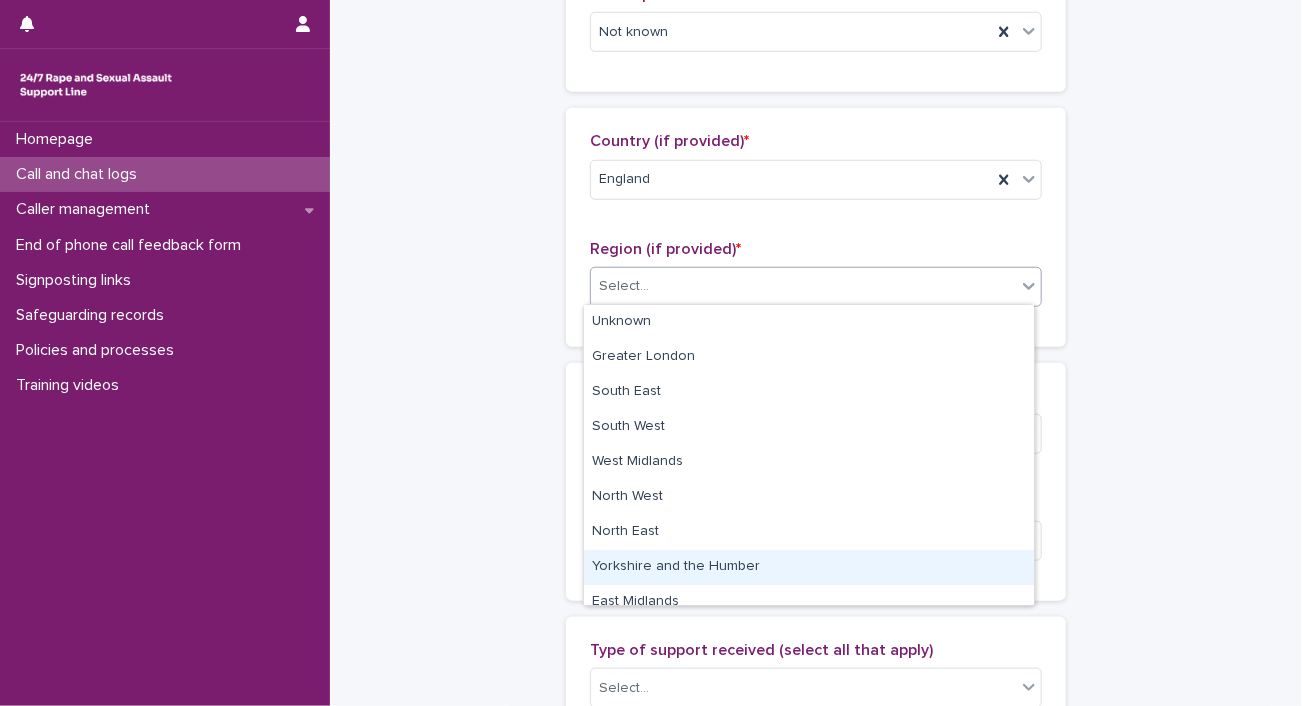scroll, scrollTop: 84, scrollLeft: 0, axis: vertical 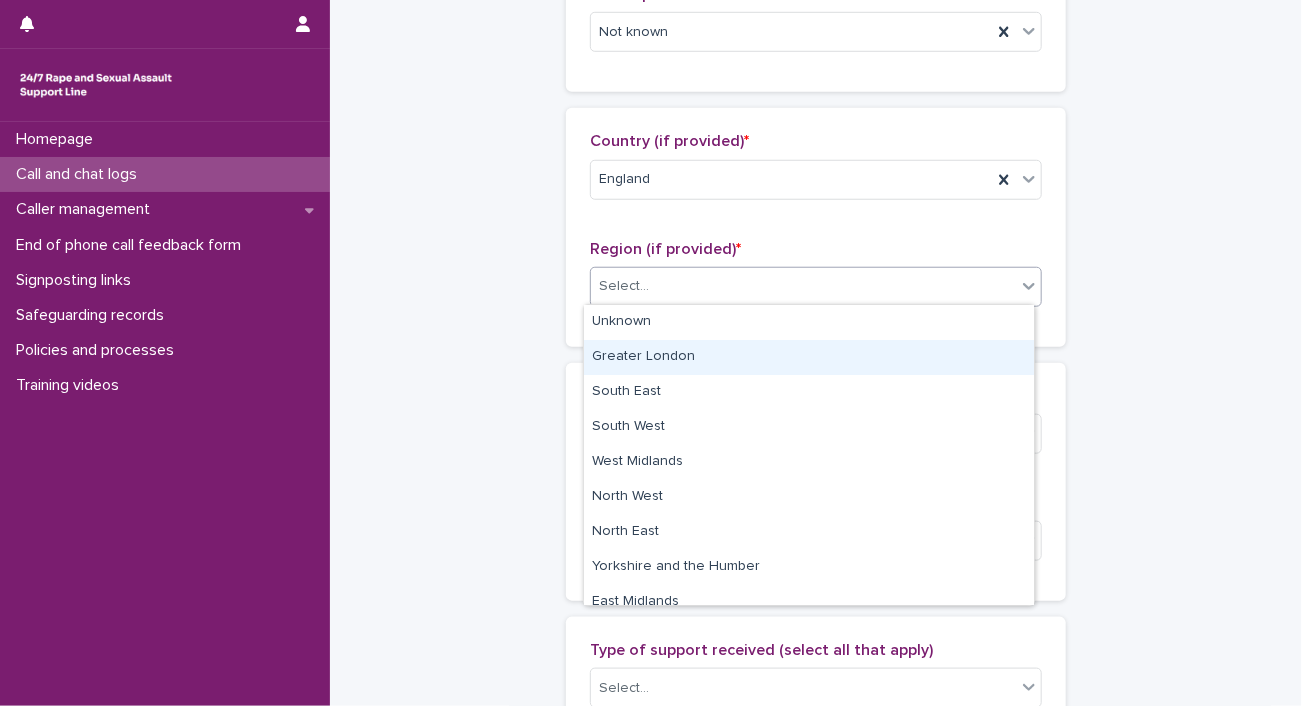 click on "Greater London" at bounding box center [809, 357] 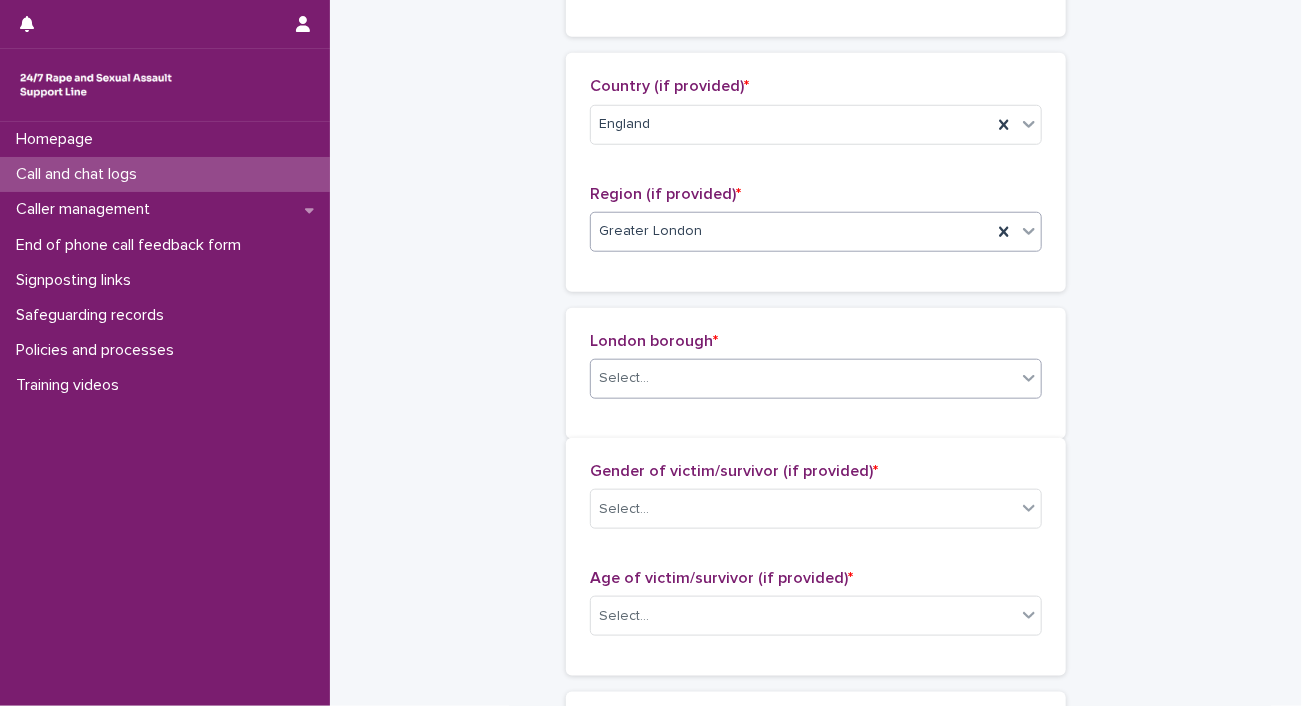 scroll, scrollTop: 690, scrollLeft: 0, axis: vertical 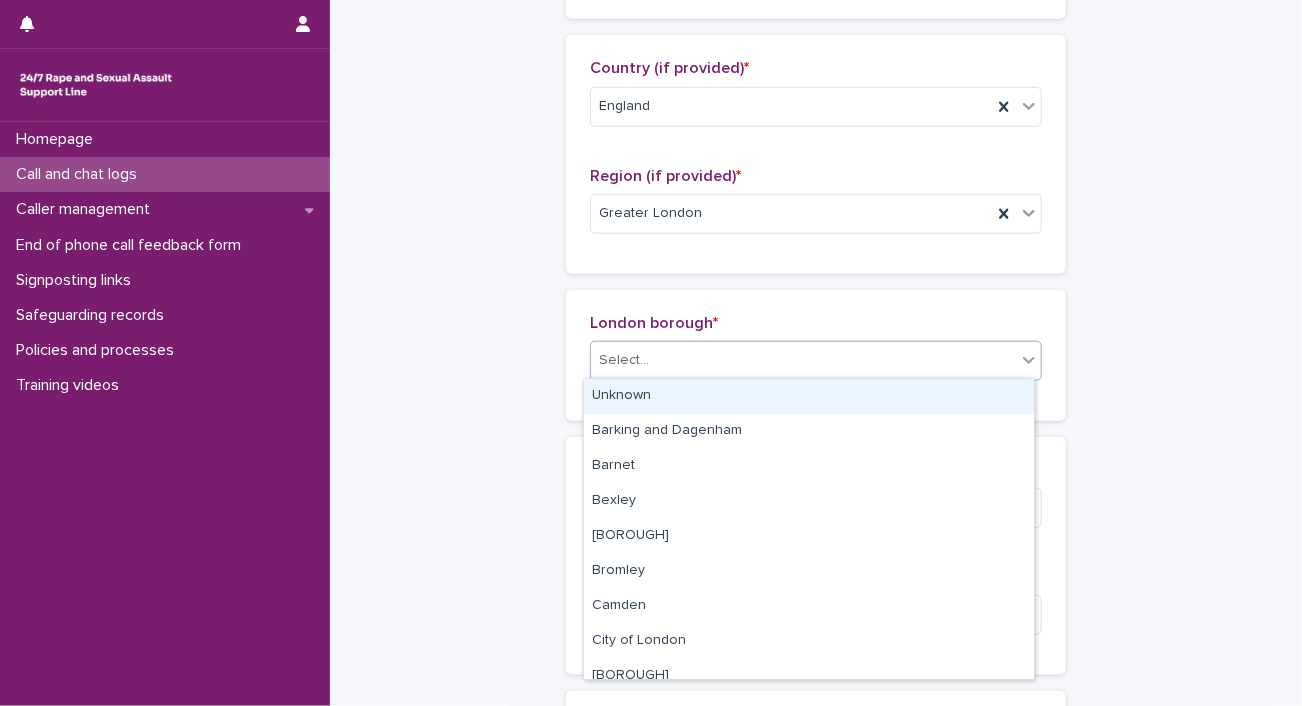 click 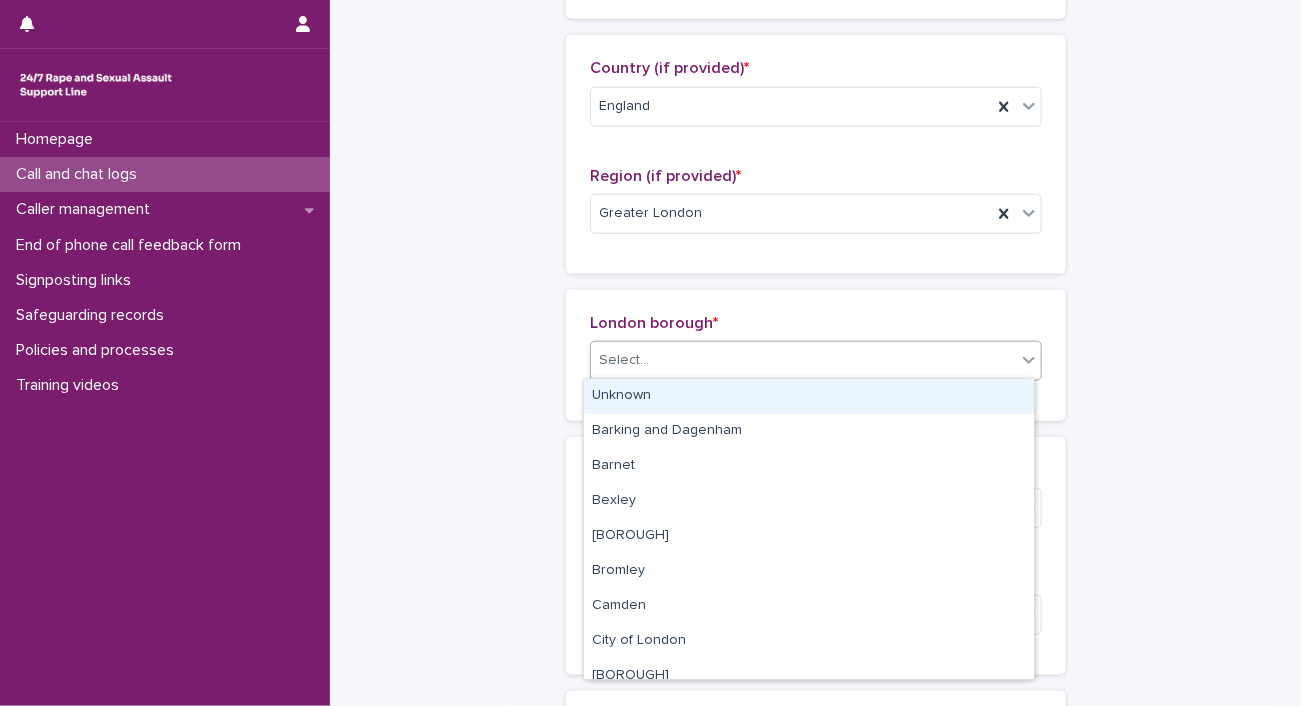 click 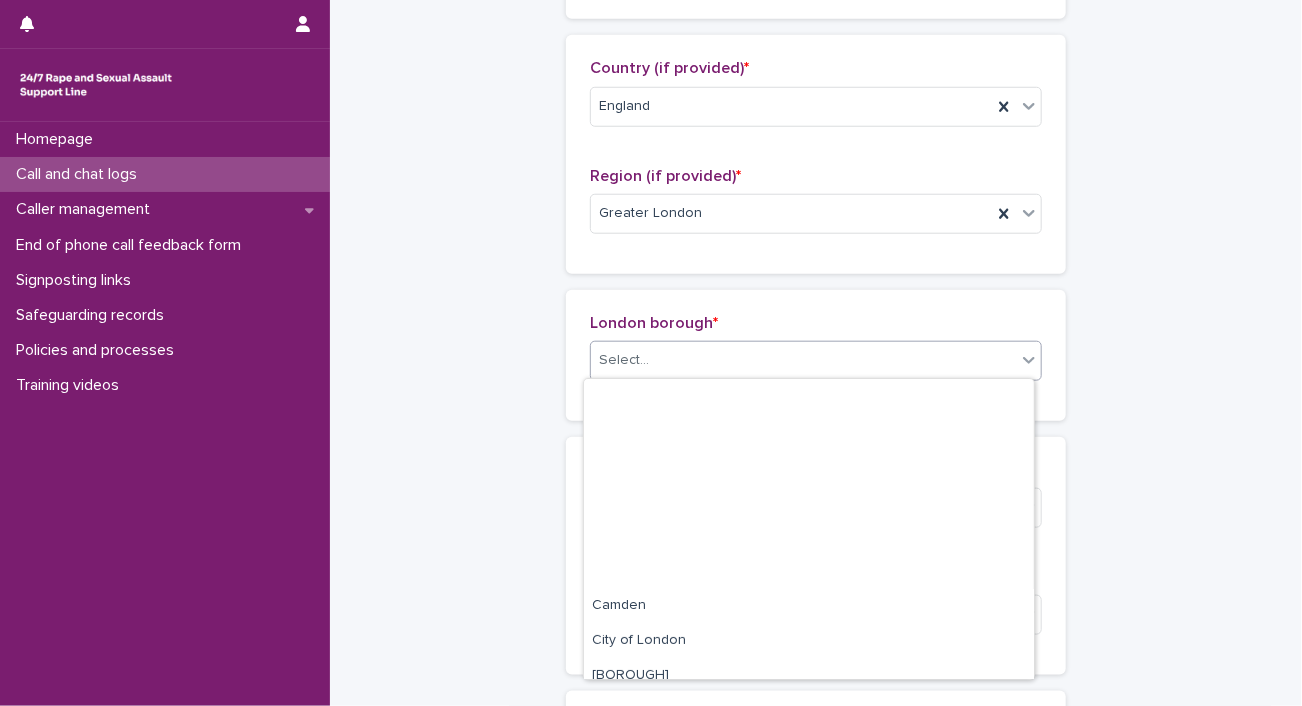 scroll, scrollTop: 262, scrollLeft: 0, axis: vertical 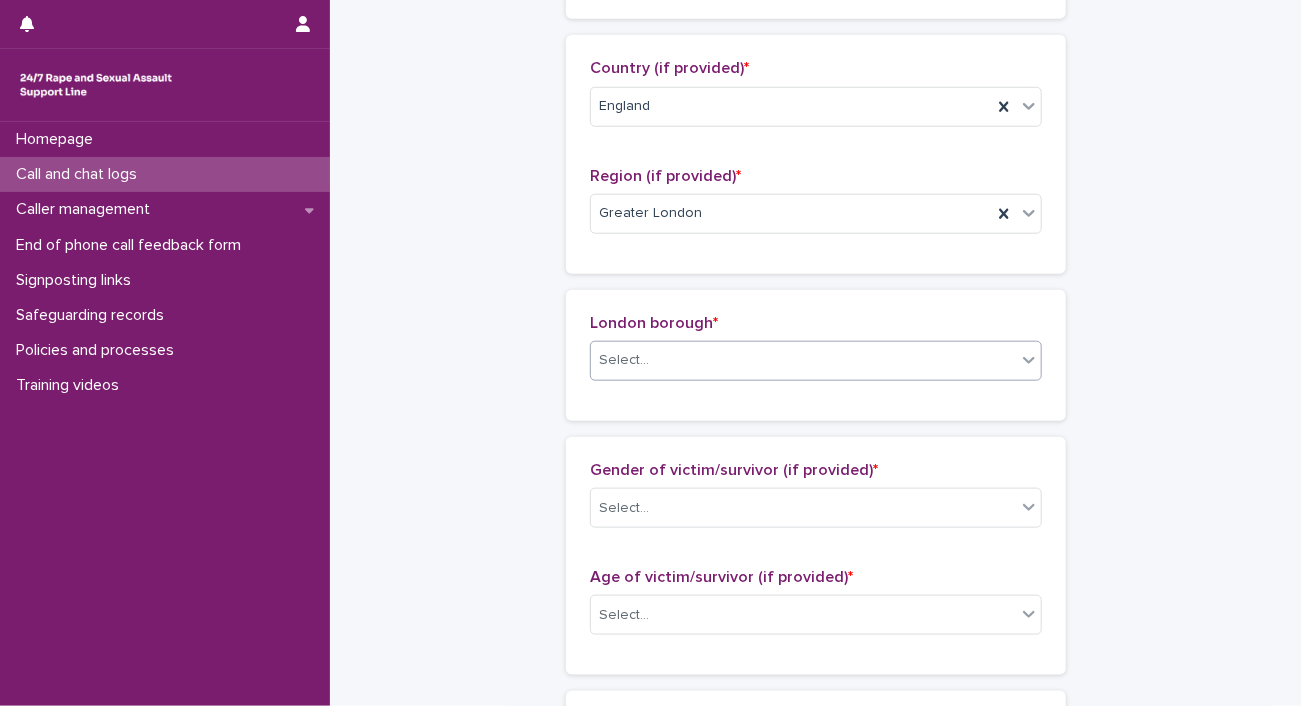 click 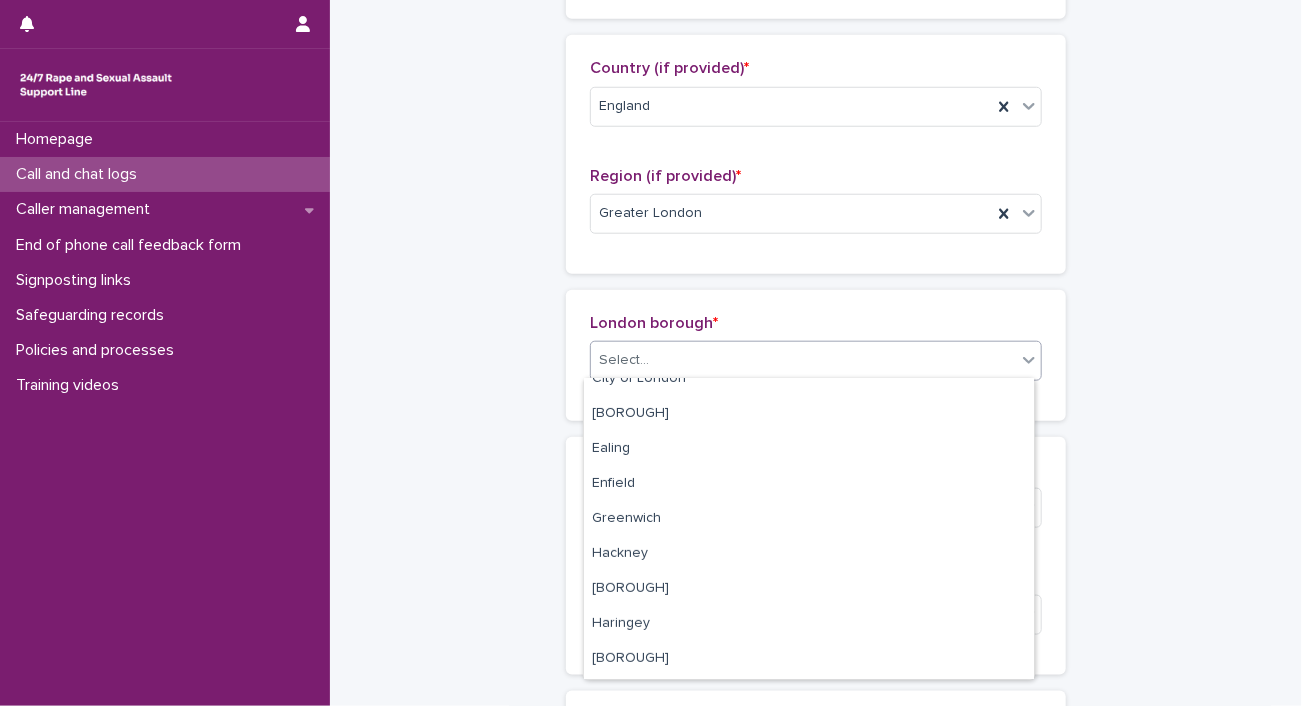 scroll, scrollTop: 436, scrollLeft: 0, axis: vertical 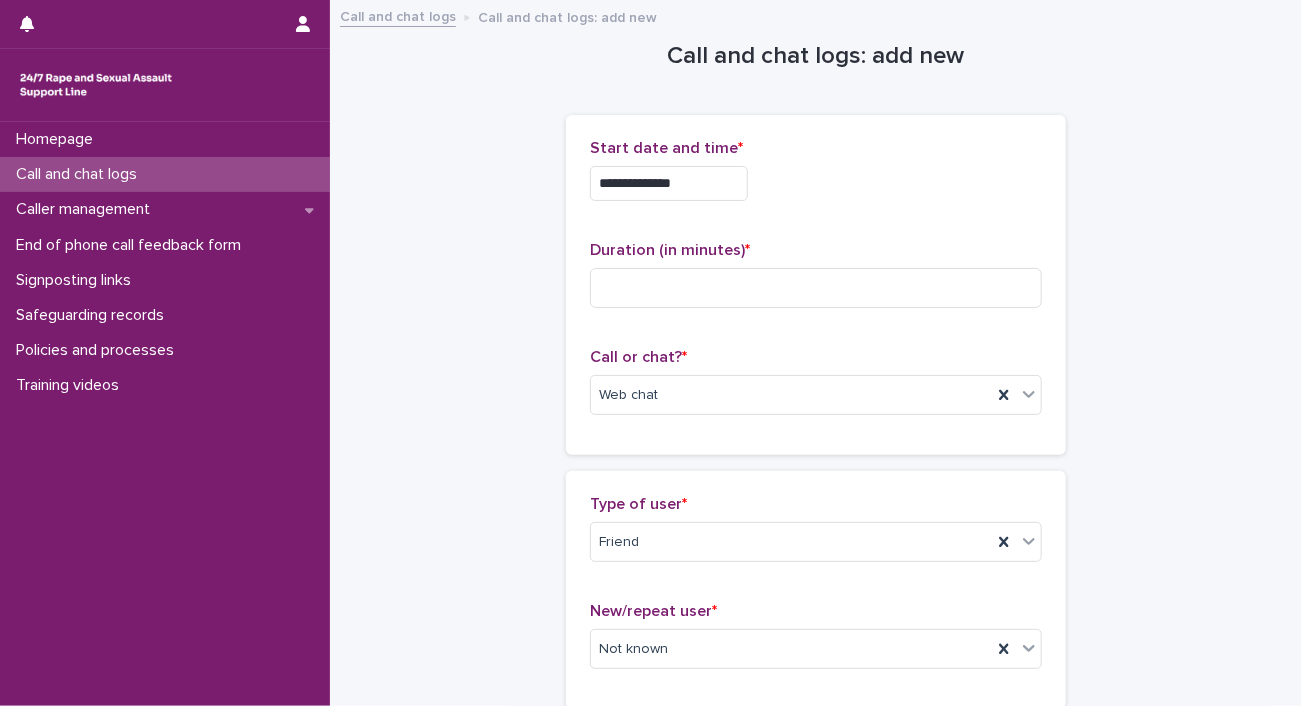 drag, startPoint x: 1232, startPoint y: 171, endPoint x: 1168, endPoint y: 193, distance: 67.6757 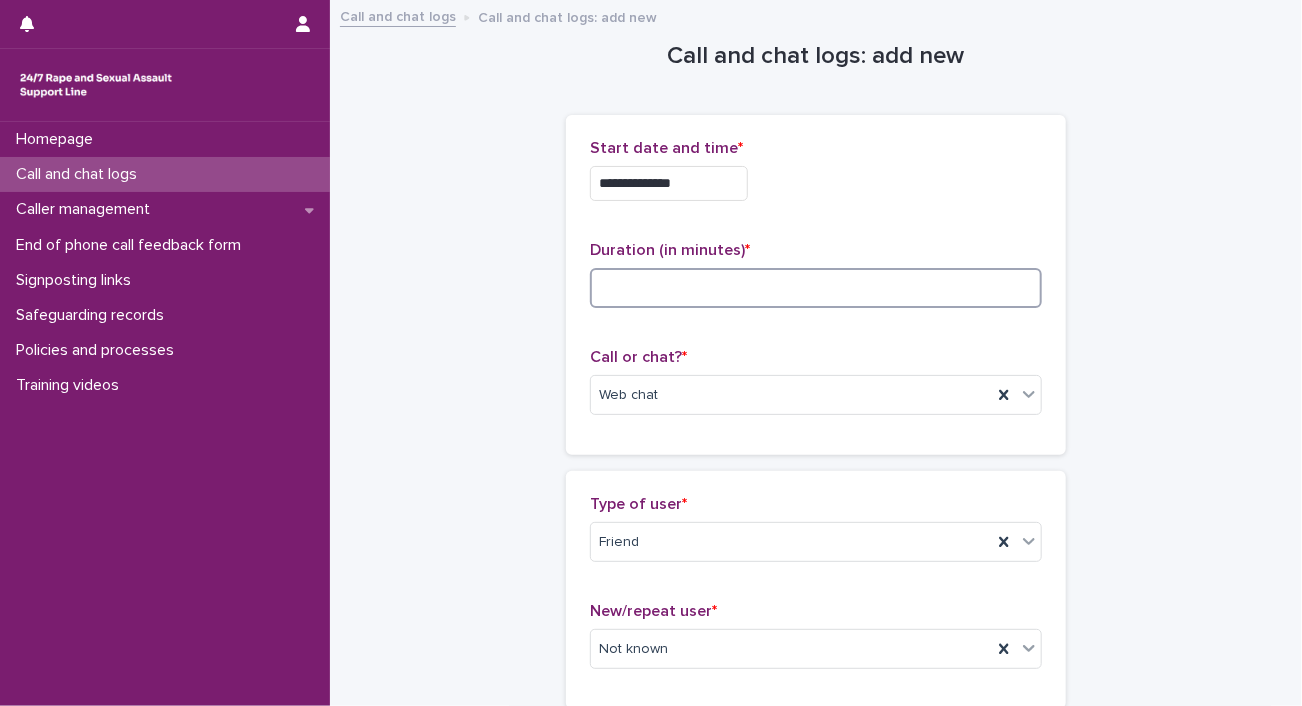click at bounding box center [816, 288] 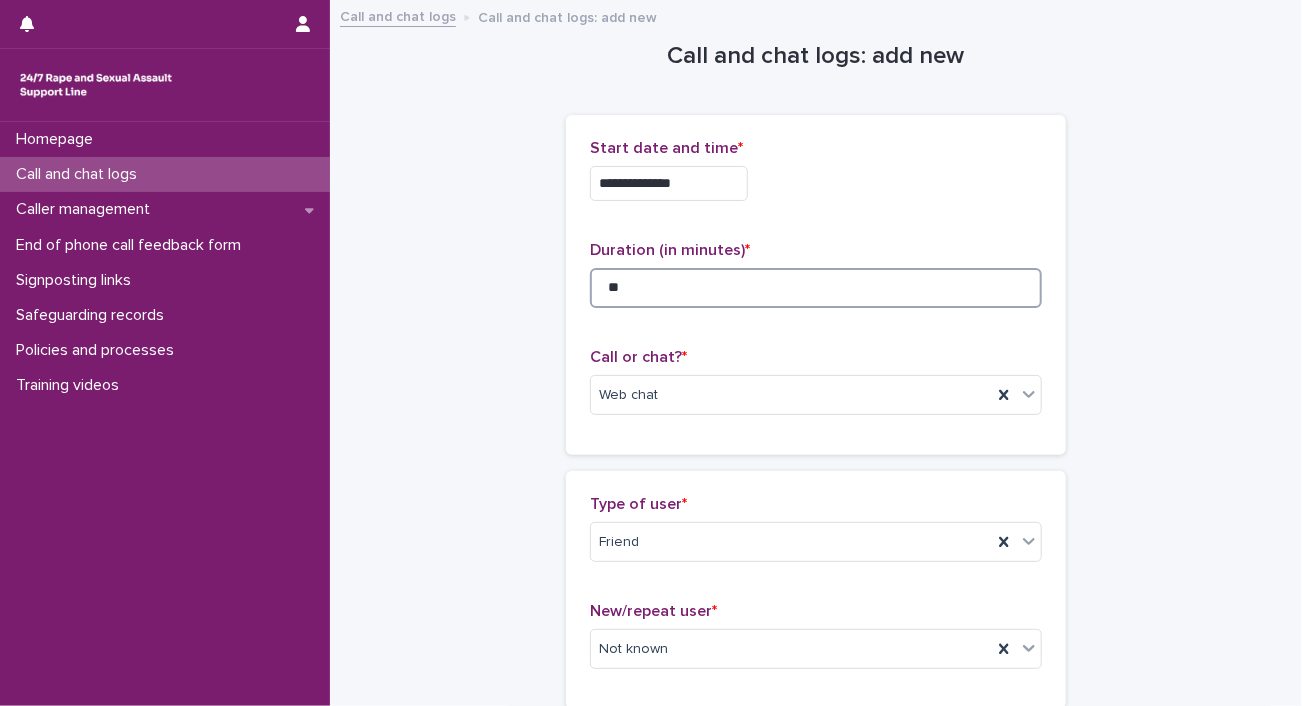 scroll, scrollTop: 617, scrollLeft: 0, axis: vertical 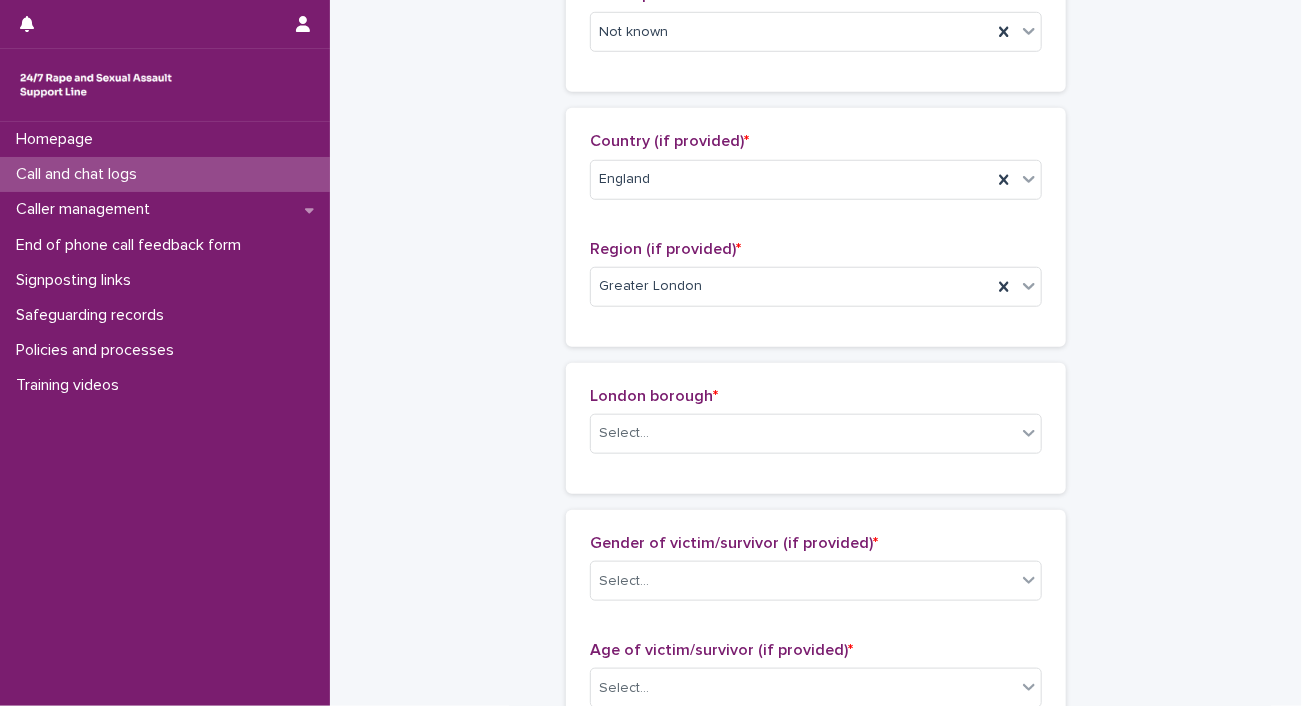 type on "**" 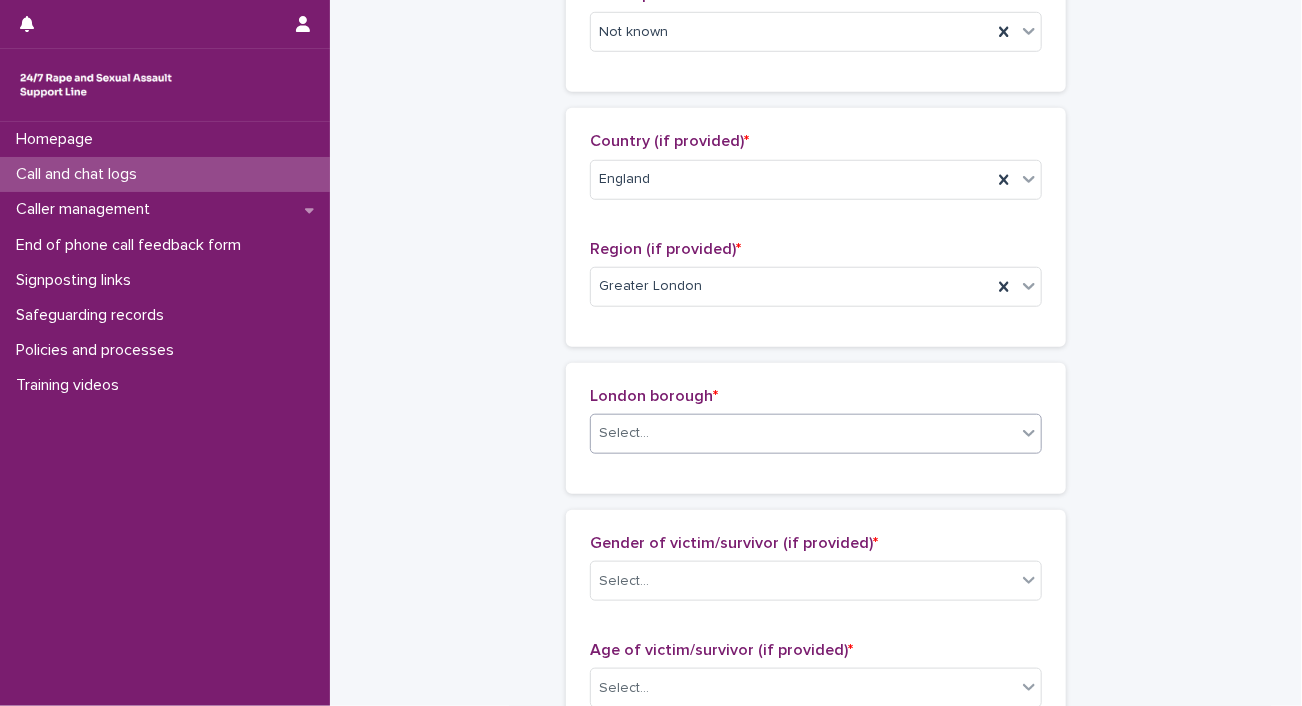 click 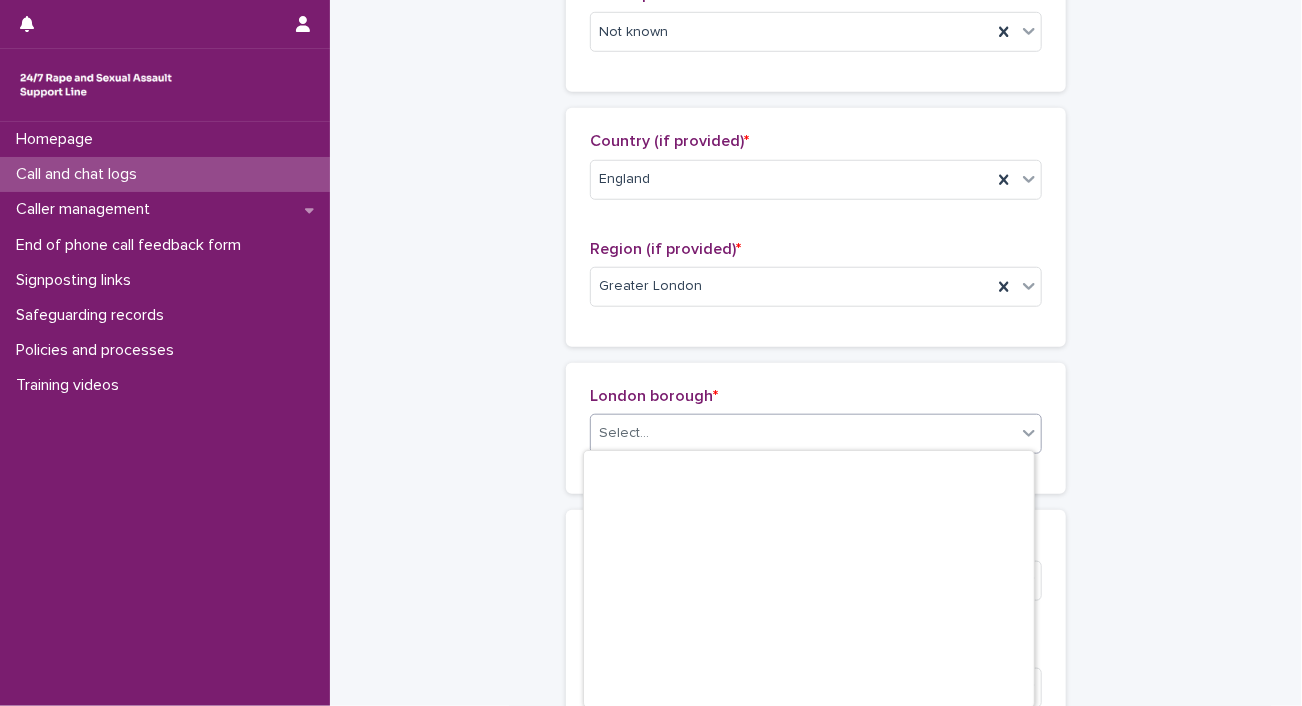 scroll, scrollTop: 897, scrollLeft: 0, axis: vertical 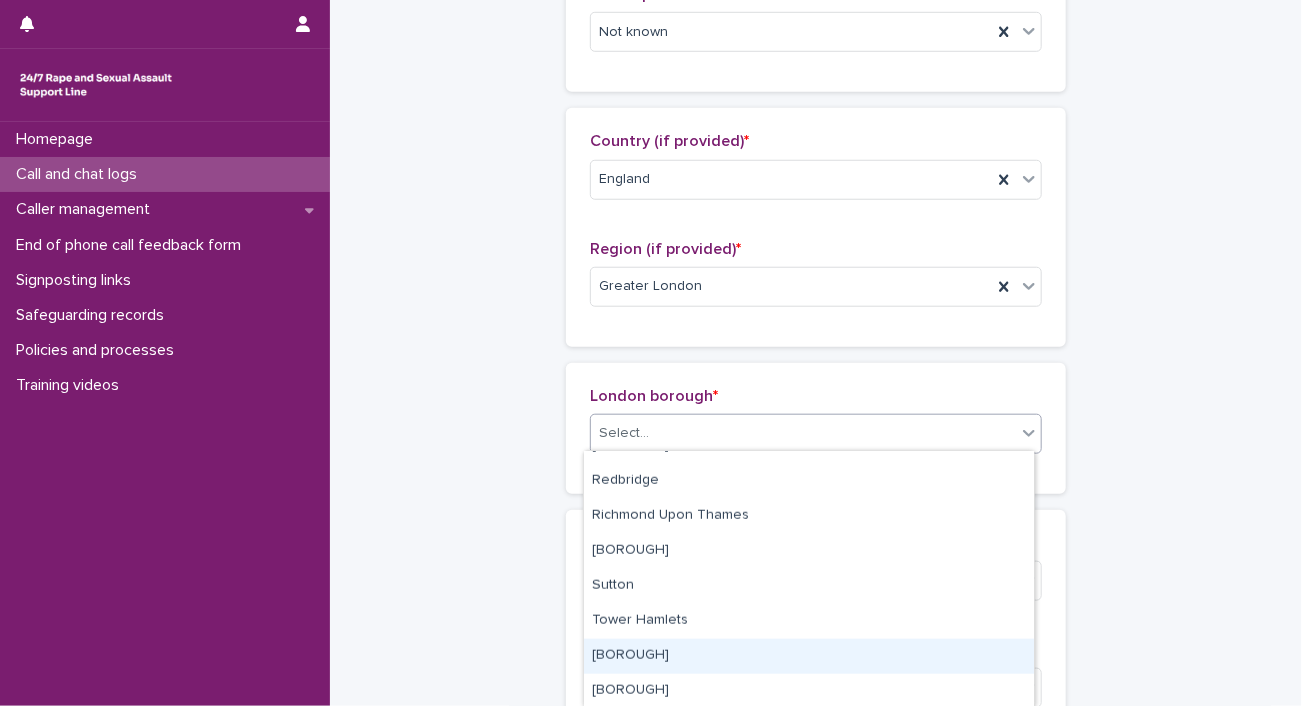 click on "[BOROUGH]" at bounding box center [809, 656] 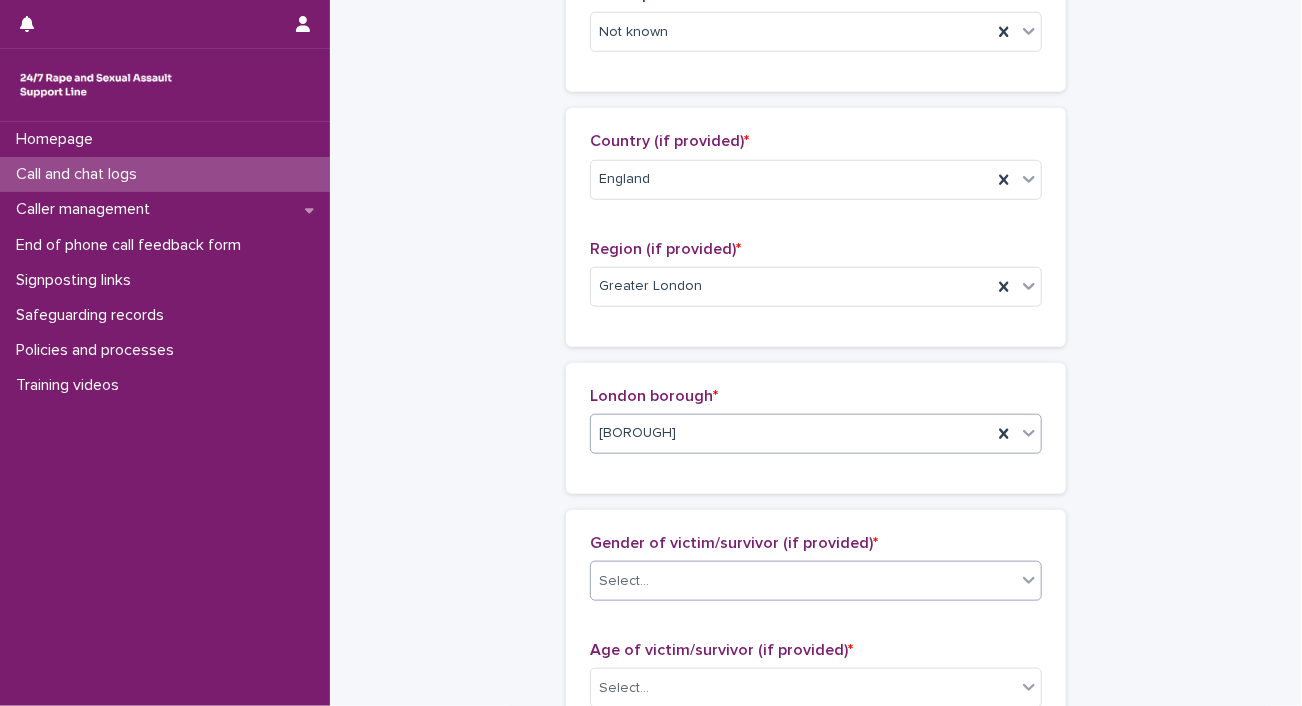 click 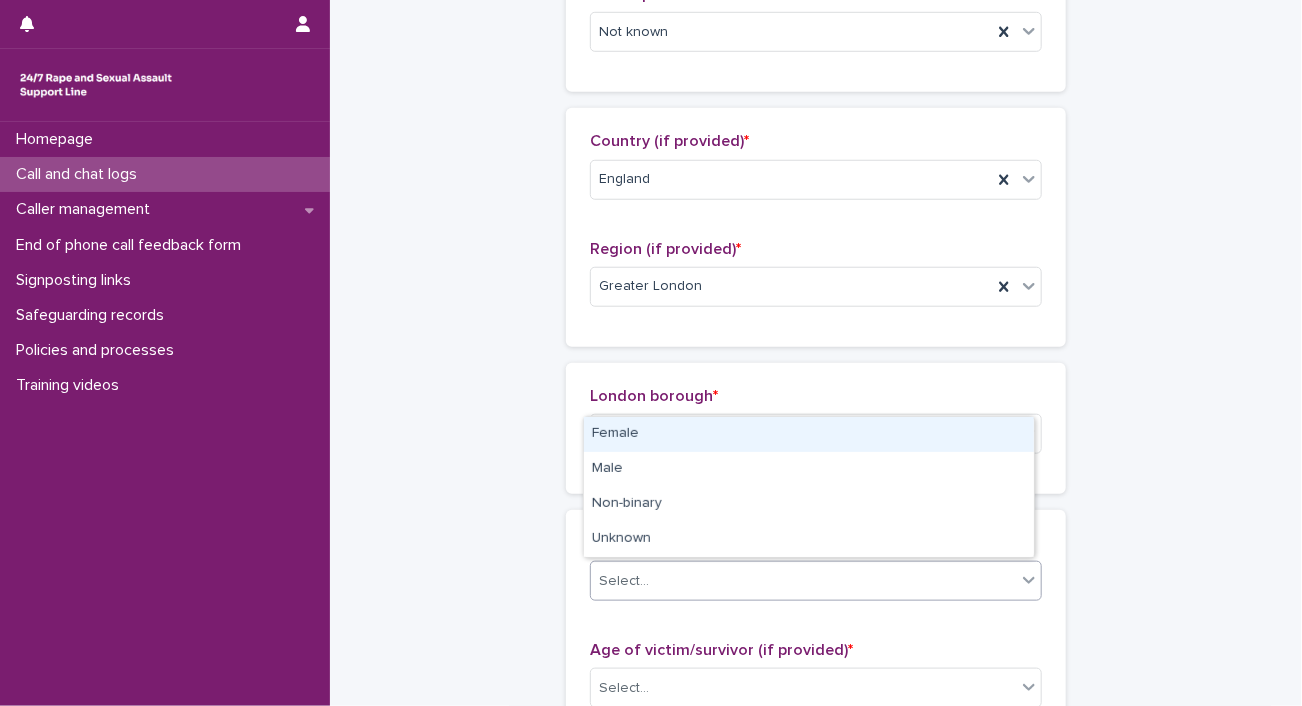 click on "Female" at bounding box center (809, 434) 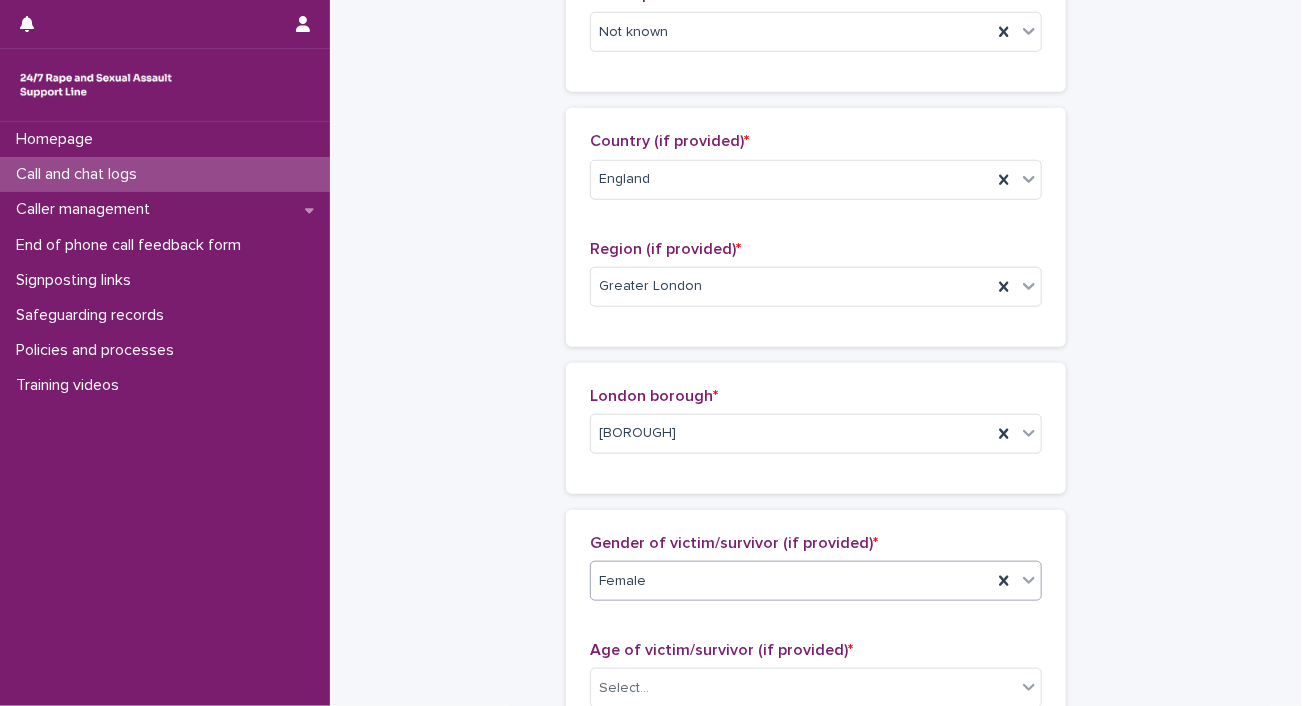 scroll, scrollTop: 1235, scrollLeft: 0, axis: vertical 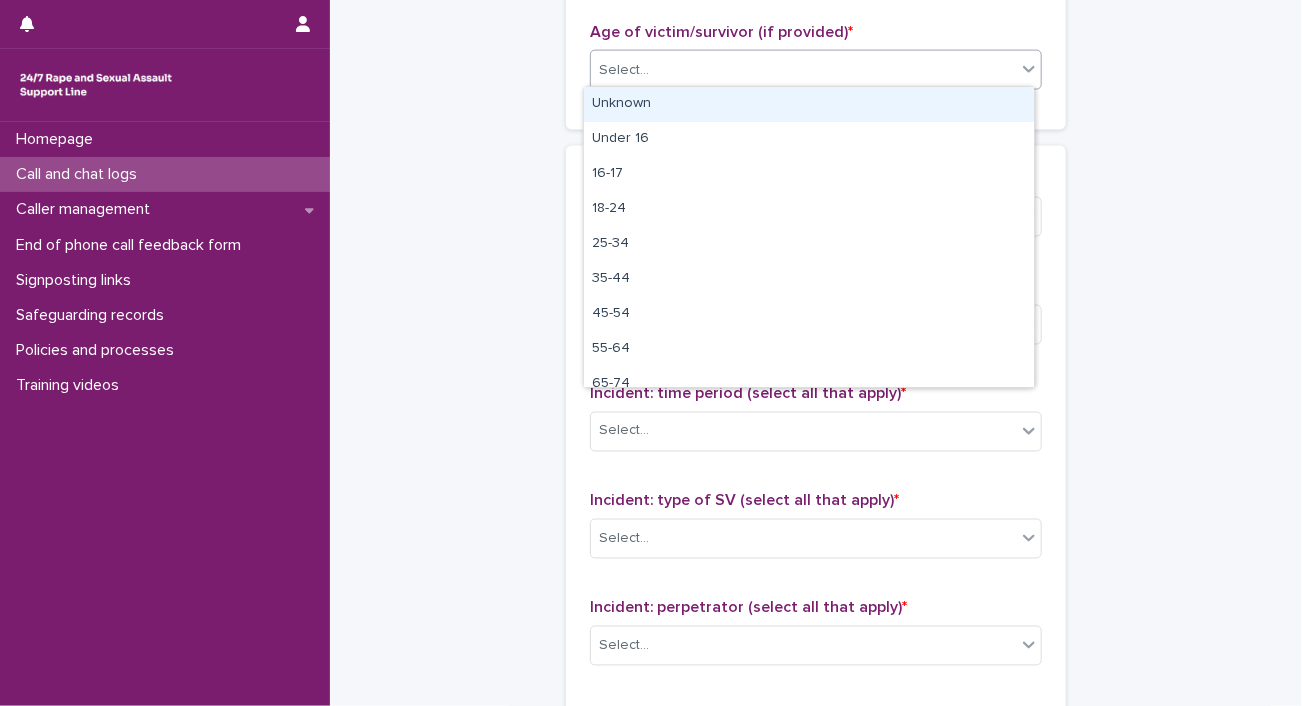 click 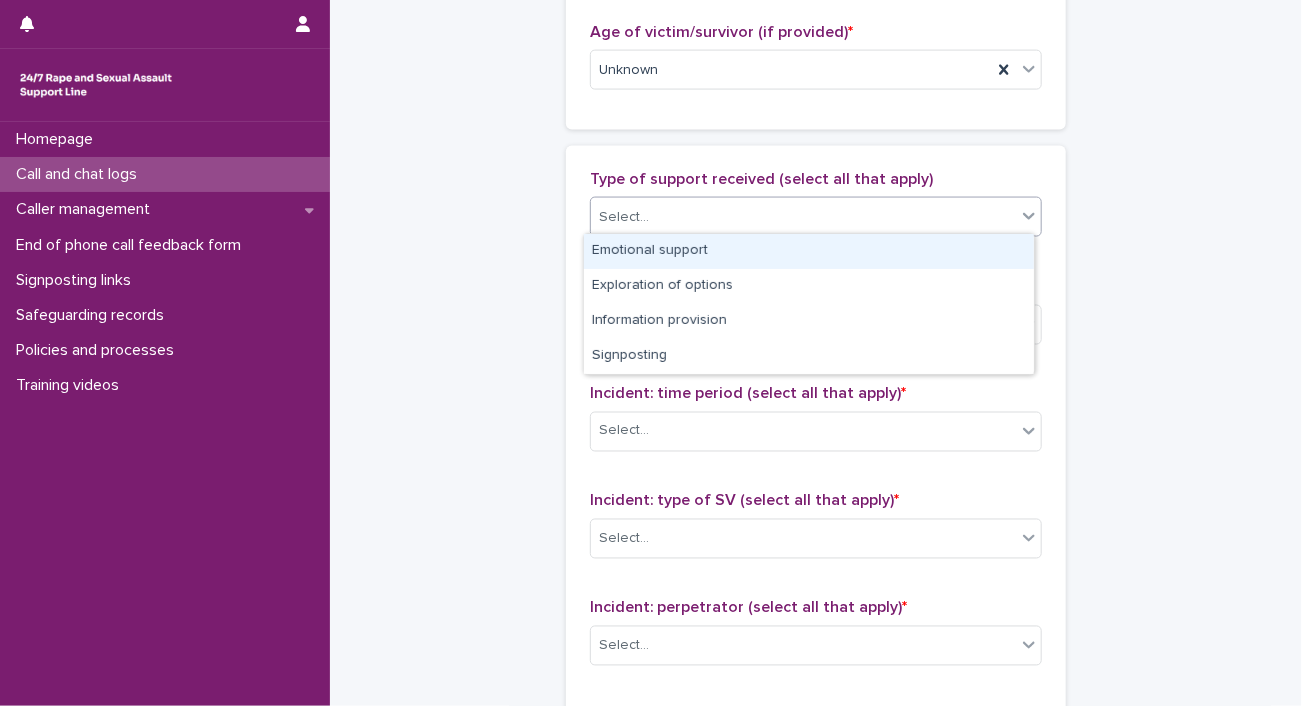 click 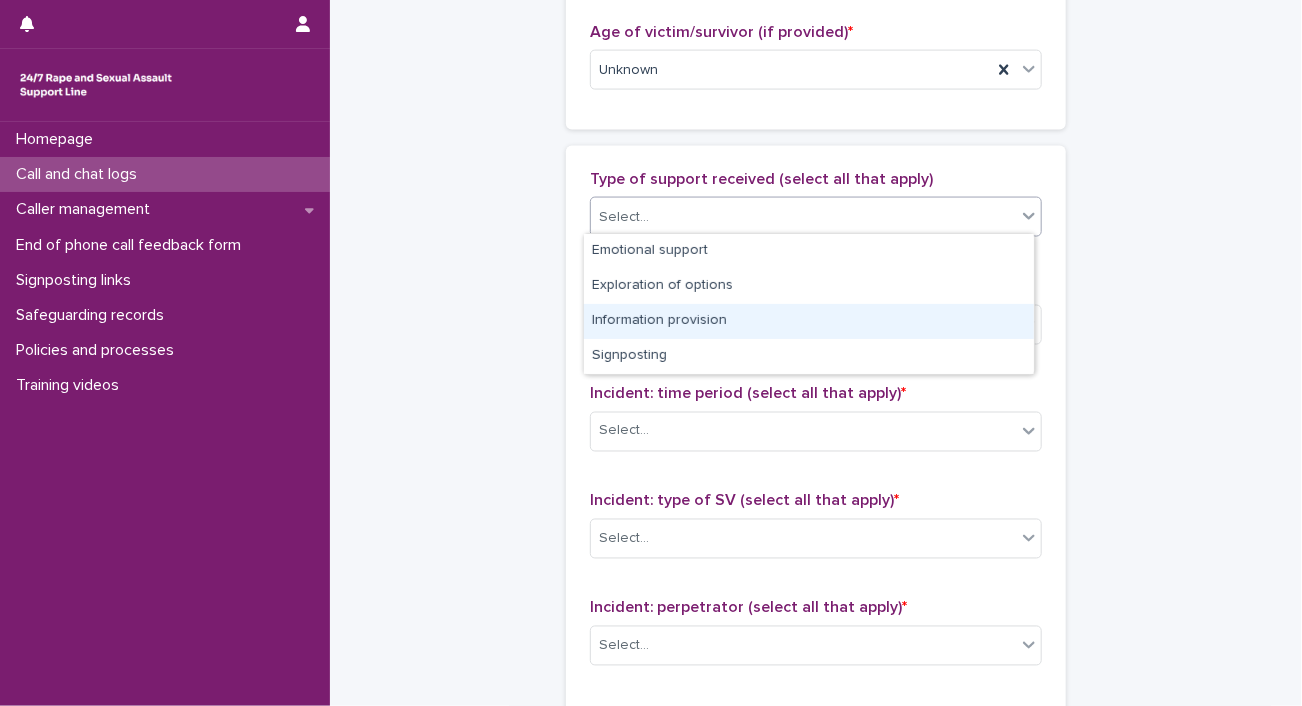 click on "Information provision" at bounding box center [809, 321] 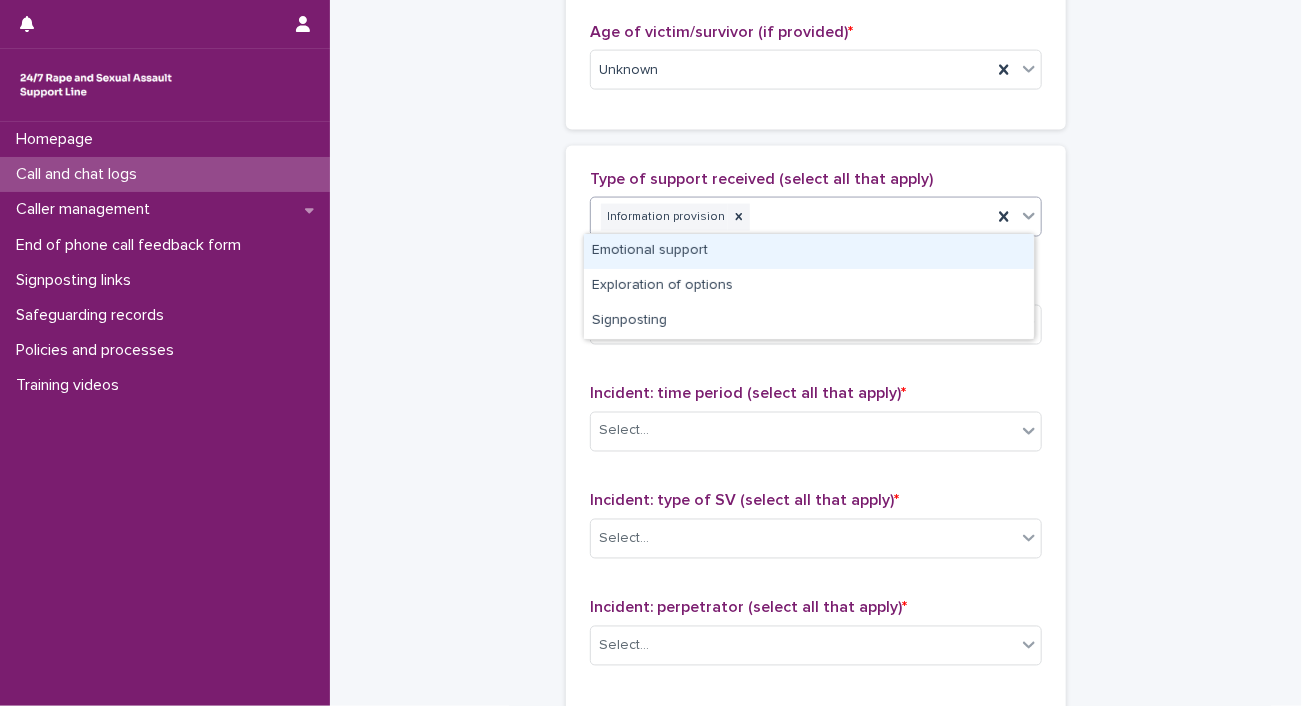 click 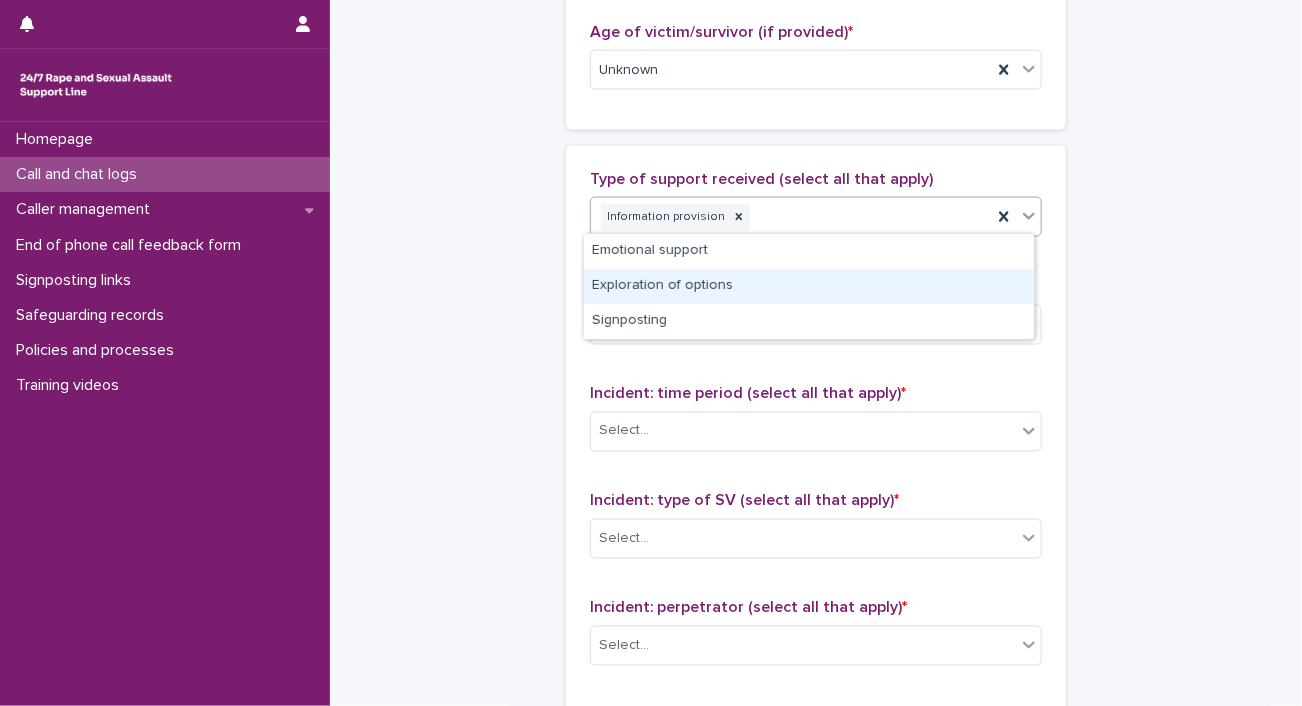 click on "Exploration of options" at bounding box center [809, 286] 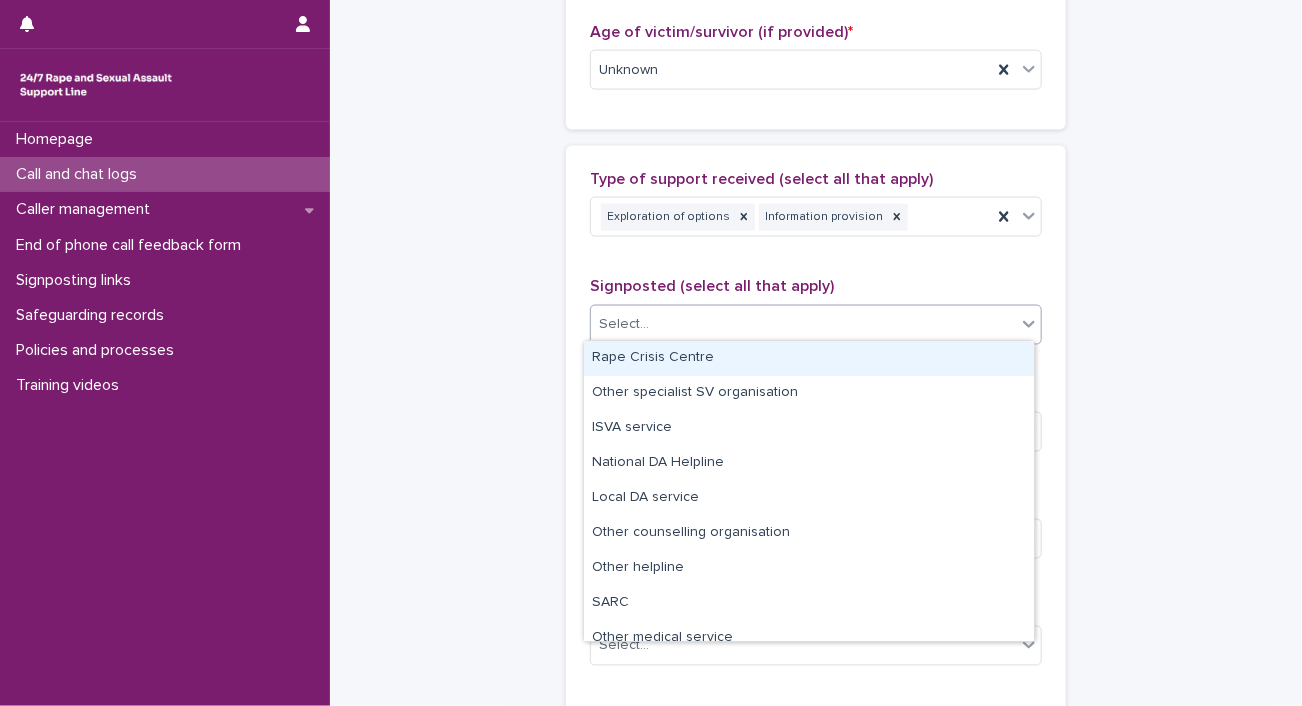click 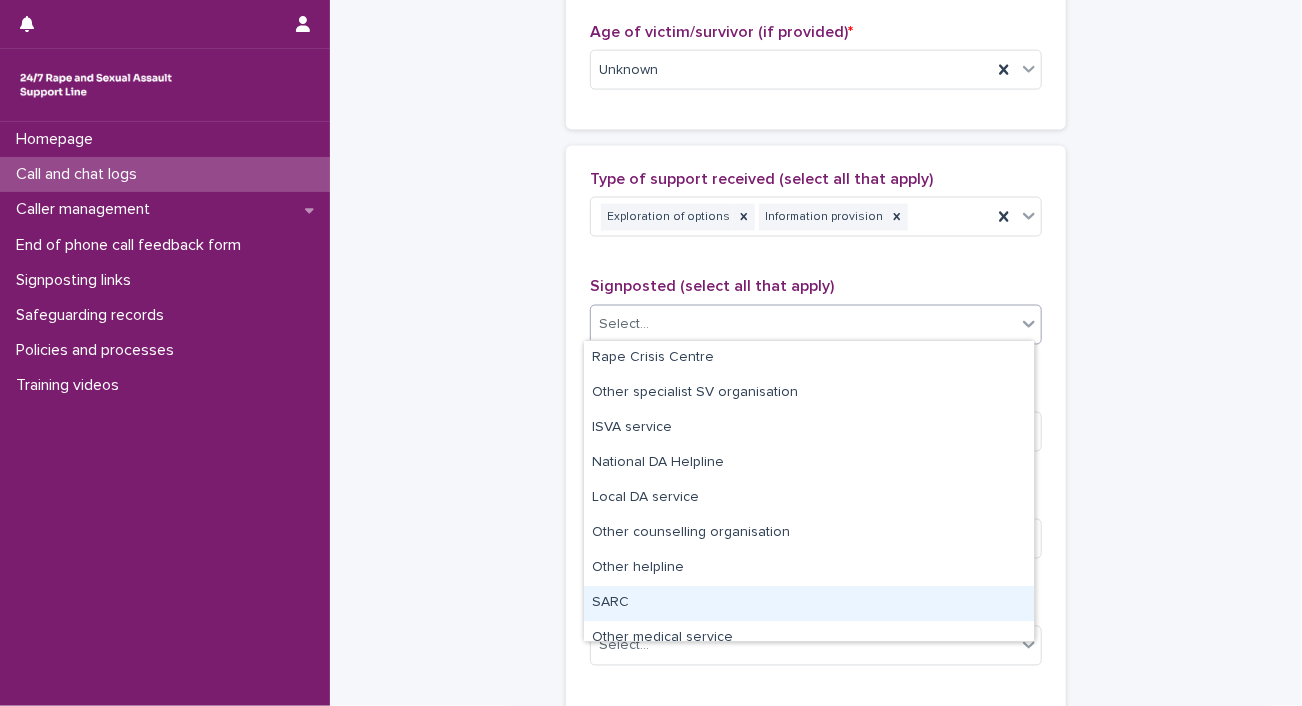click on "SARC" at bounding box center [809, 603] 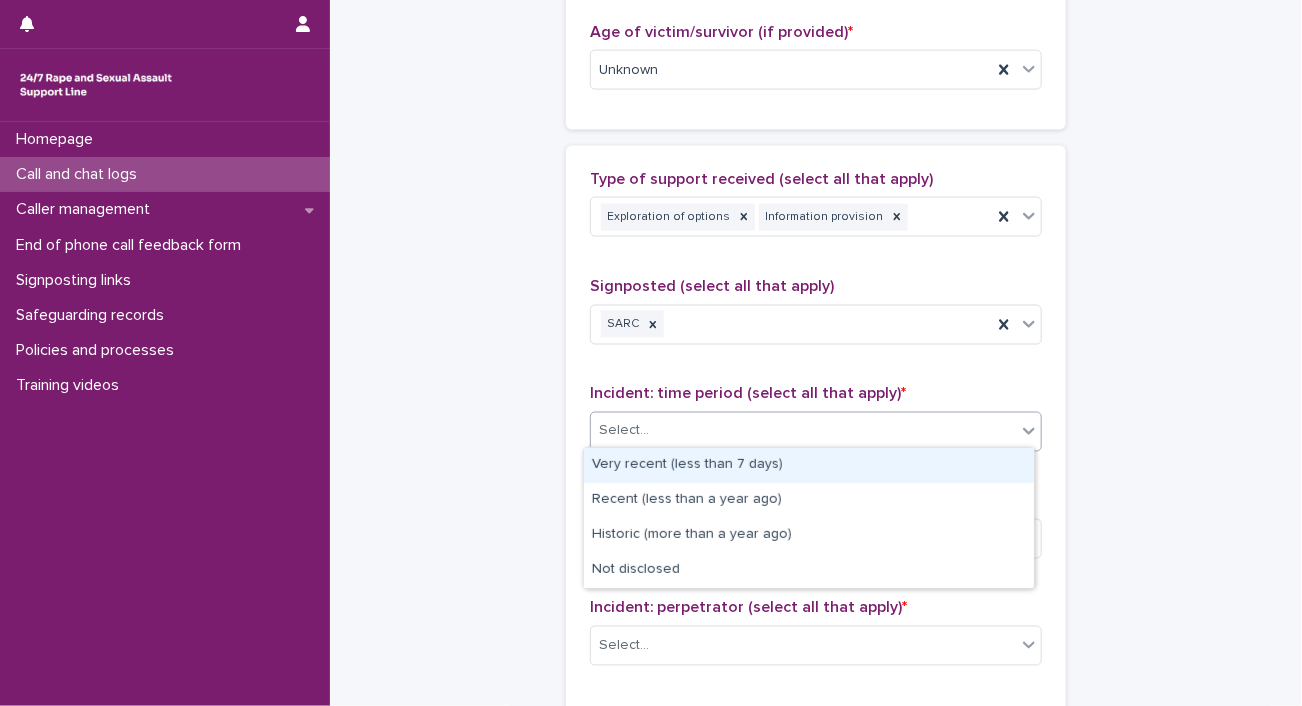 click 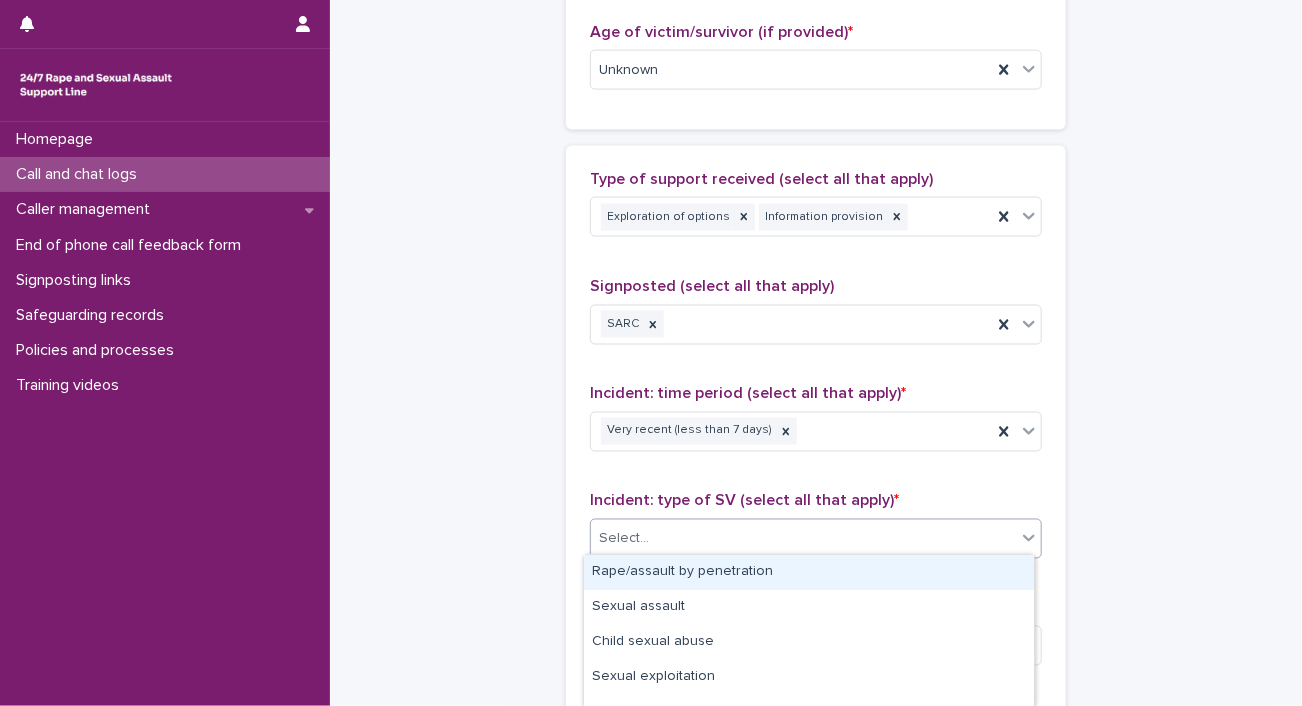 click 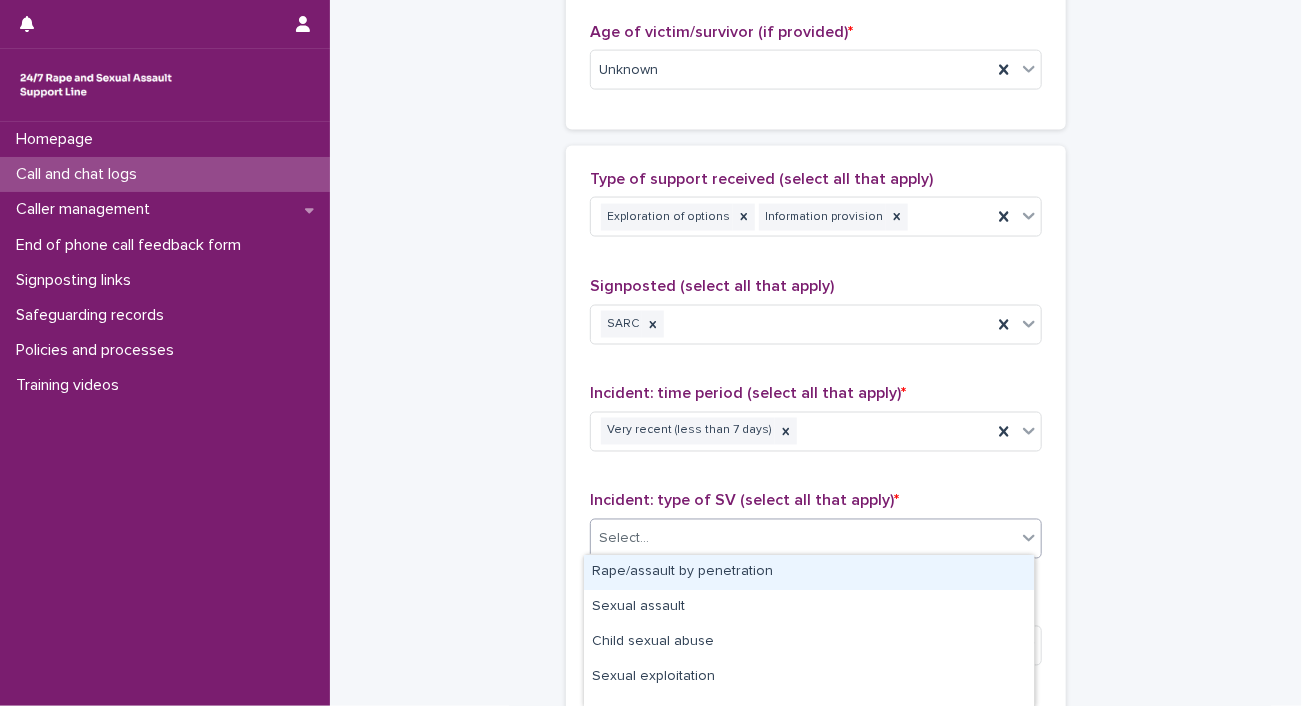 click on "Rape/assault by penetration" at bounding box center [809, 572] 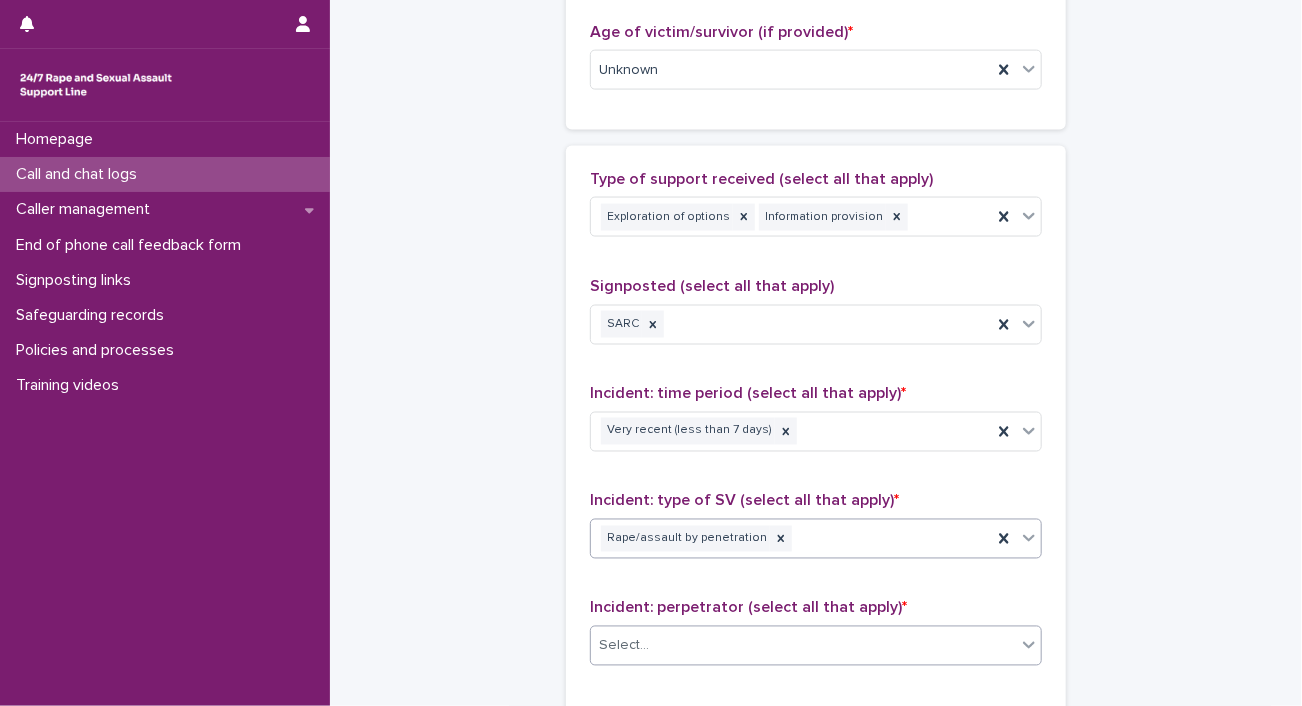 click 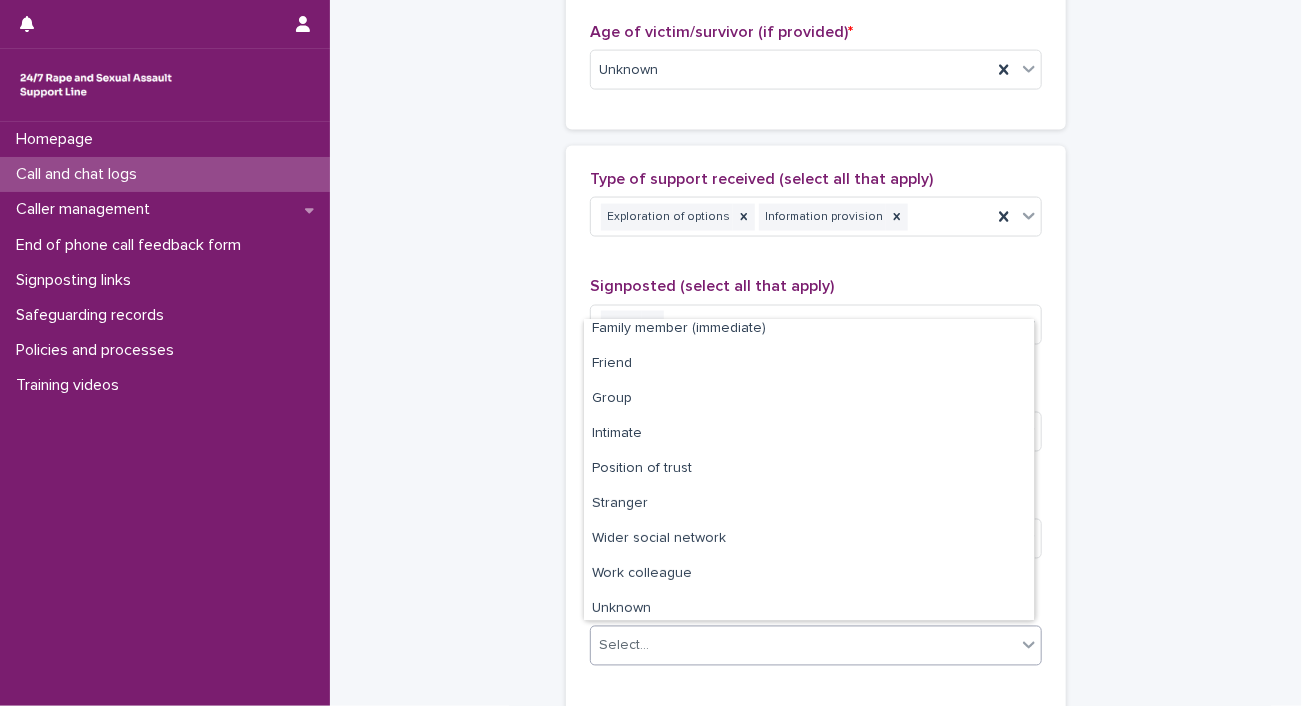 scroll, scrollTop: 84, scrollLeft: 0, axis: vertical 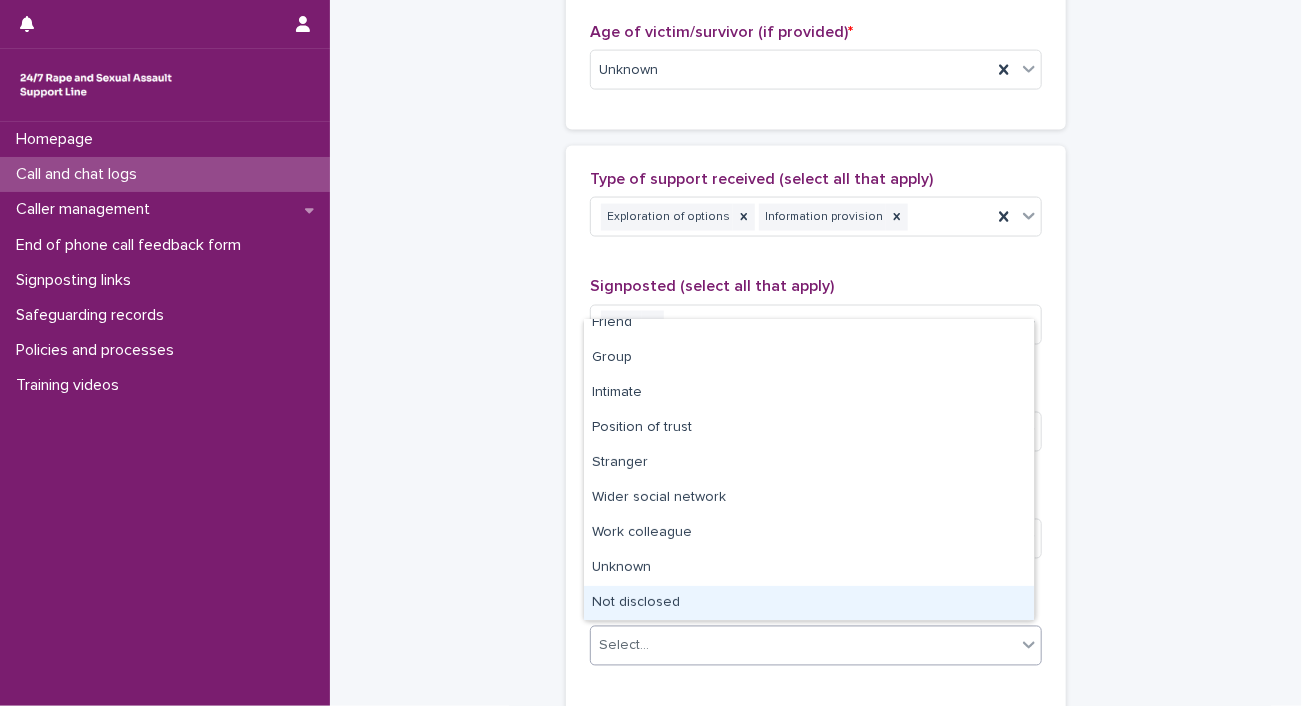 click on "Not disclosed" at bounding box center (809, 603) 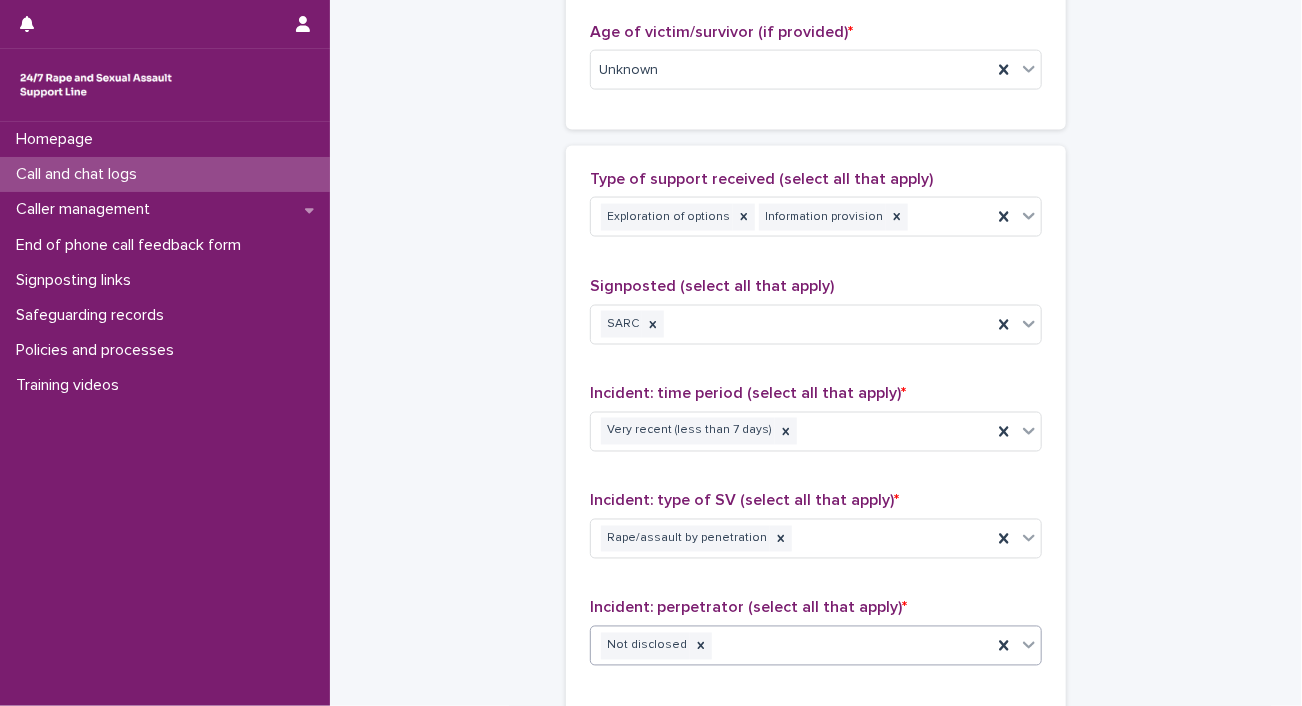 scroll, scrollTop: 1757, scrollLeft: 0, axis: vertical 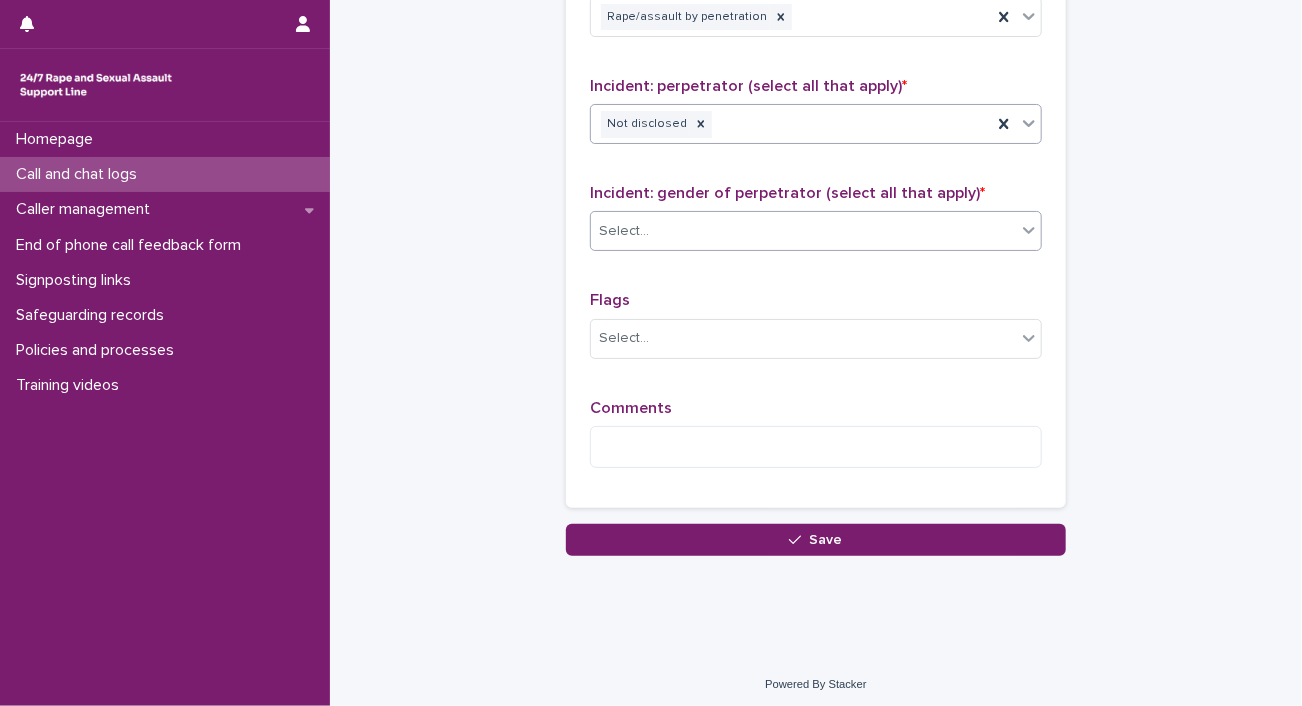 click 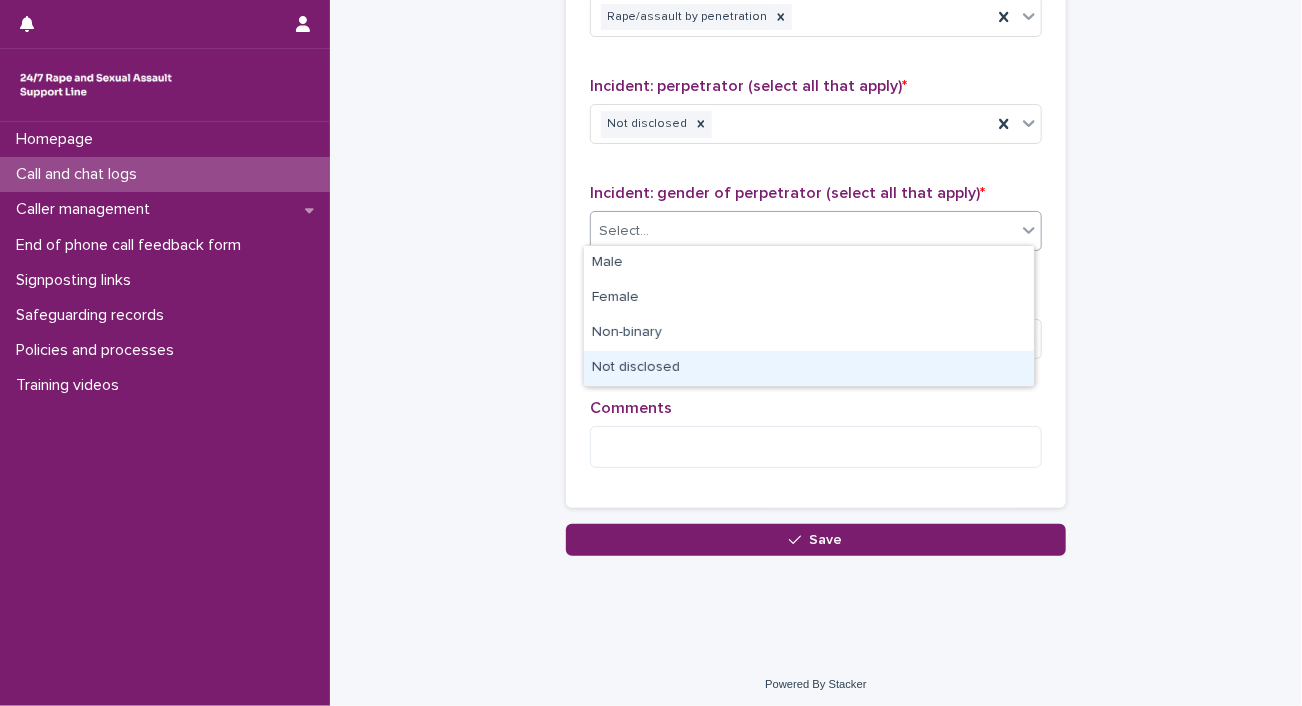 click on "Not disclosed" at bounding box center (809, 368) 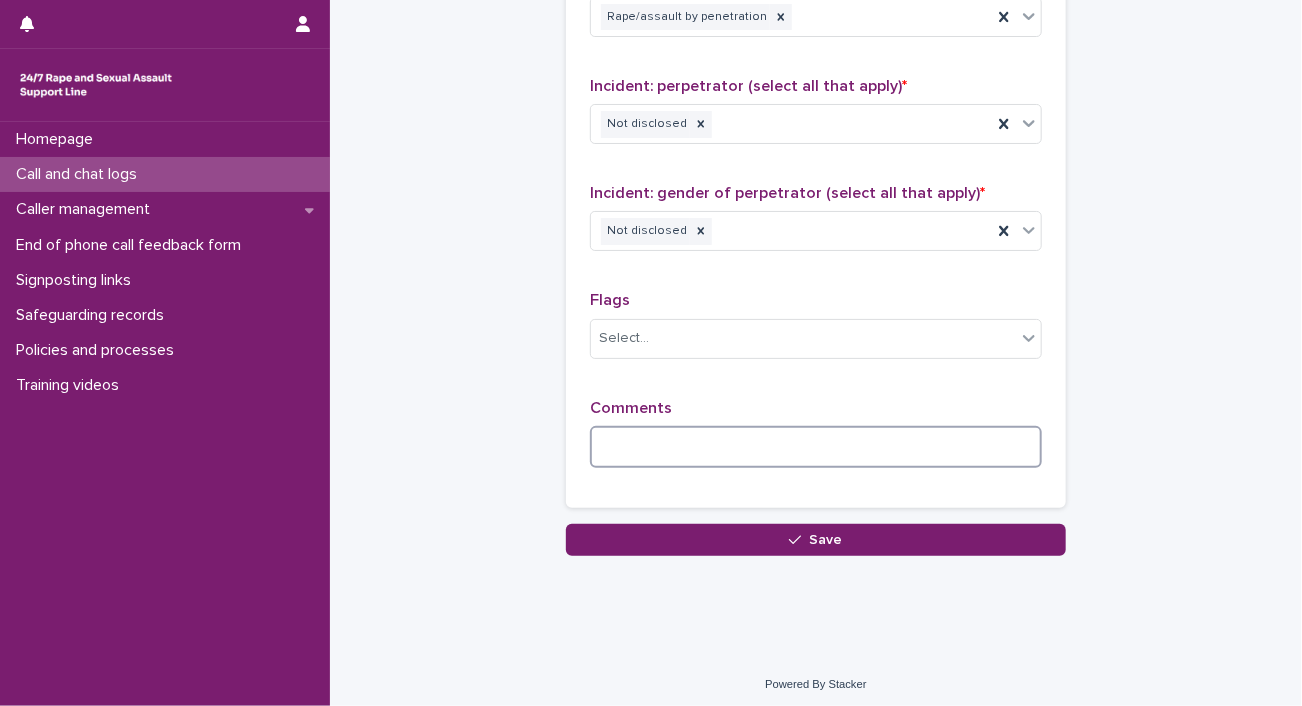 click at bounding box center (816, 447) 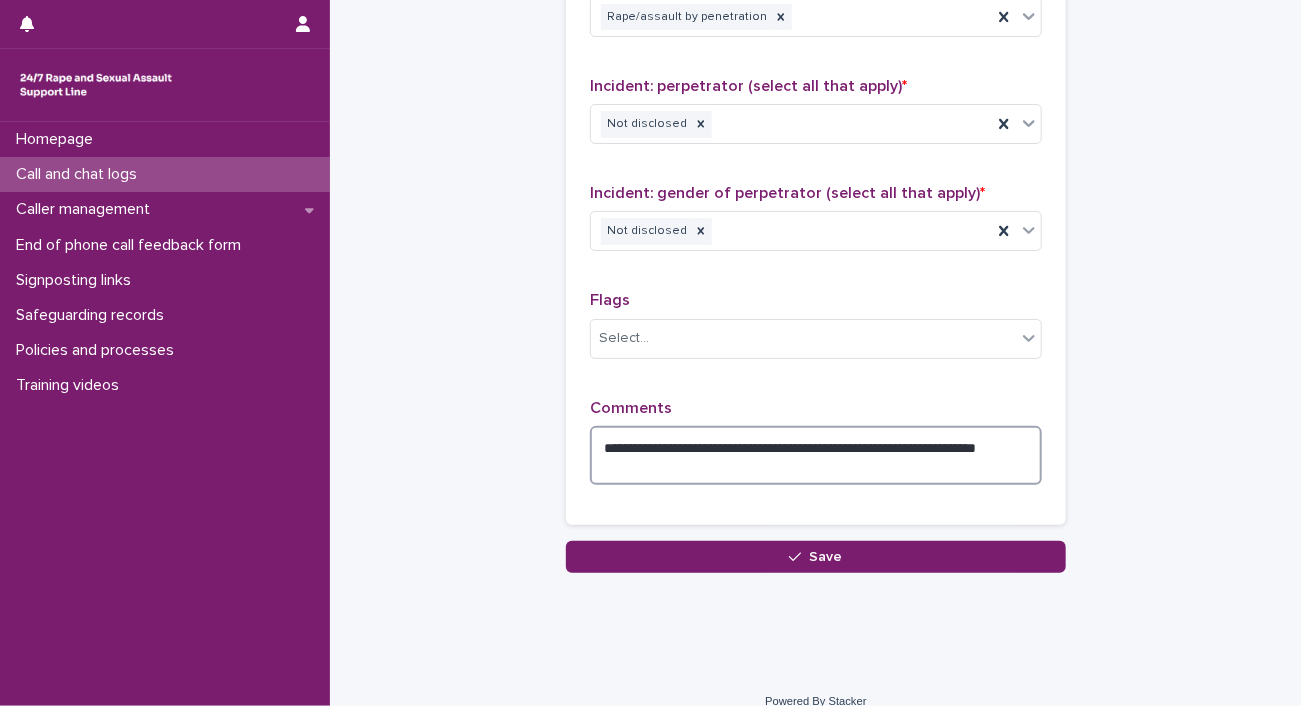 click on "**********" at bounding box center [816, 456] 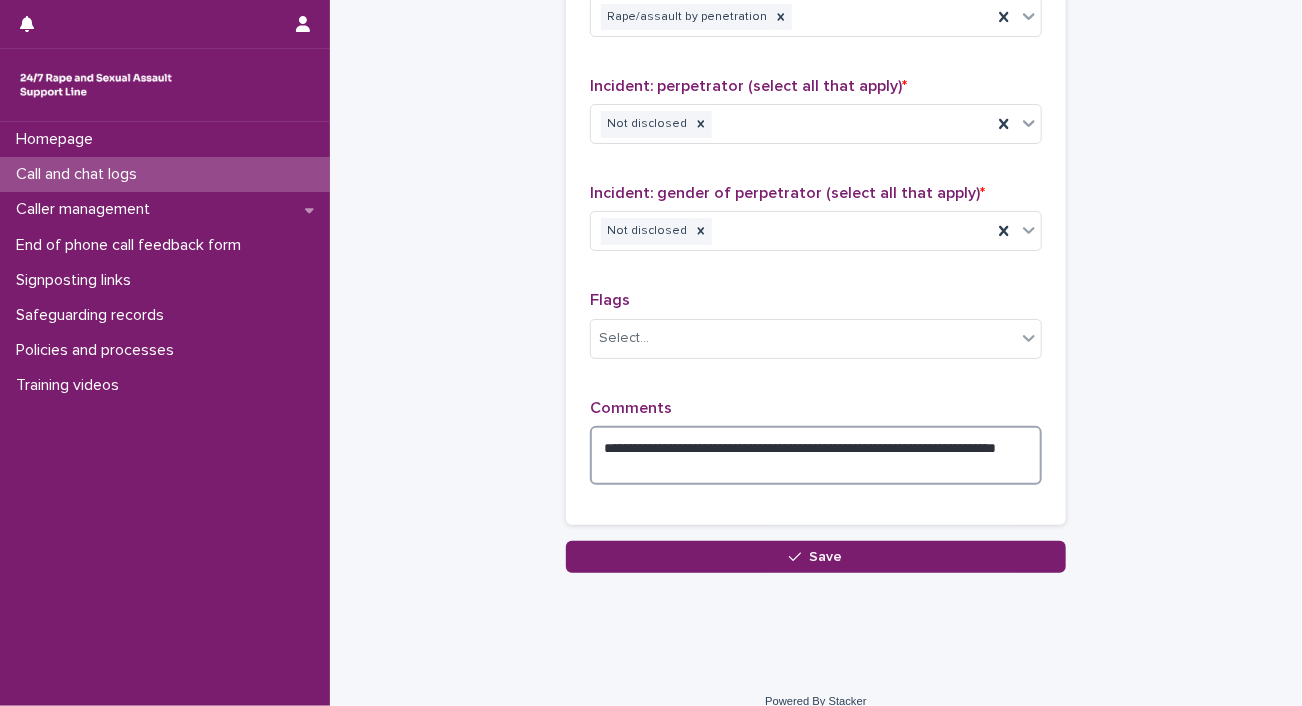 click on "**********" at bounding box center (816, 456) 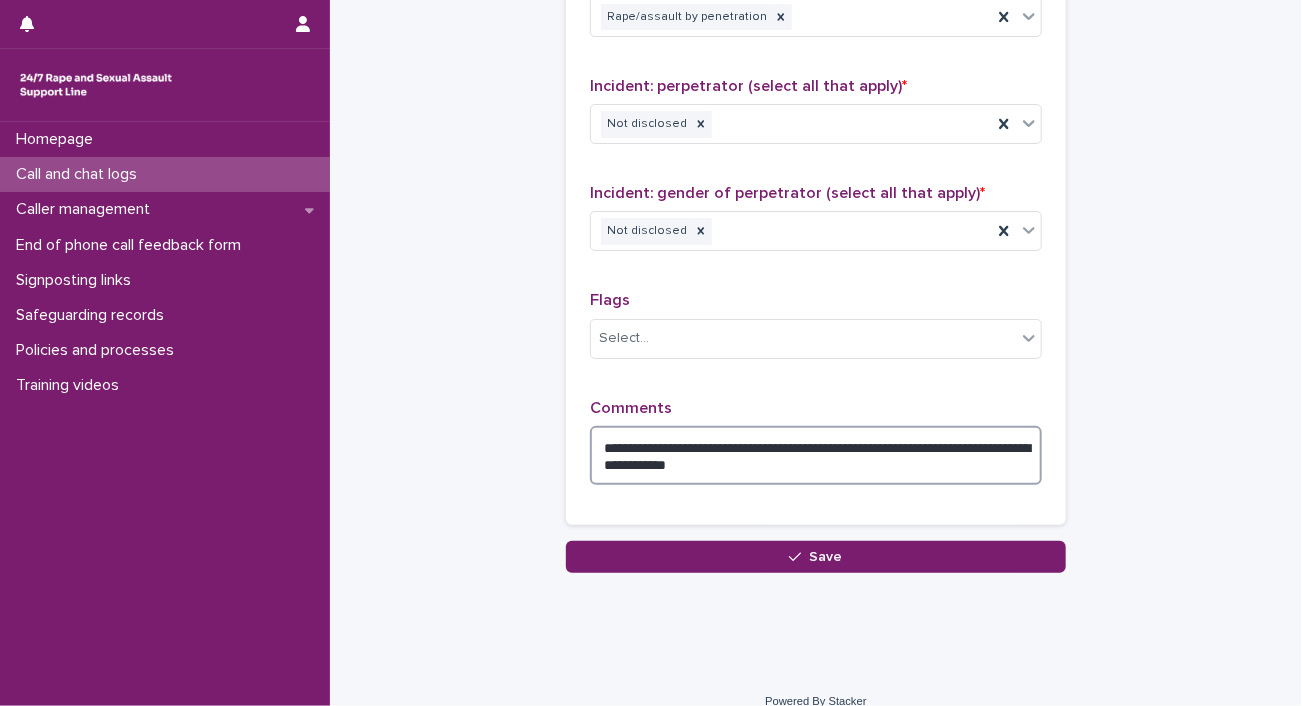 click on "**********" at bounding box center [816, 456] 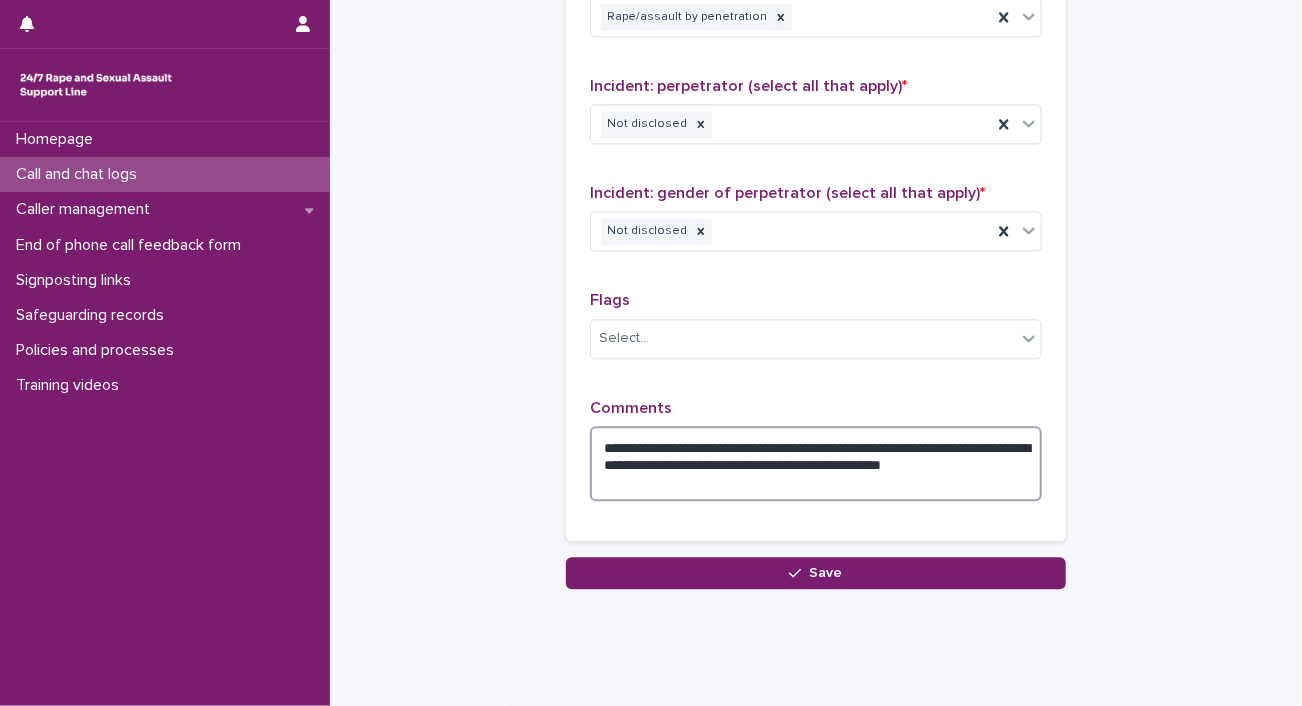 click on "**********" at bounding box center [816, 464] 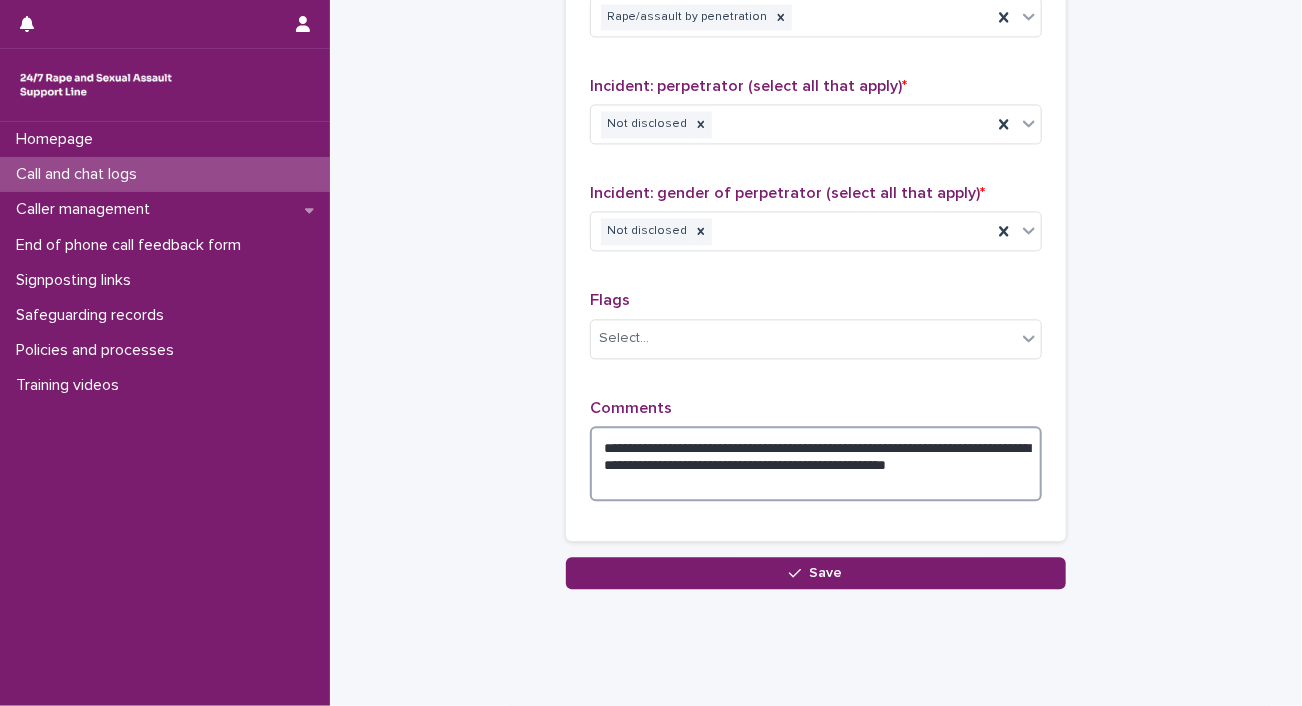 click on "**********" at bounding box center (816, 464) 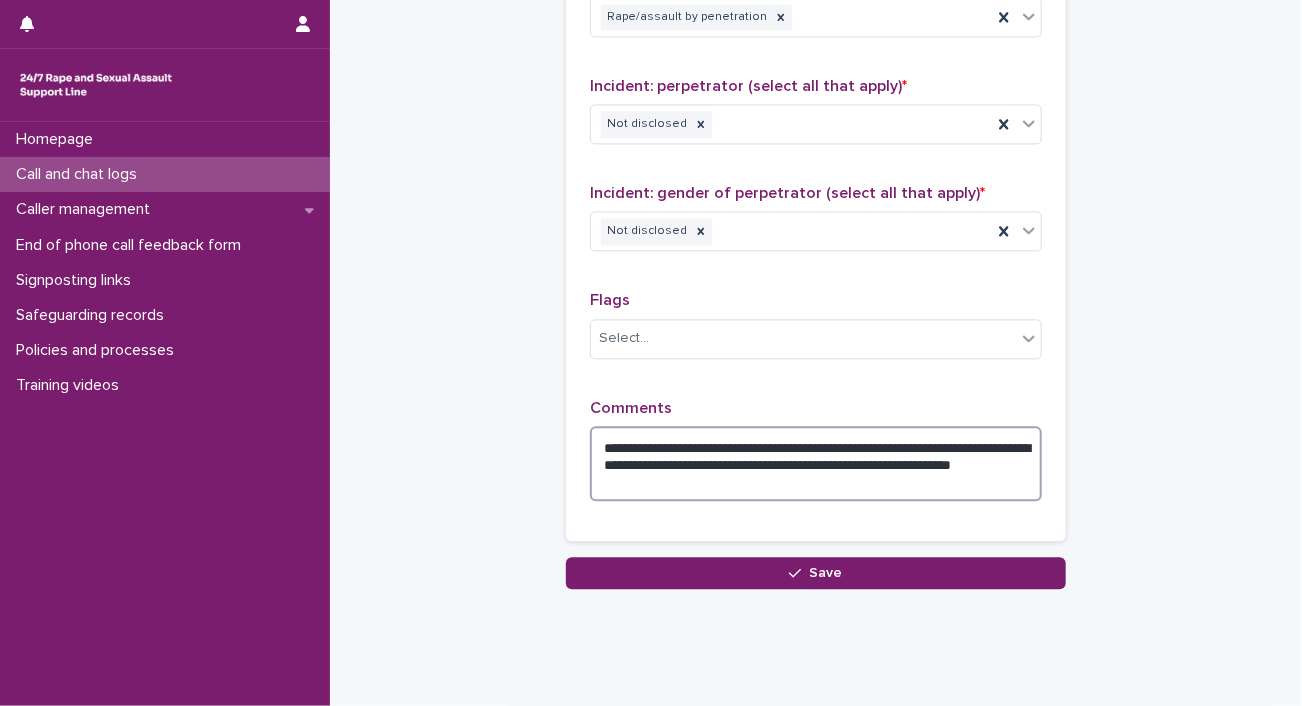 click on "**********" at bounding box center (816, 464) 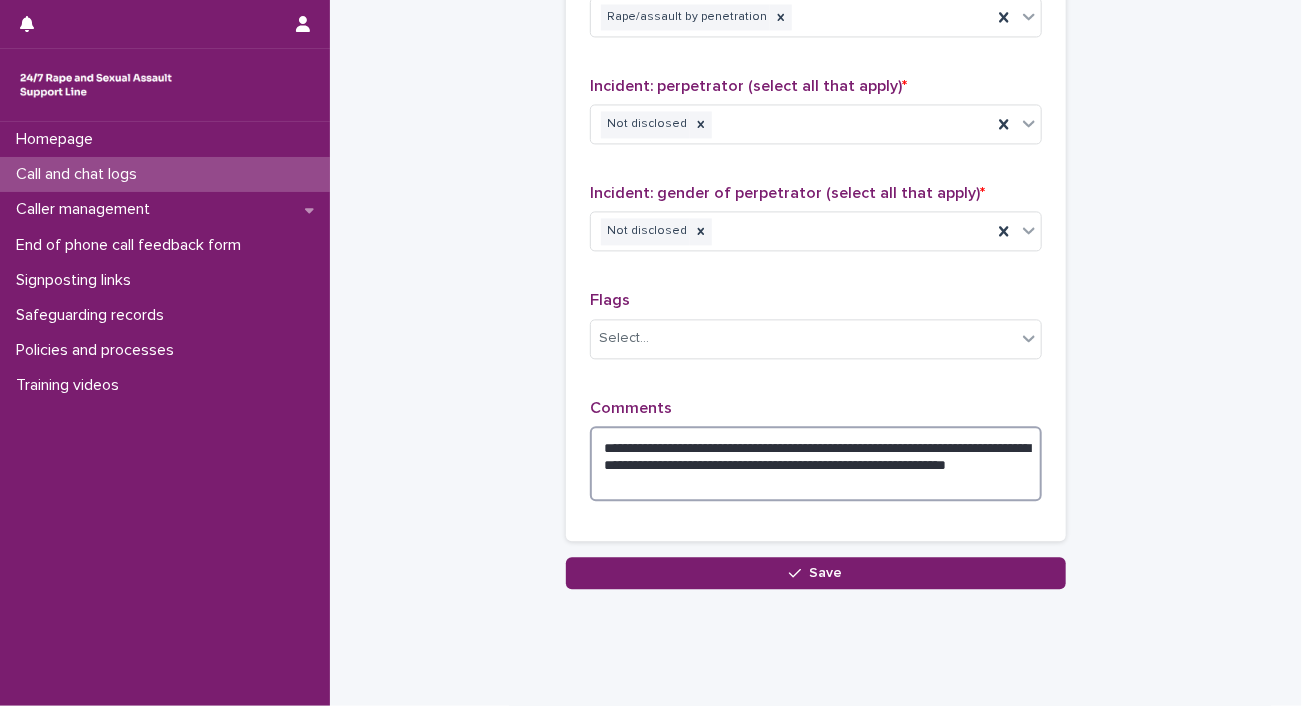 click on "**********" at bounding box center [816, 464] 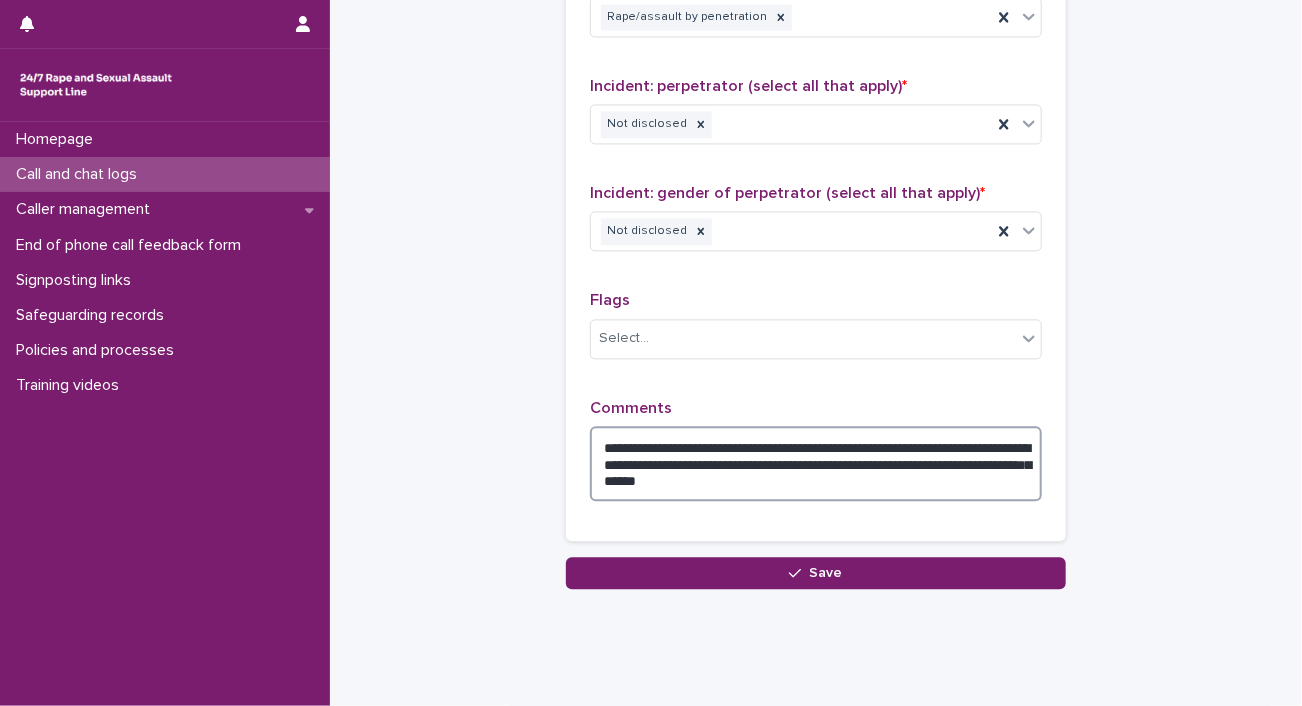 click on "**********" at bounding box center [816, 464] 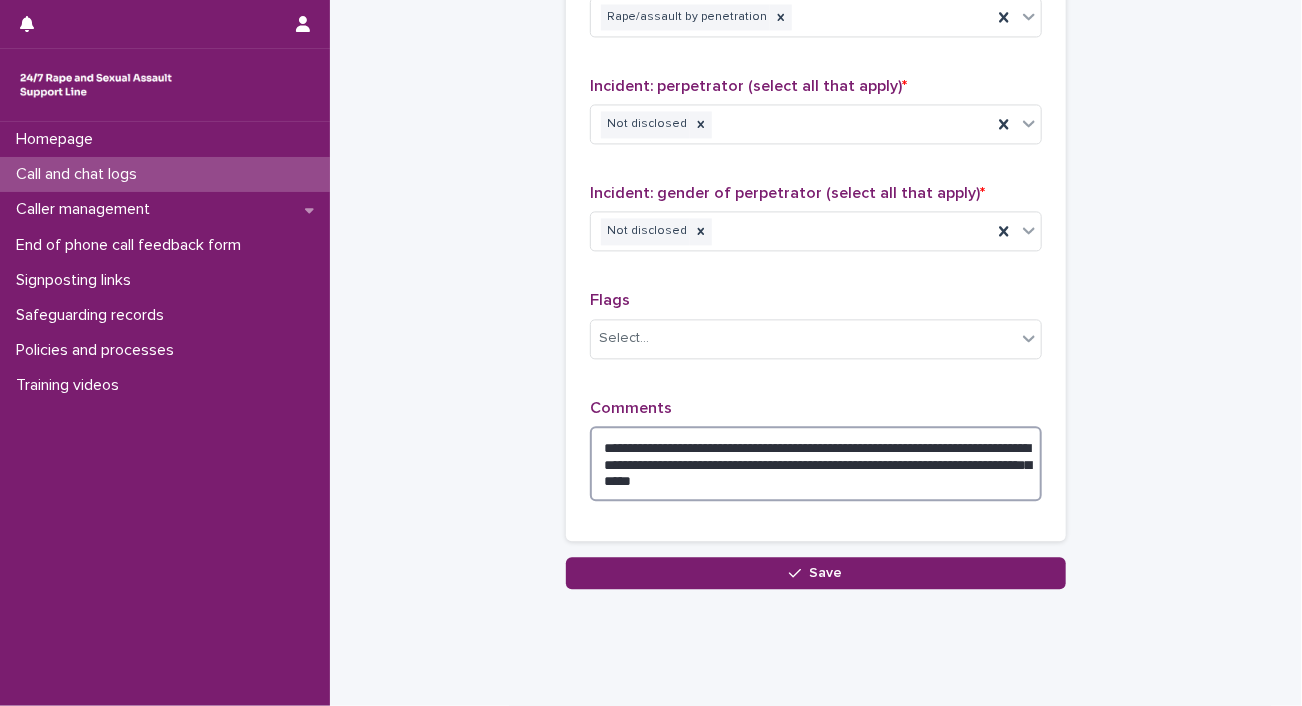 click on "**********" at bounding box center (816, 464) 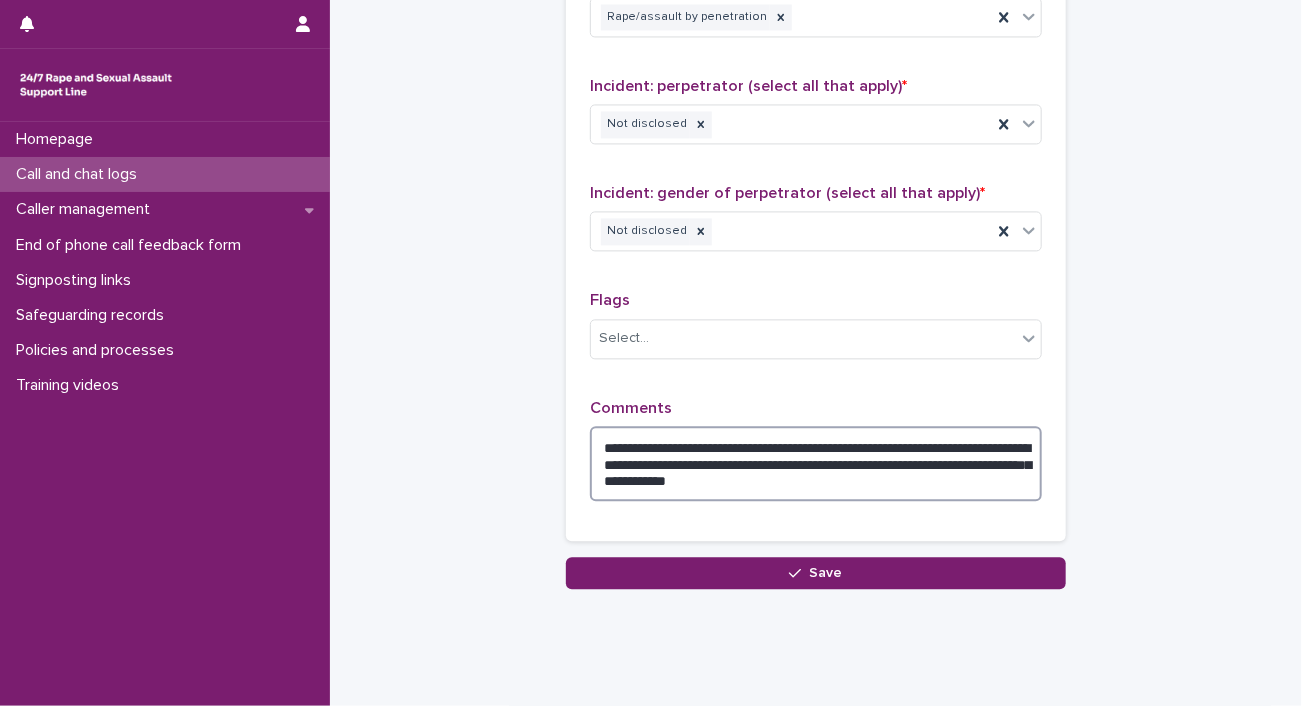 click on "**********" at bounding box center [816, 464] 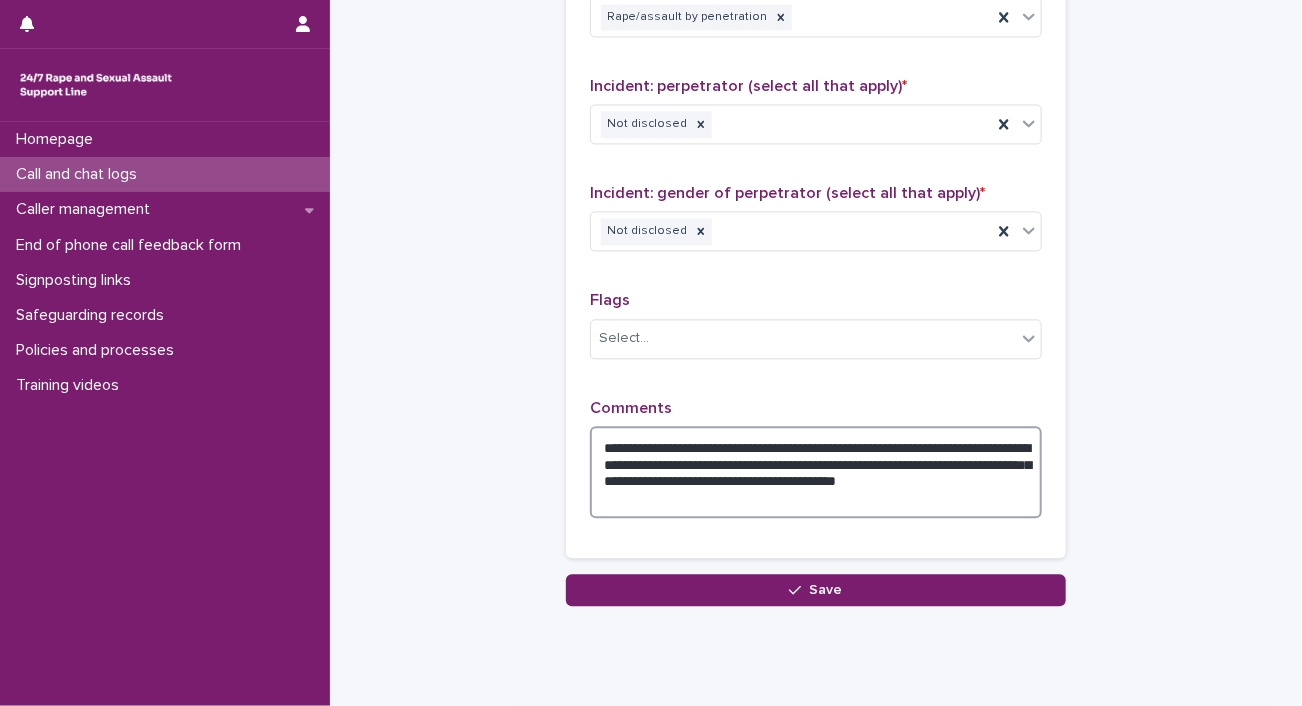 click on "**********" at bounding box center [816, 472] 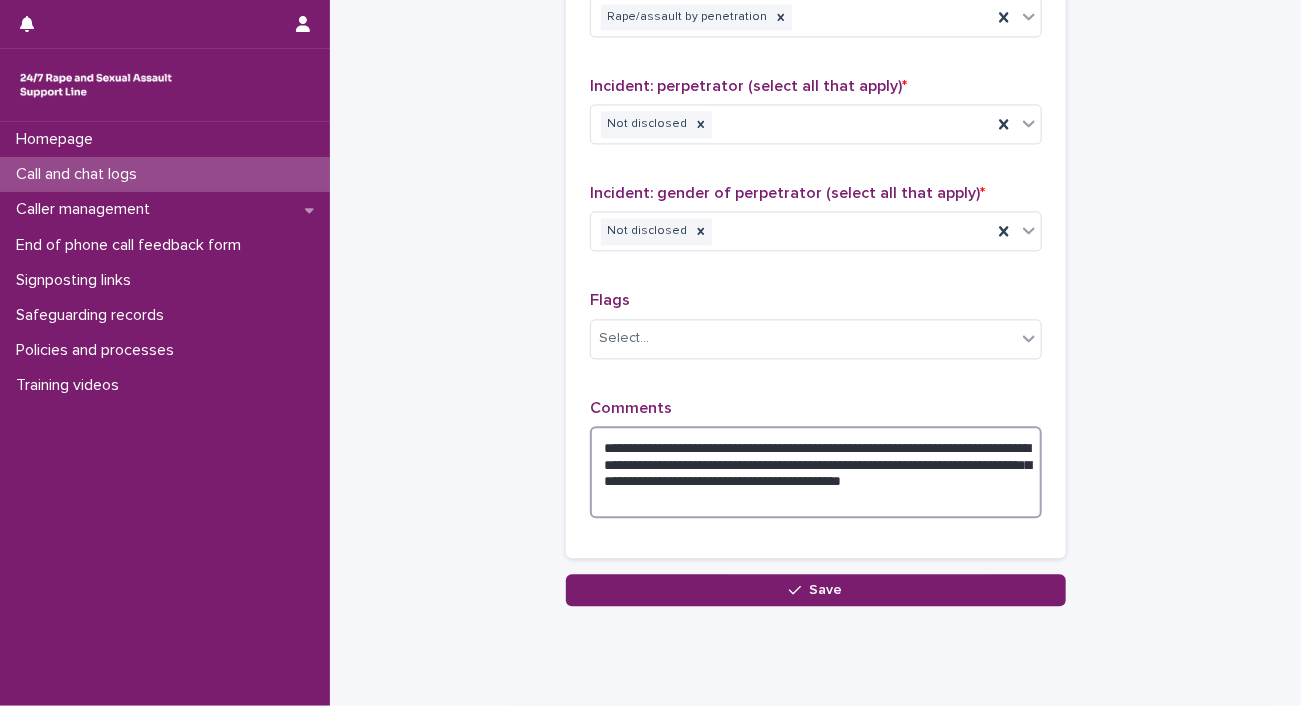 click on "**********" at bounding box center (816, 472) 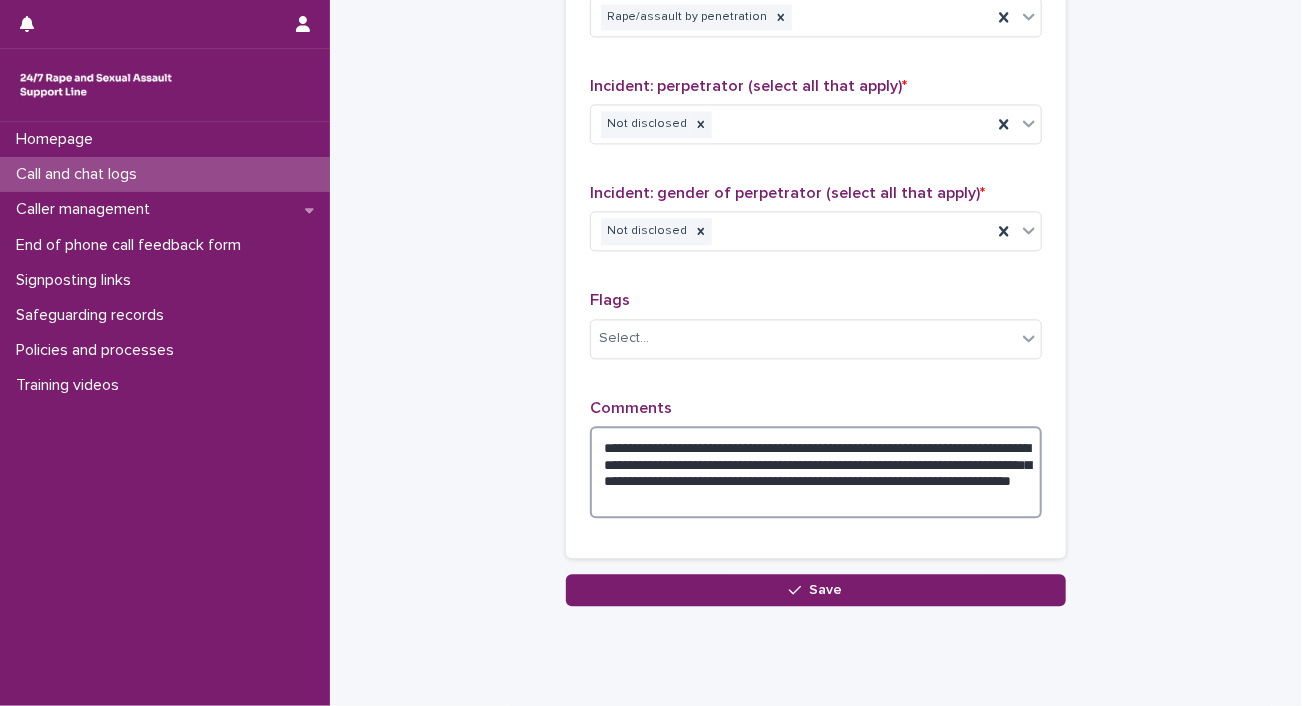 click on "**********" at bounding box center (816, 472) 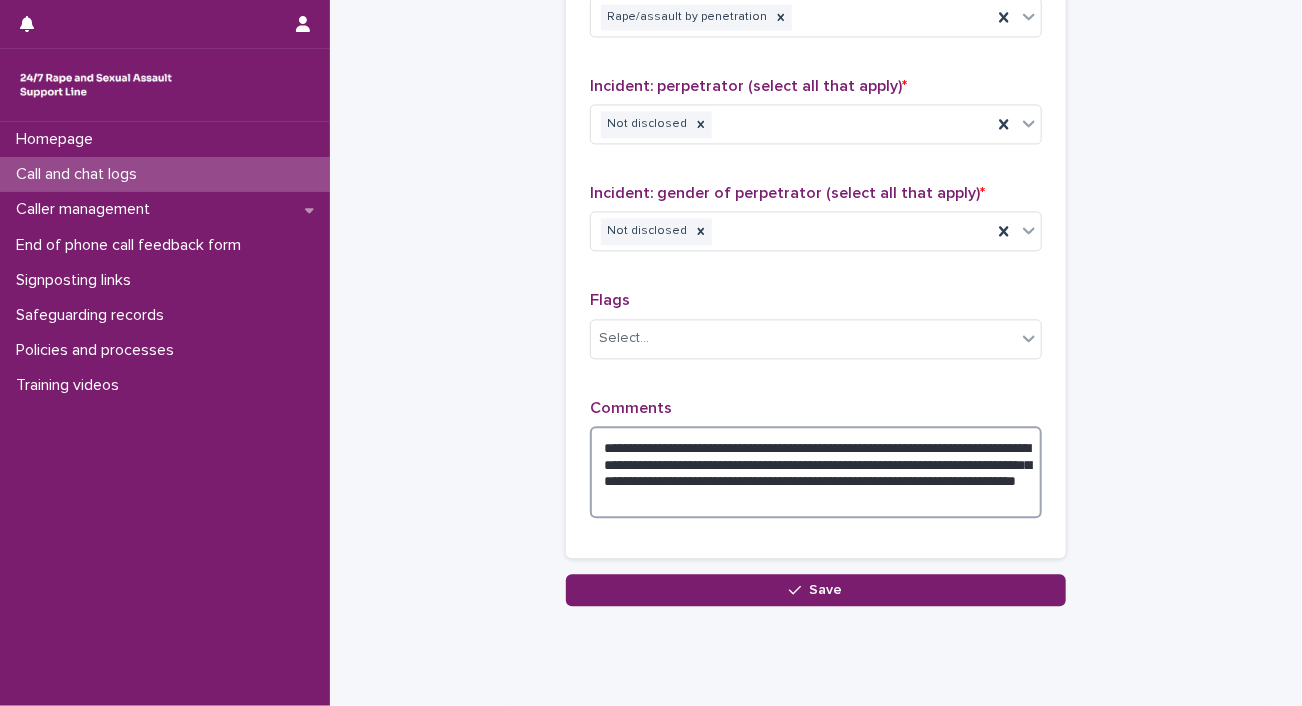 click on "**********" at bounding box center (816, 472) 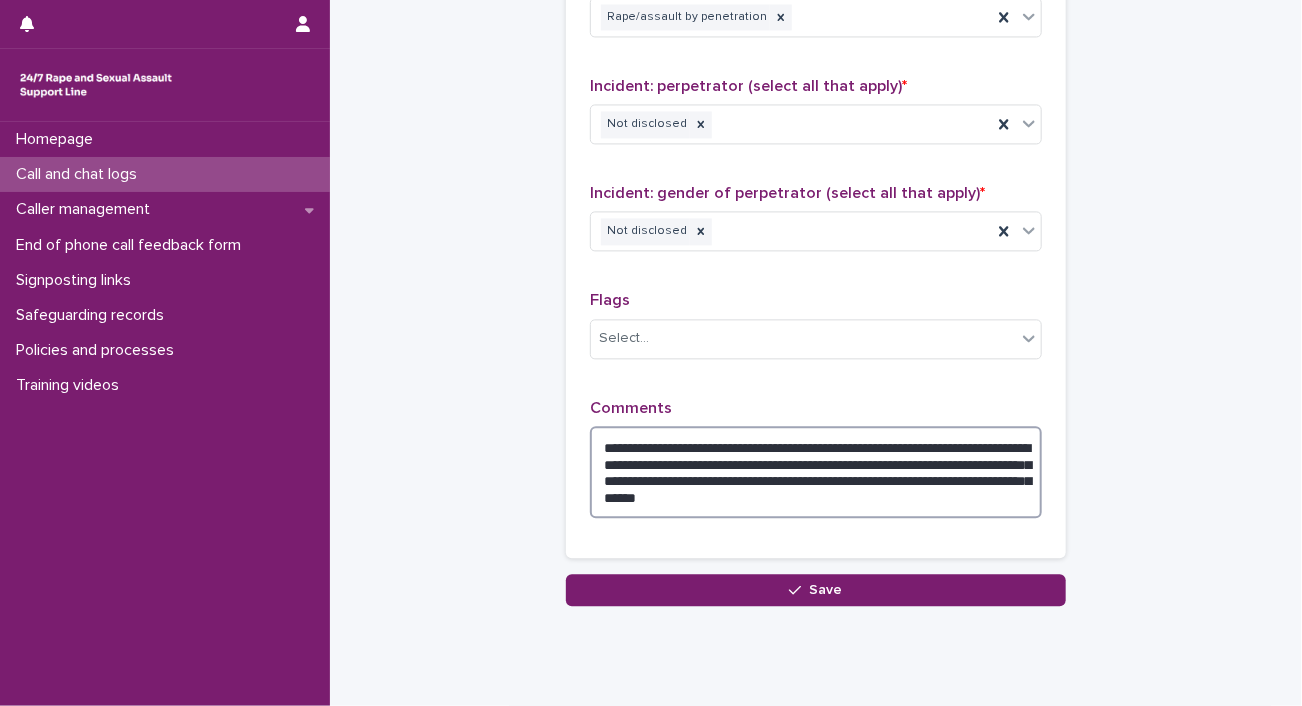 click on "**********" at bounding box center (816, 472) 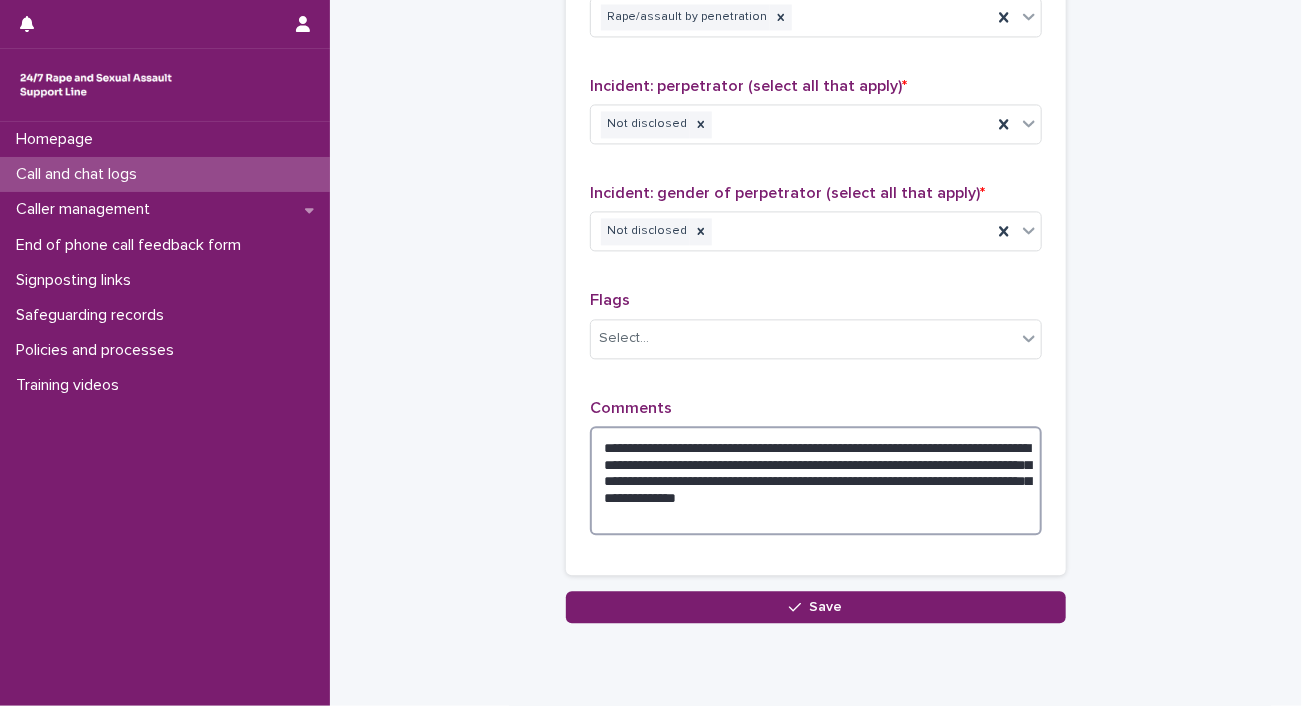 click on "**********" at bounding box center (816, 481) 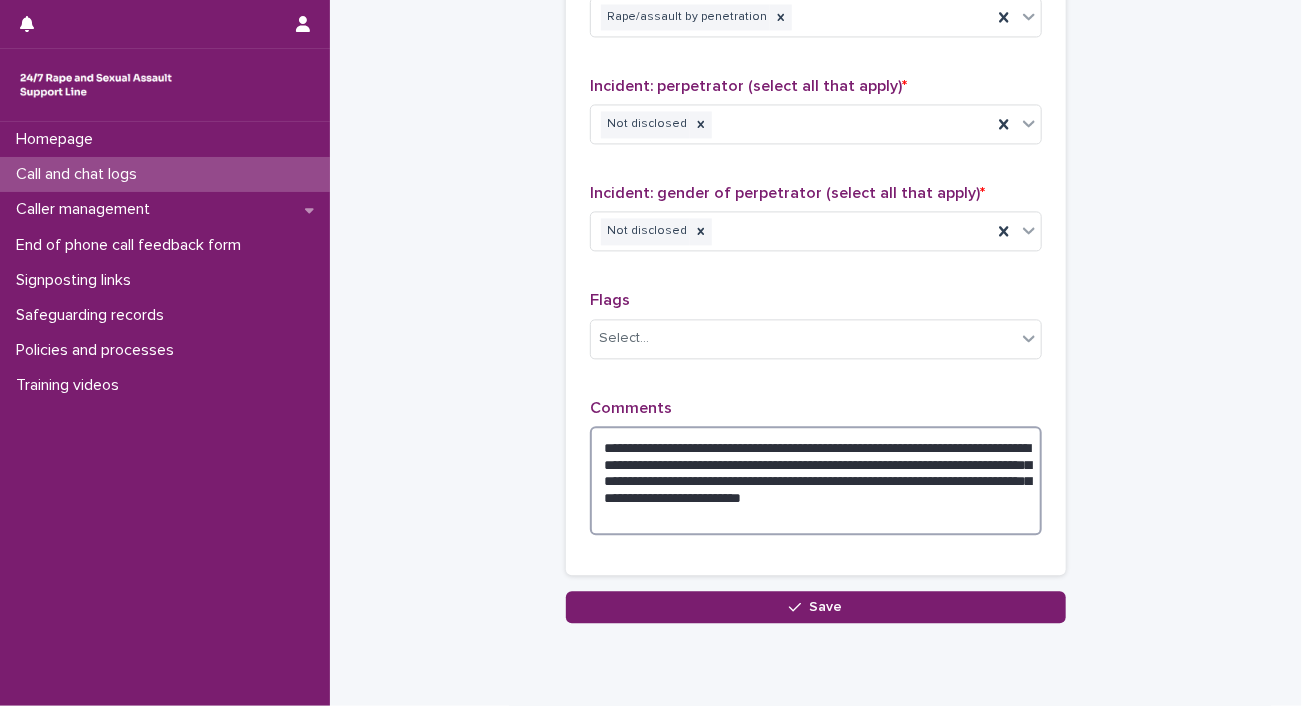 click on "**********" at bounding box center (816, 481) 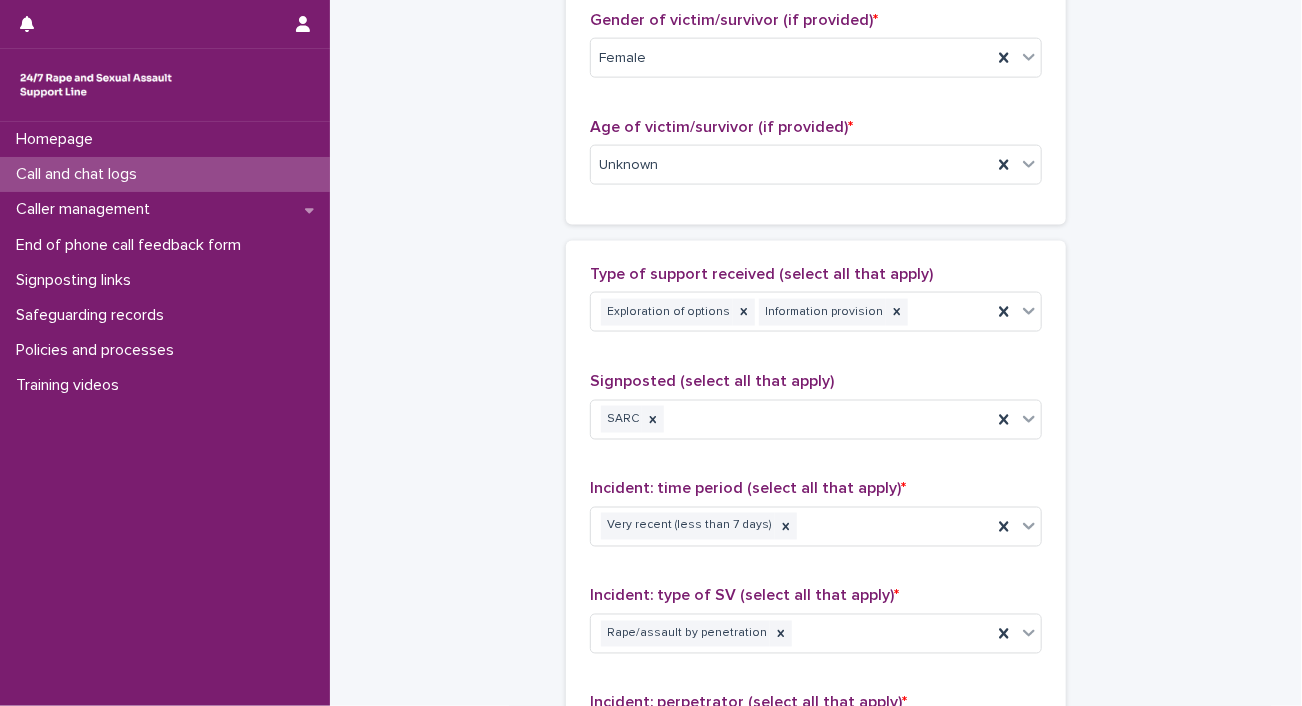 scroll, scrollTop: 522, scrollLeft: 0, axis: vertical 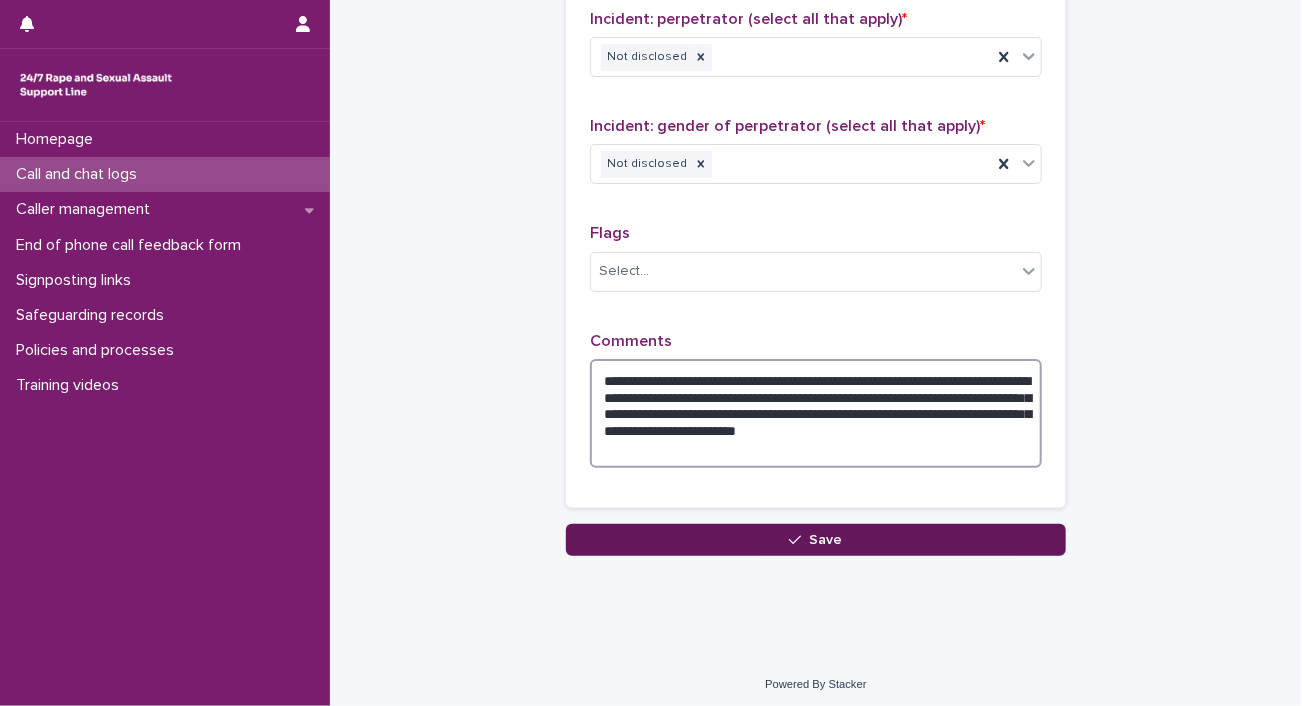 type on "**********" 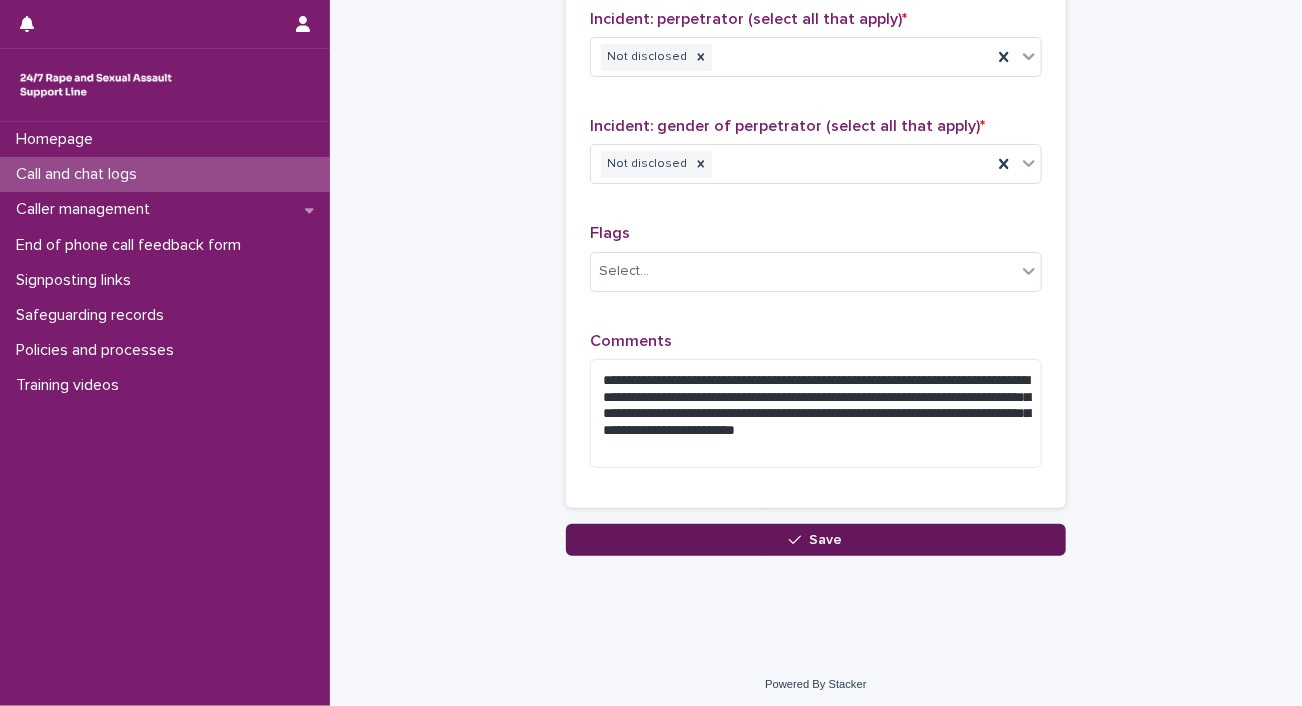 click on "Save" at bounding box center (826, 540) 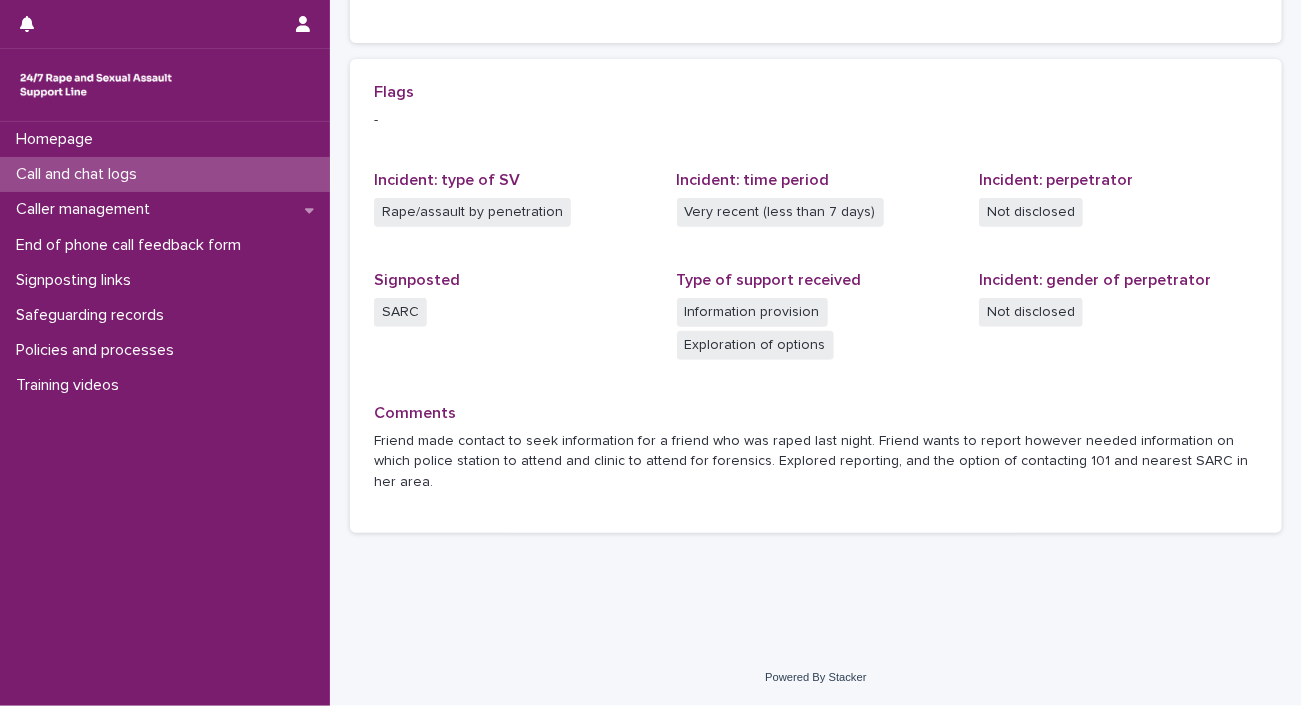 scroll, scrollTop: 0, scrollLeft: 0, axis: both 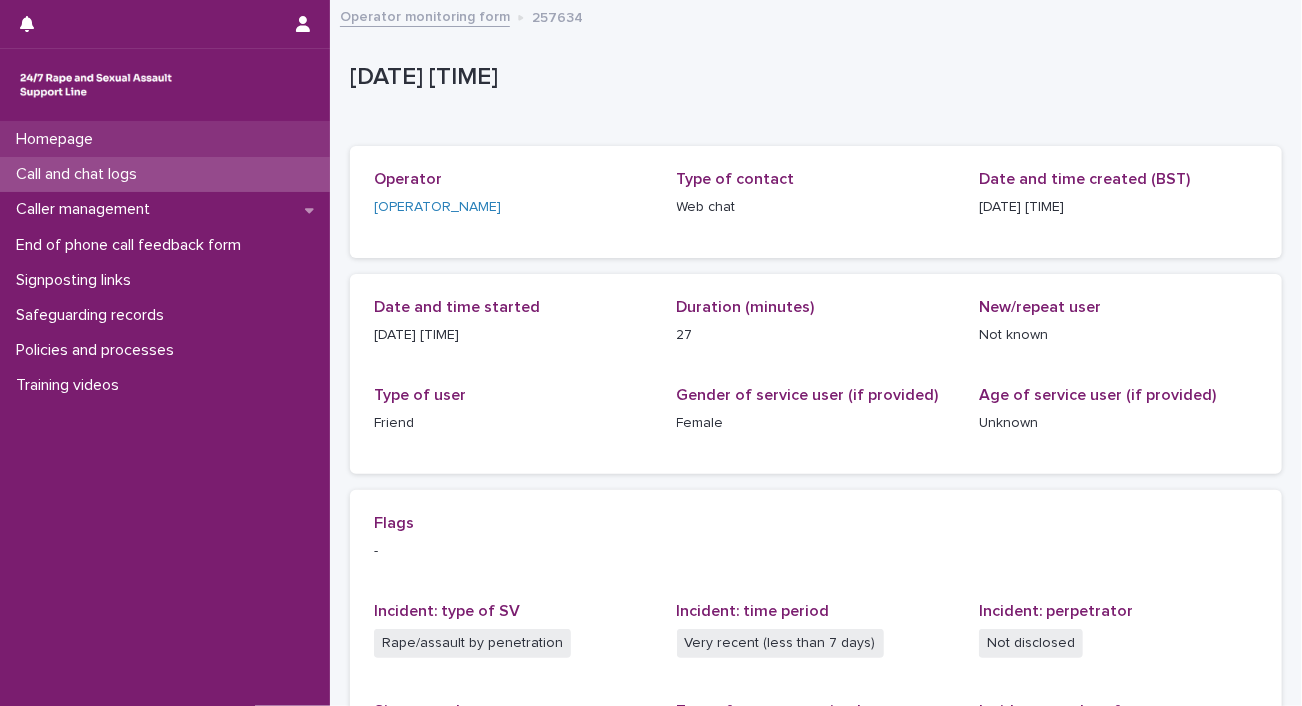 click on "Homepage" at bounding box center (165, 139) 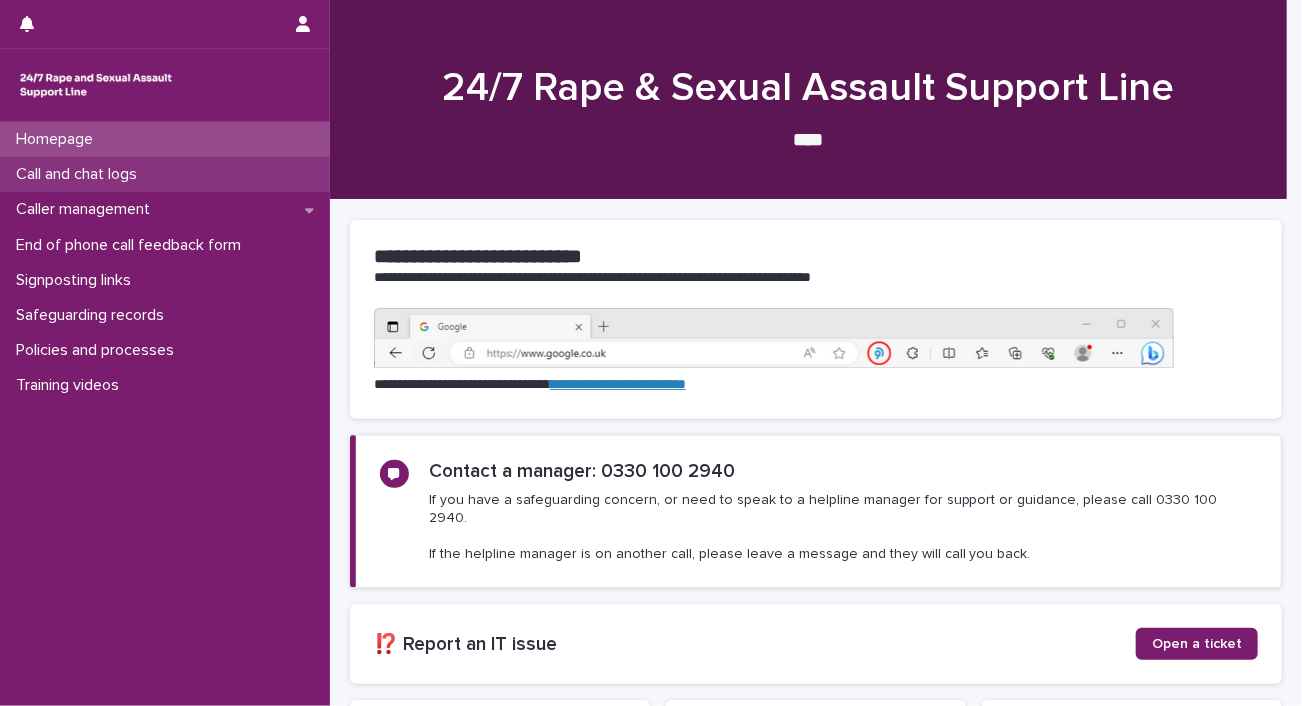 click on "Call and chat logs" at bounding box center [80, 174] 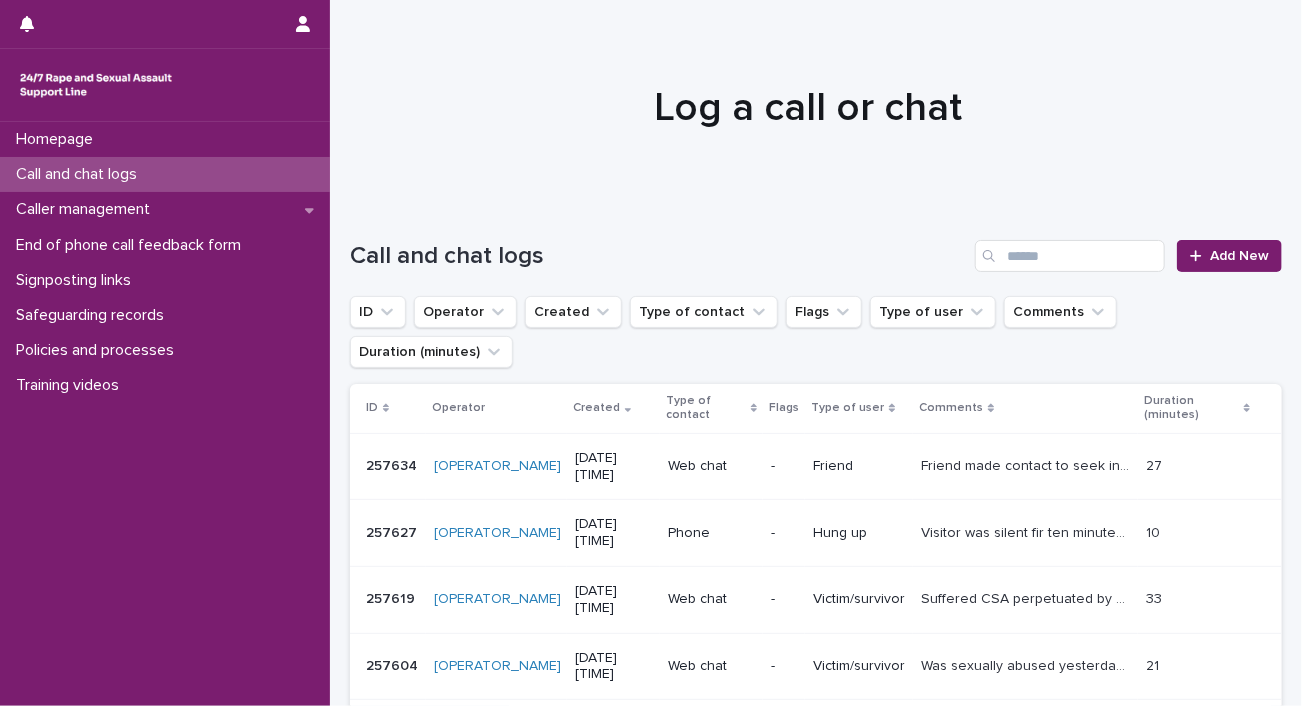 click on "[DATE] [TIME]" at bounding box center [613, 467] 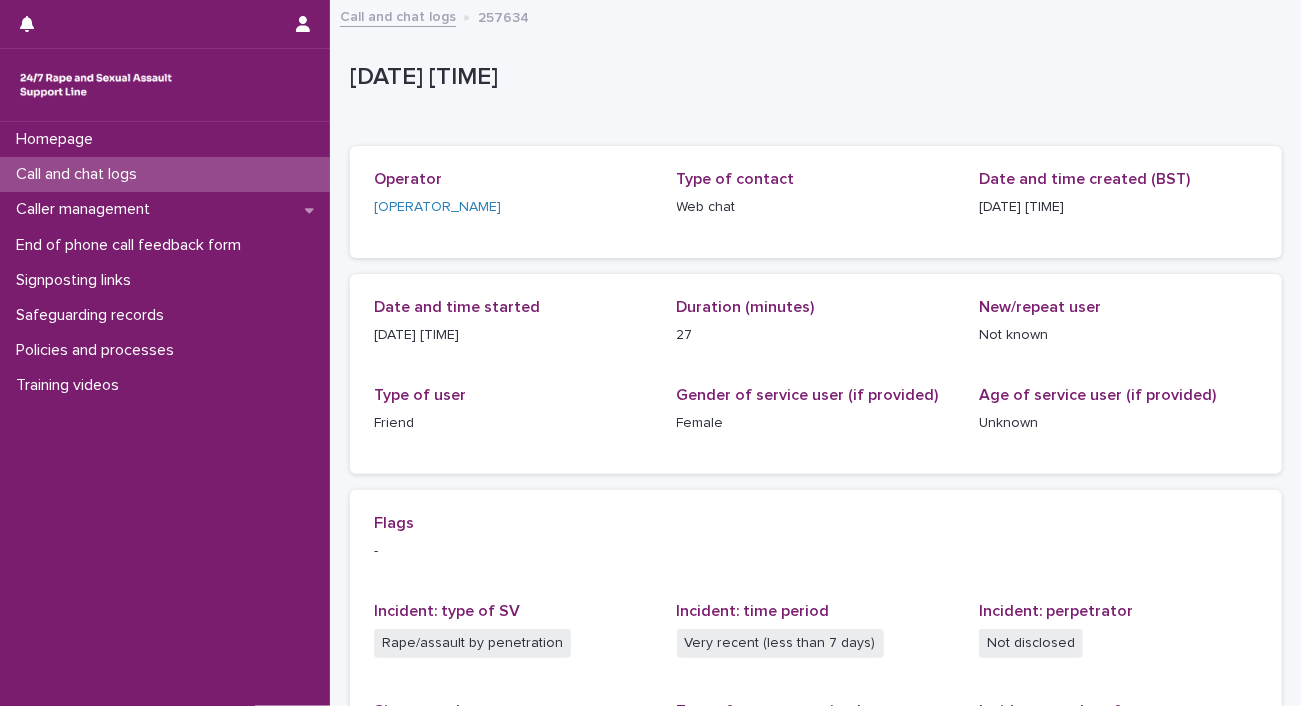 click on "Friend" at bounding box center (513, 423) 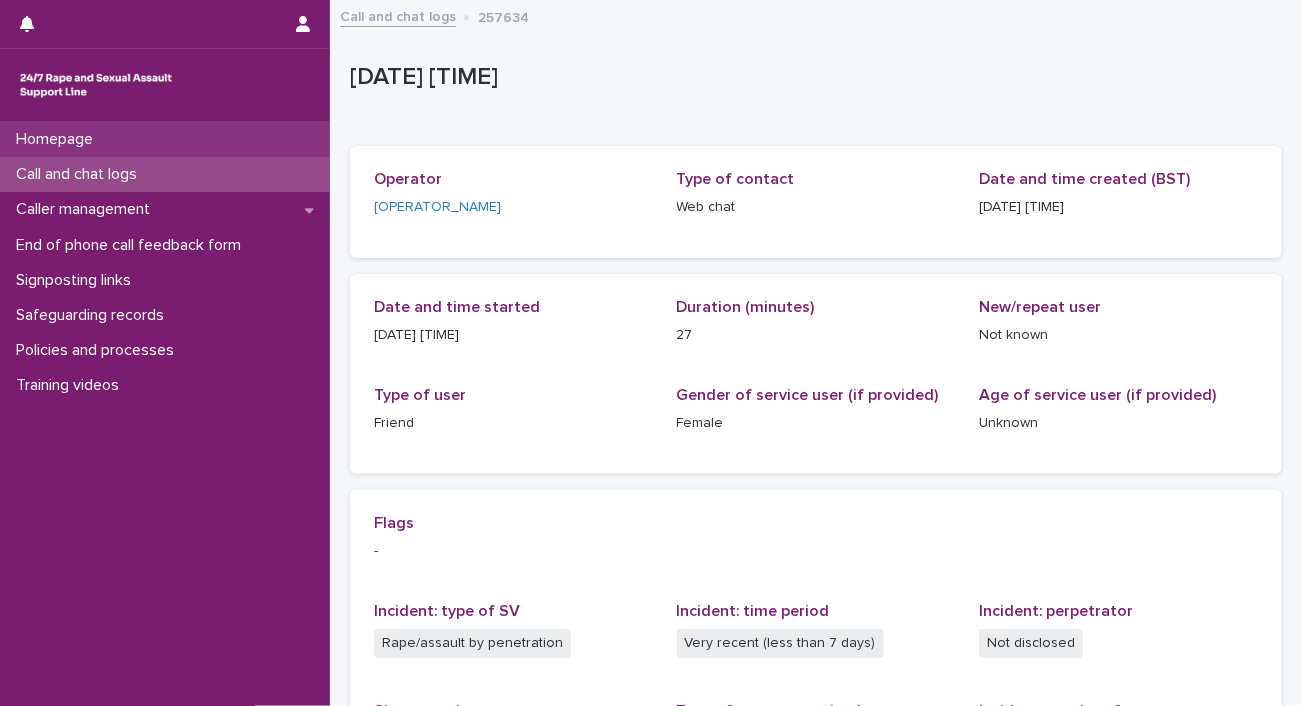 click on "Homepage" at bounding box center [165, 139] 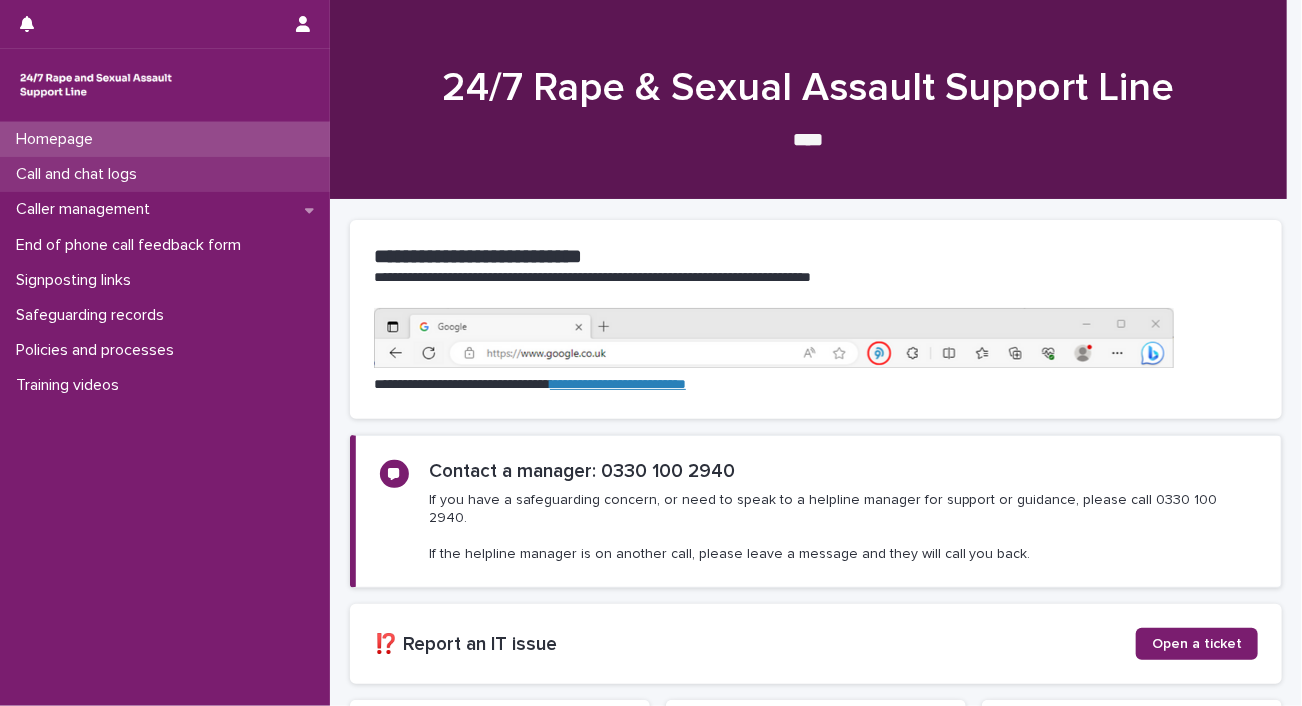 click on "Call and chat logs" at bounding box center (165, 174) 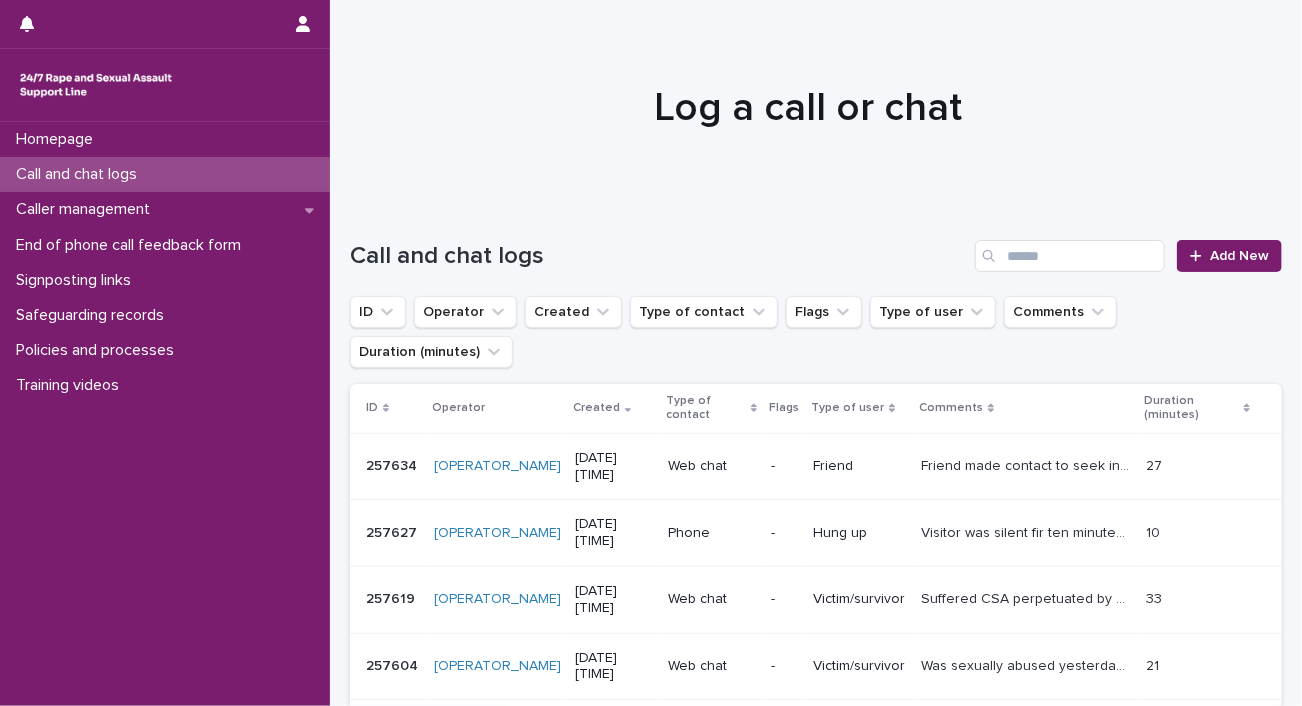 click on "Call and chat logs" at bounding box center (165, 174) 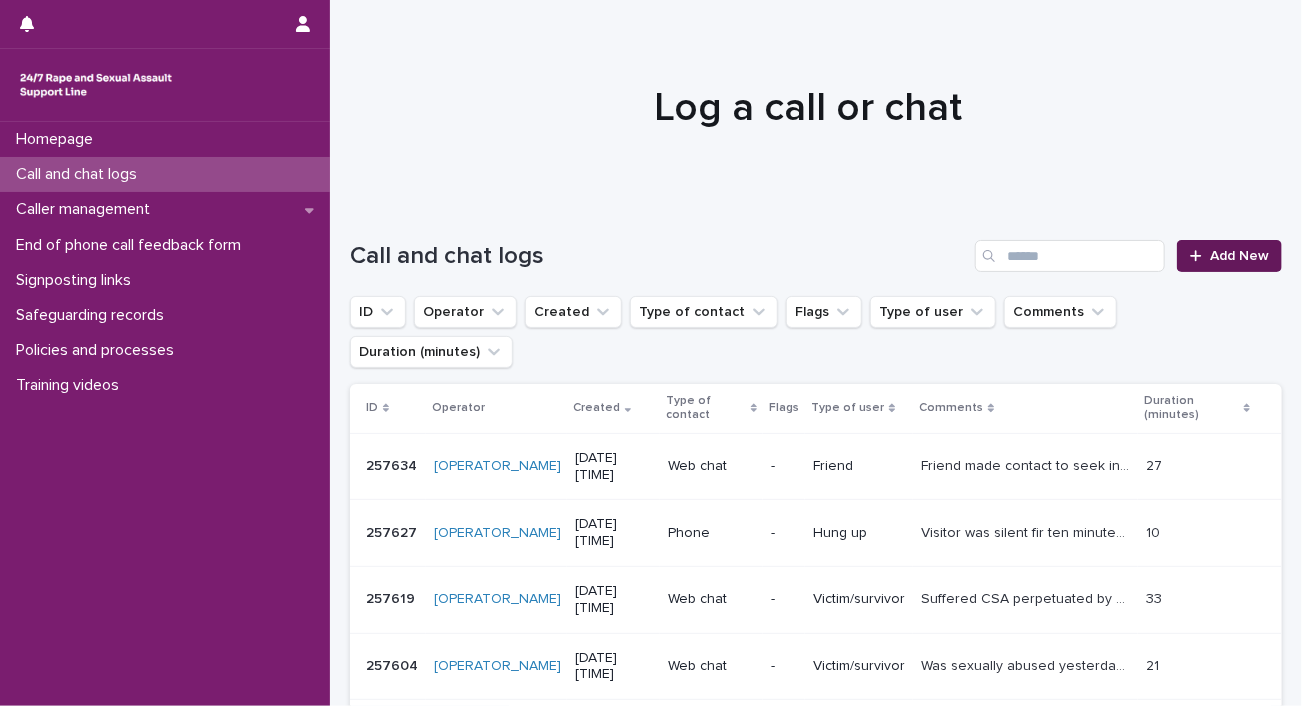 click on "Add New" at bounding box center (1239, 256) 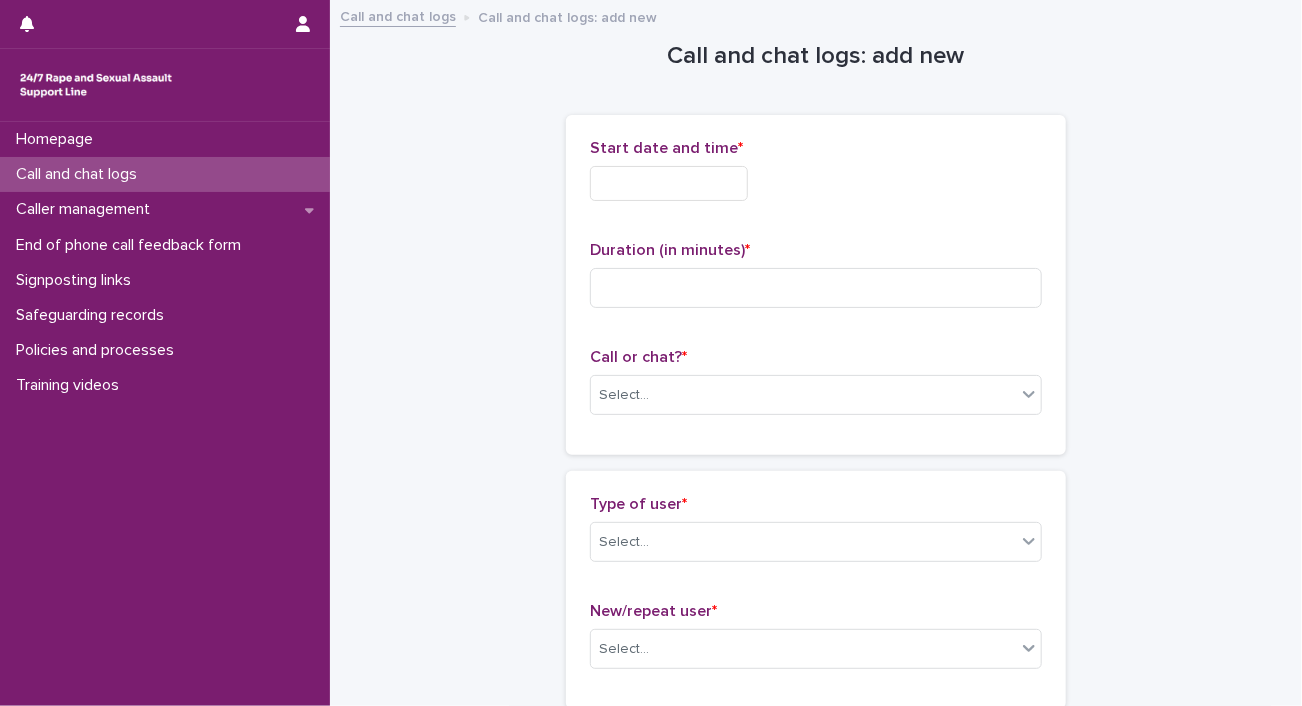 click at bounding box center (669, 183) 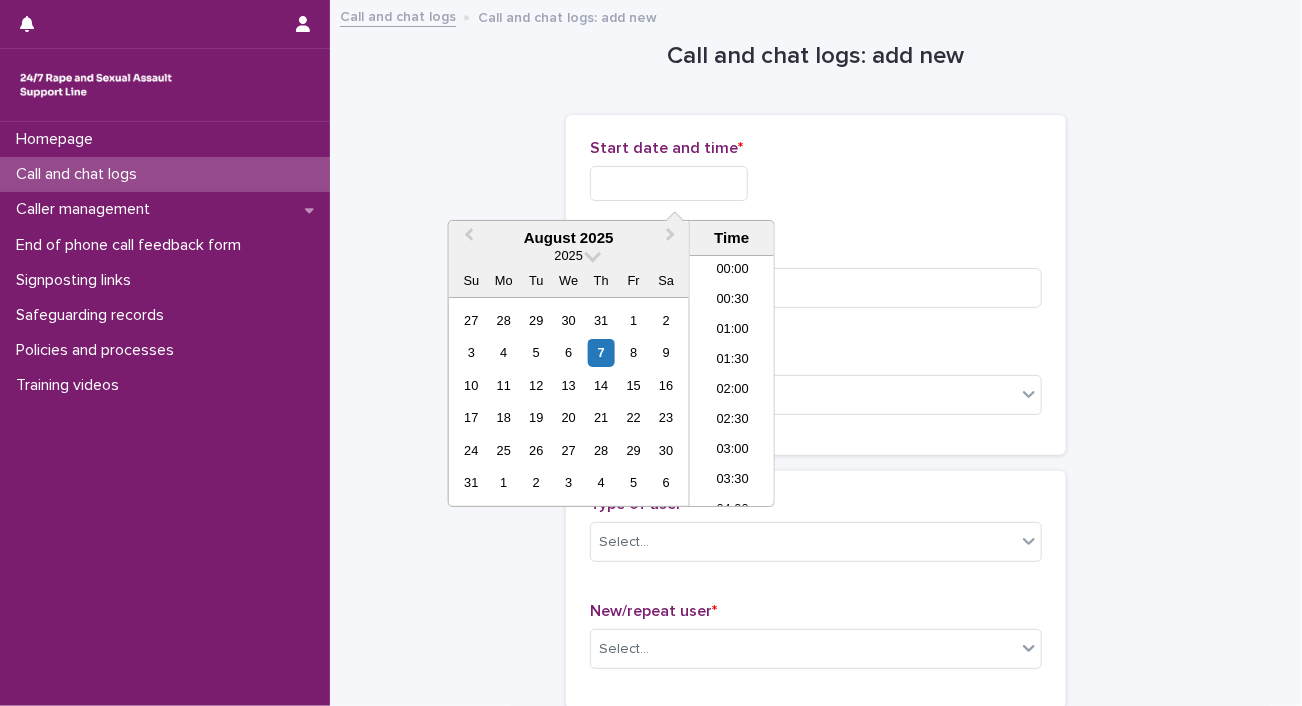 scroll, scrollTop: 790, scrollLeft: 0, axis: vertical 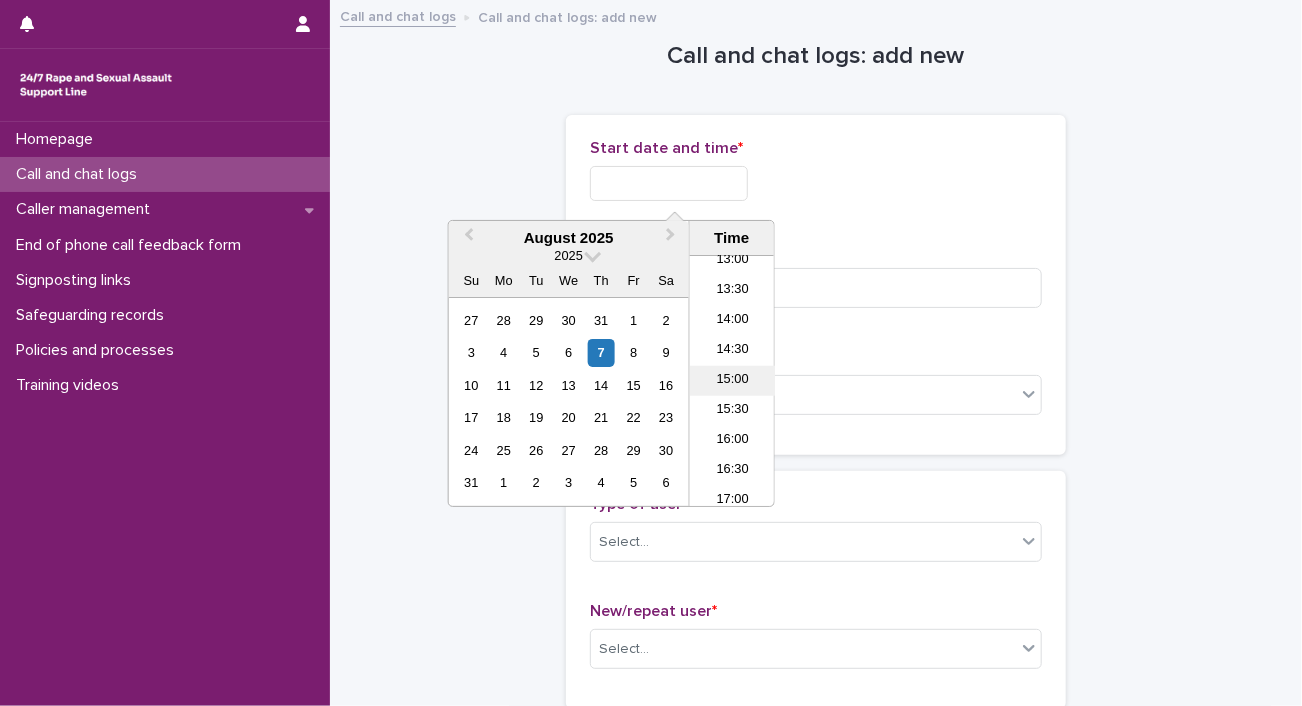 click on "15:00" at bounding box center [732, 381] 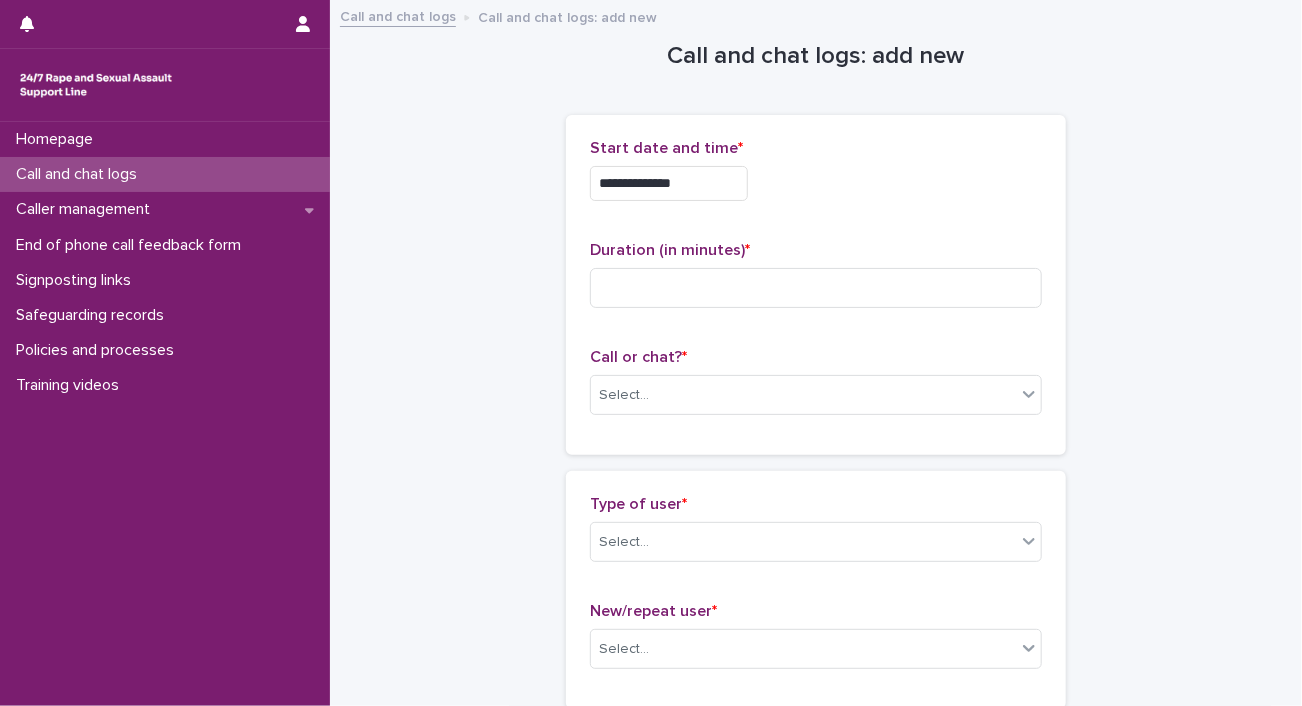 click on "**********" at bounding box center (669, 183) 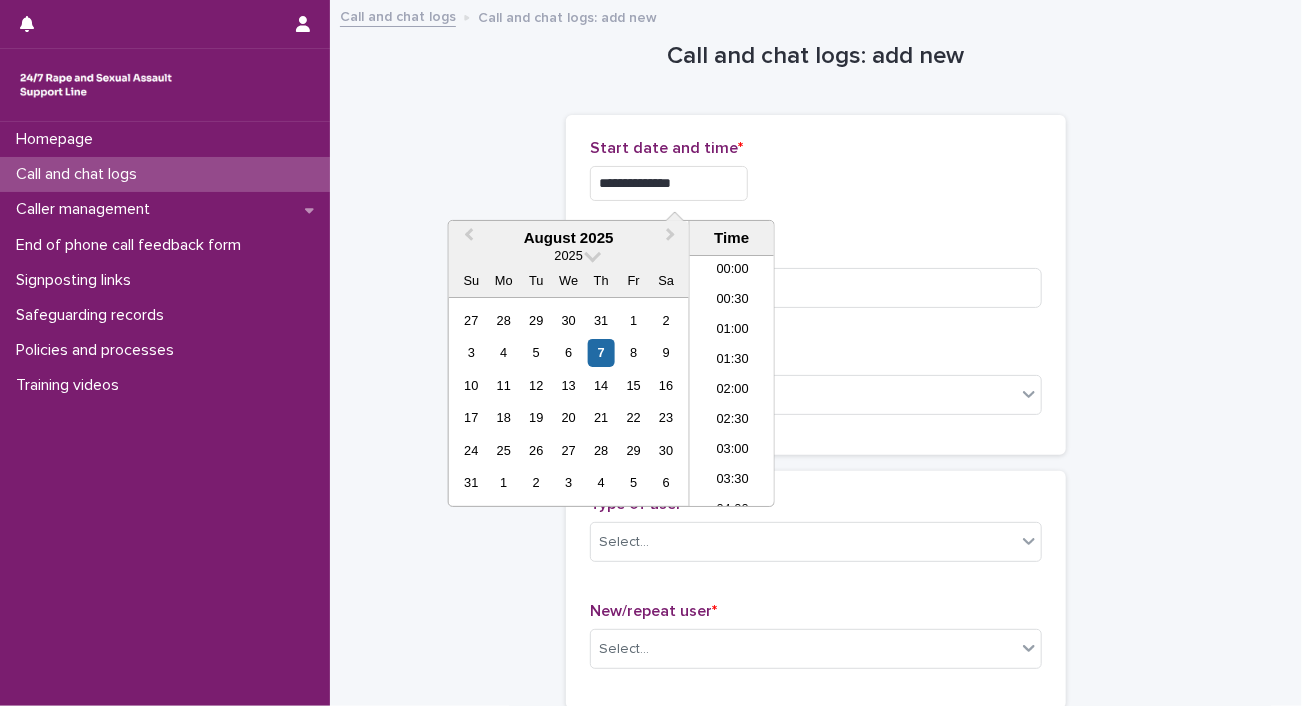 scroll, scrollTop: 790, scrollLeft: 0, axis: vertical 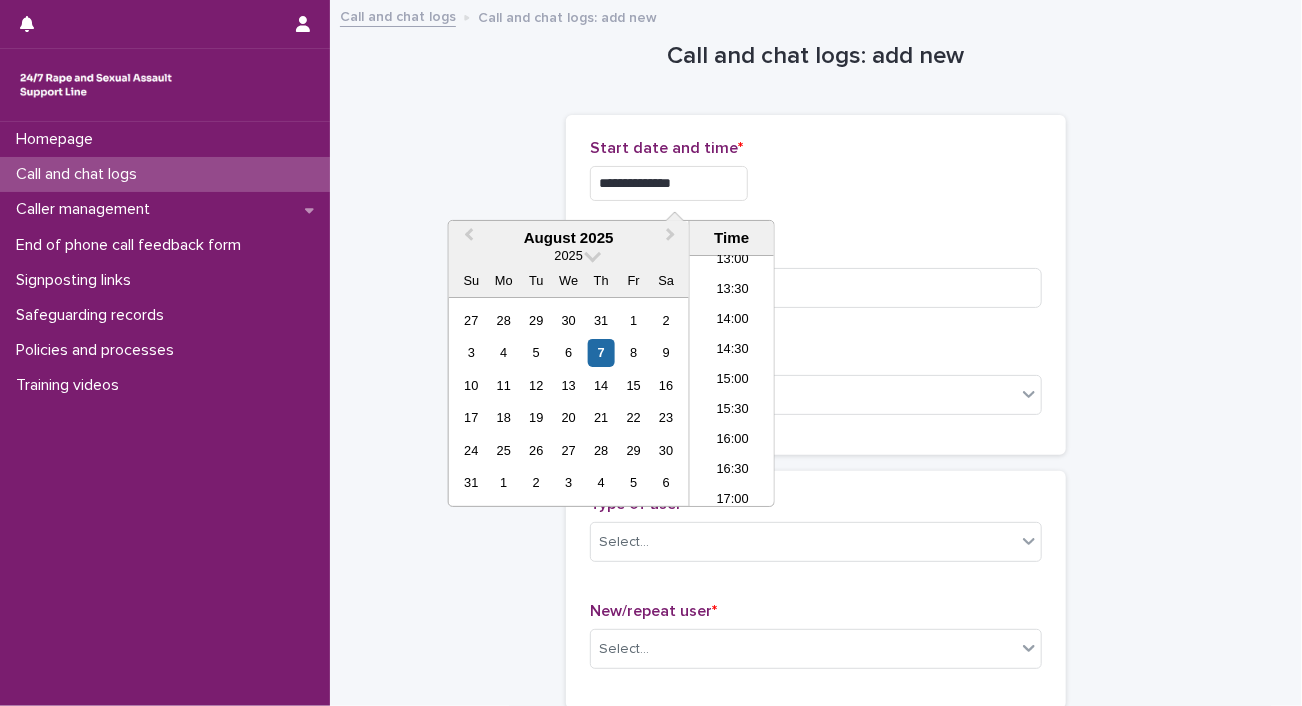 type on "**********" 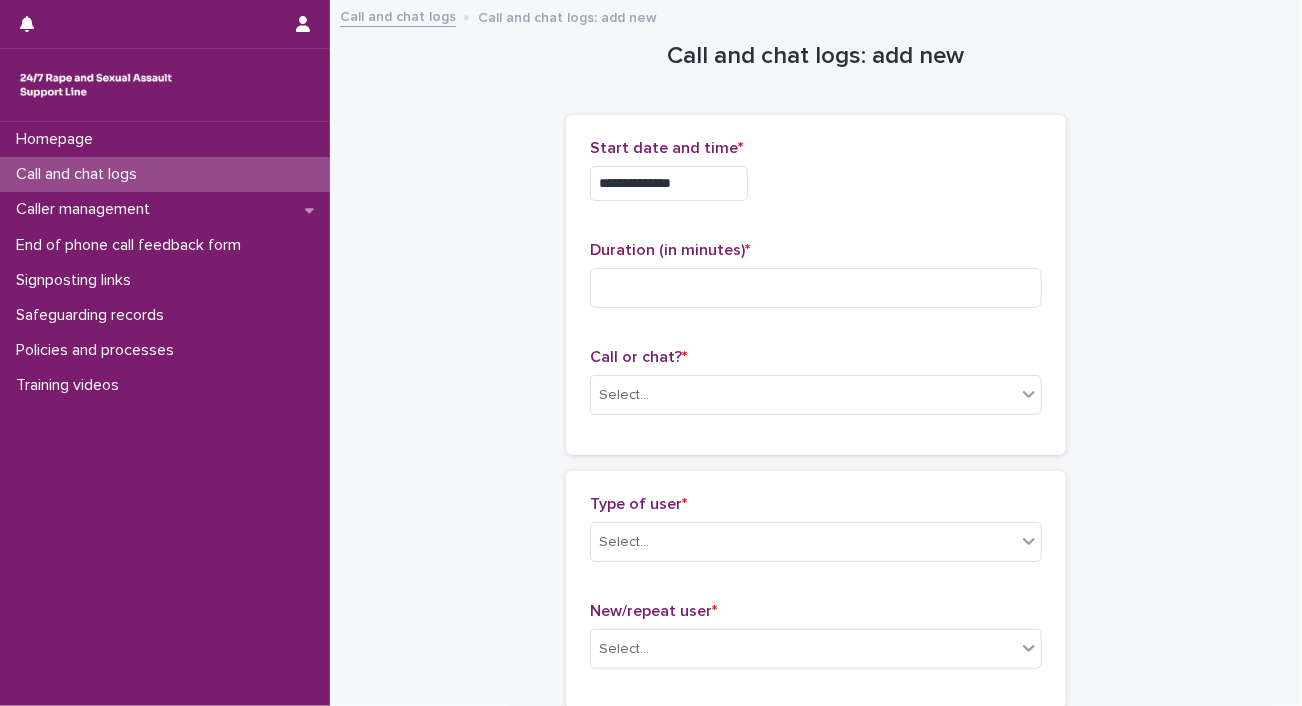 click on "**********" at bounding box center (816, 183) 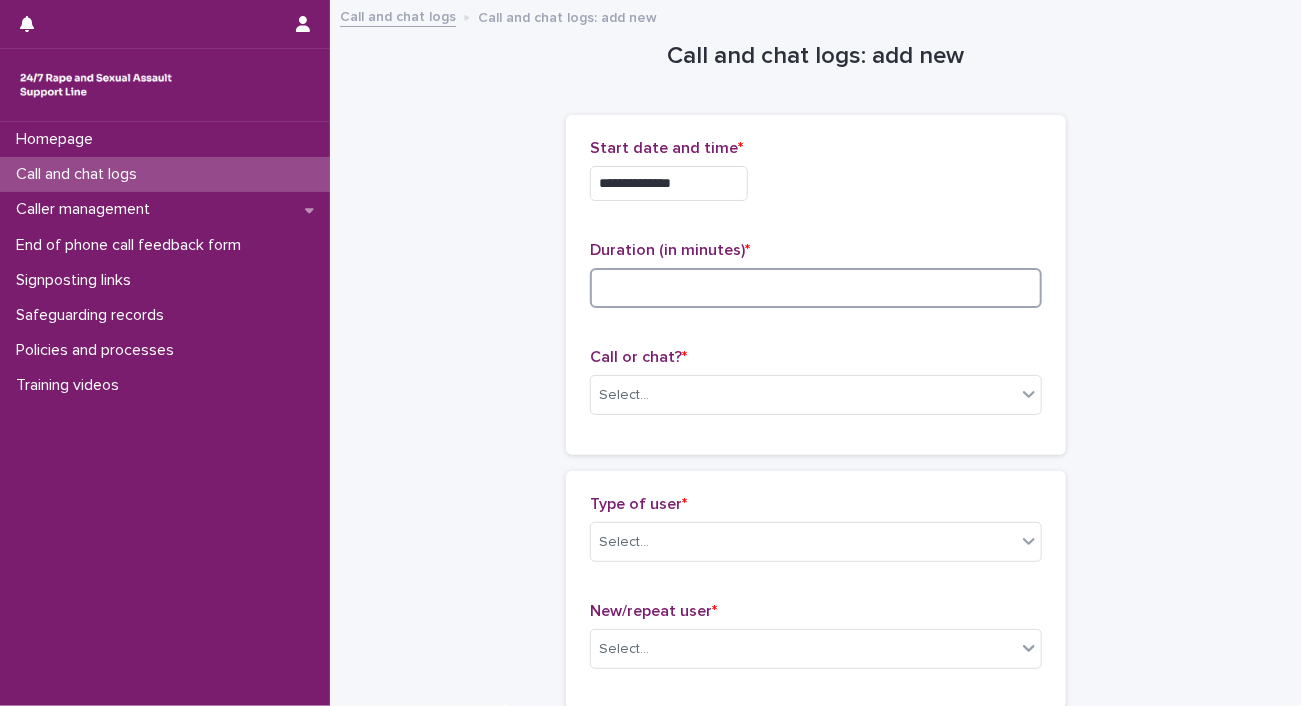 click at bounding box center [816, 288] 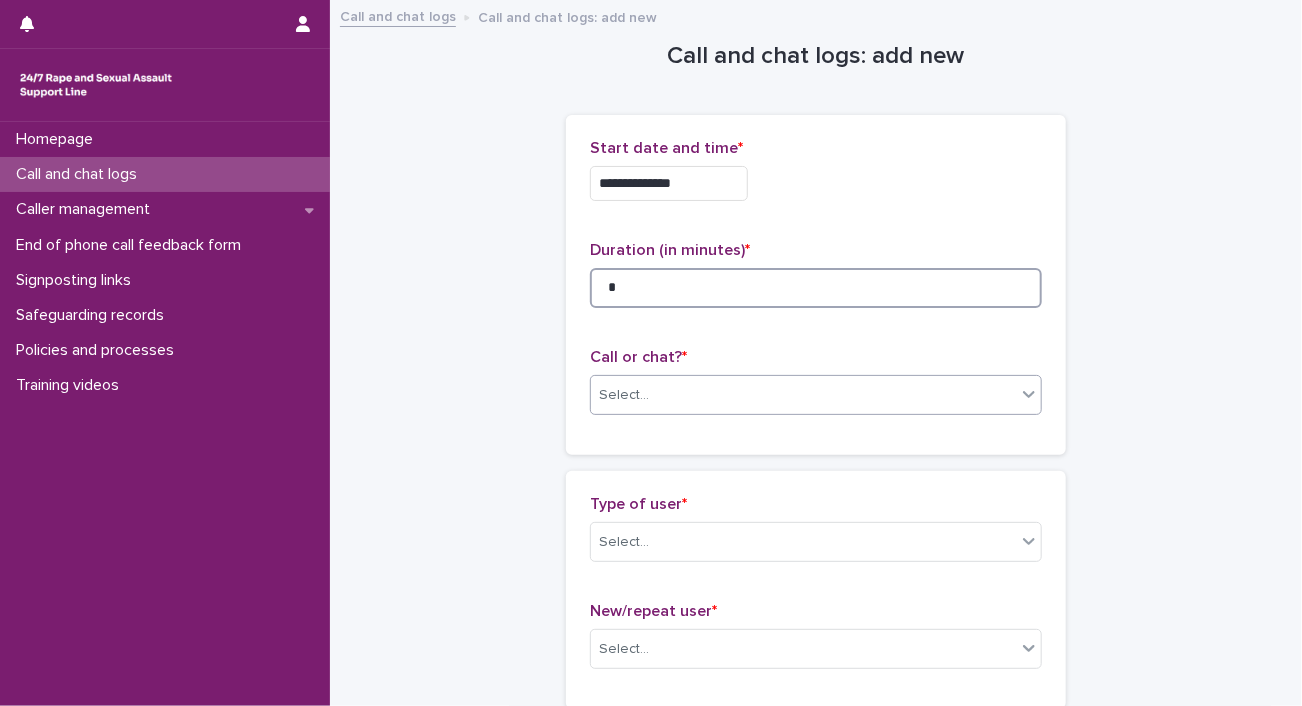type on "*" 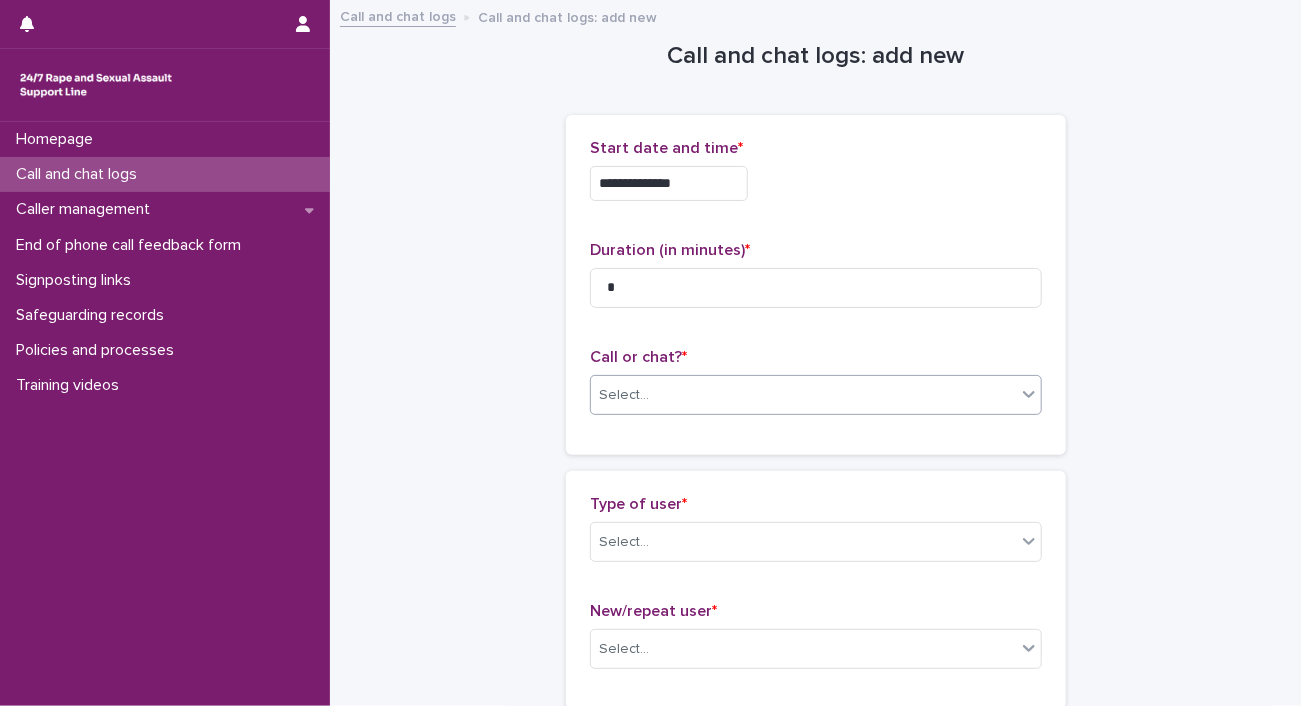 click 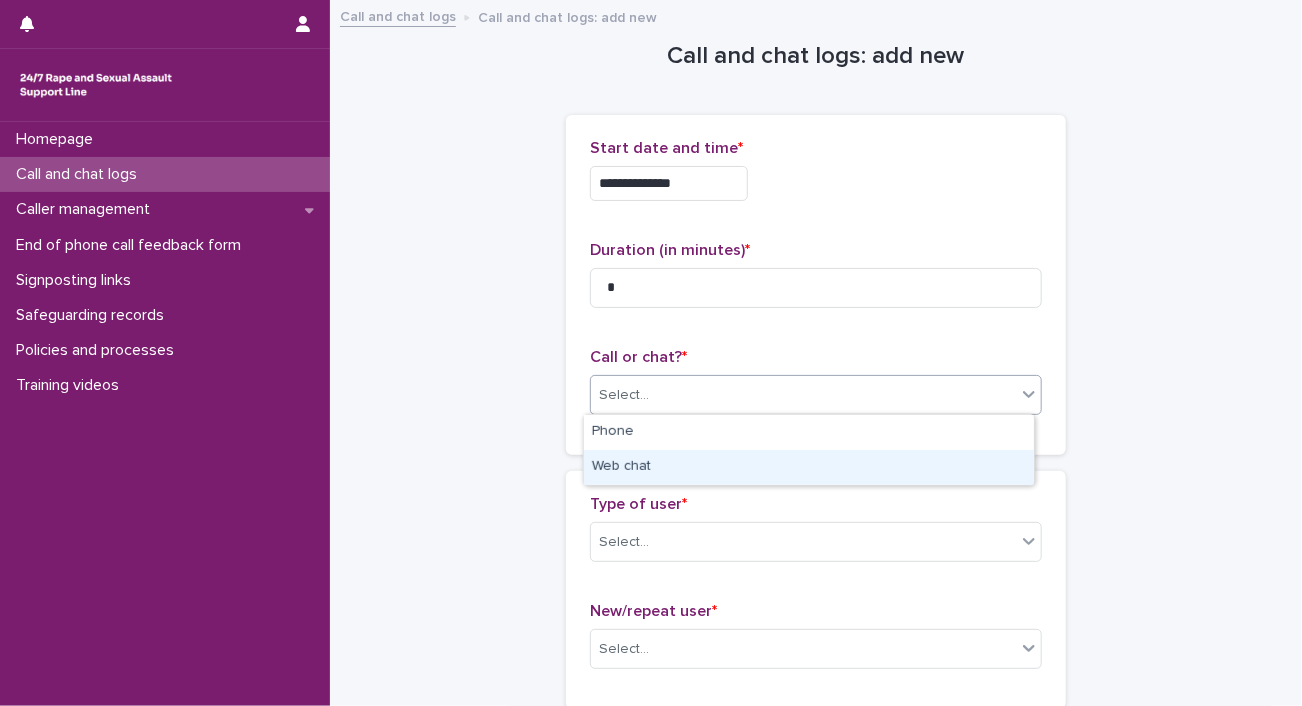 click on "Web chat" at bounding box center (809, 467) 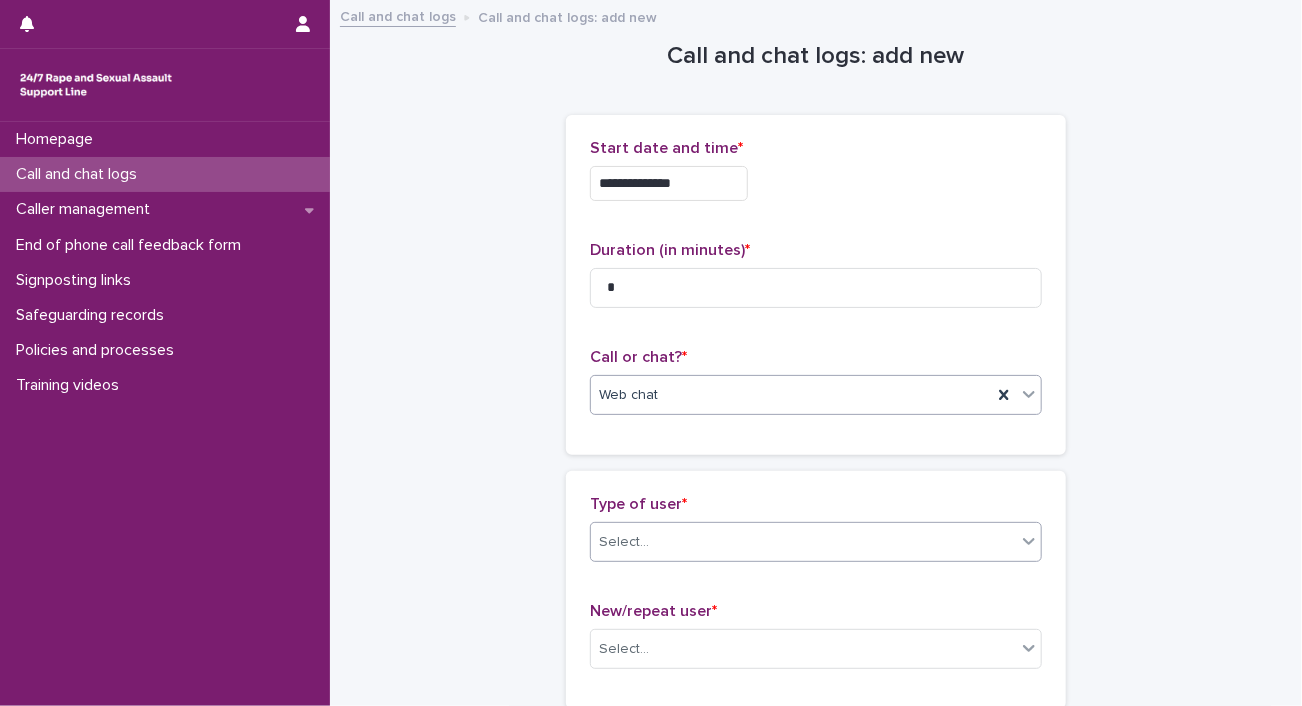 click 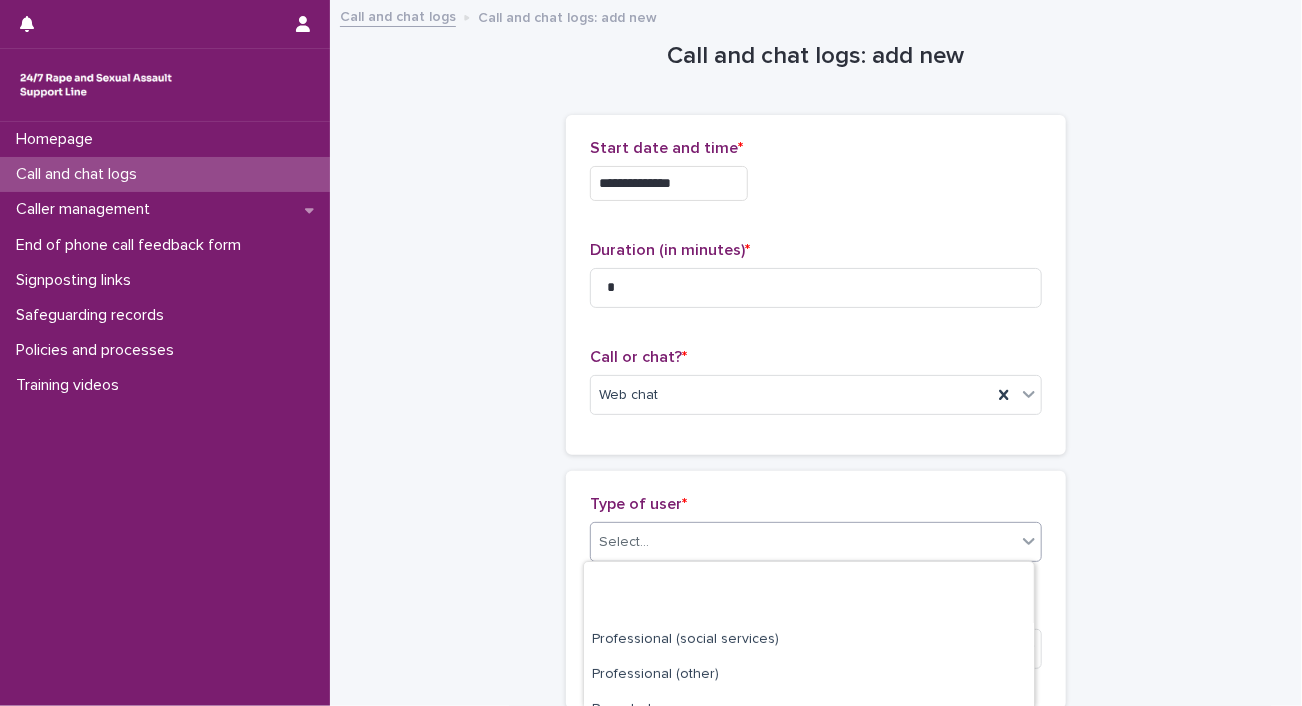 scroll, scrollTop: 379, scrollLeft: 0, axis: vertical 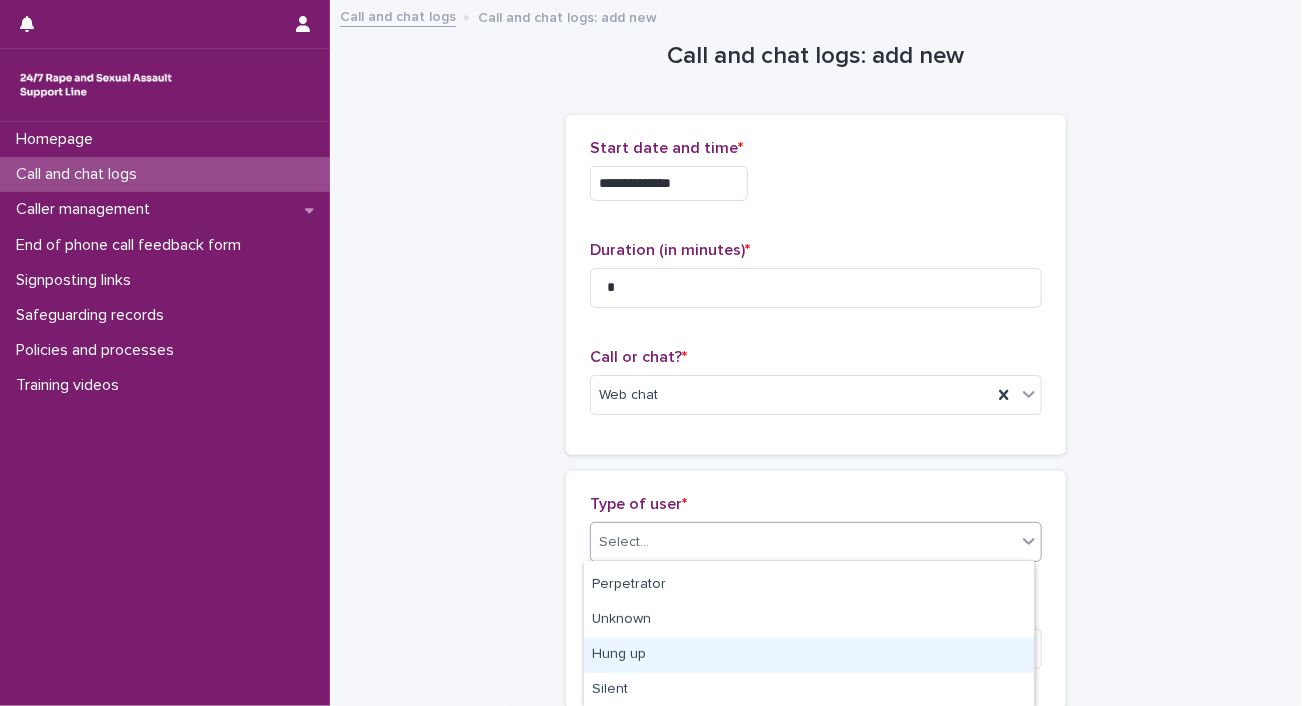 click on "Hung up" at bounding box center [809, 655] 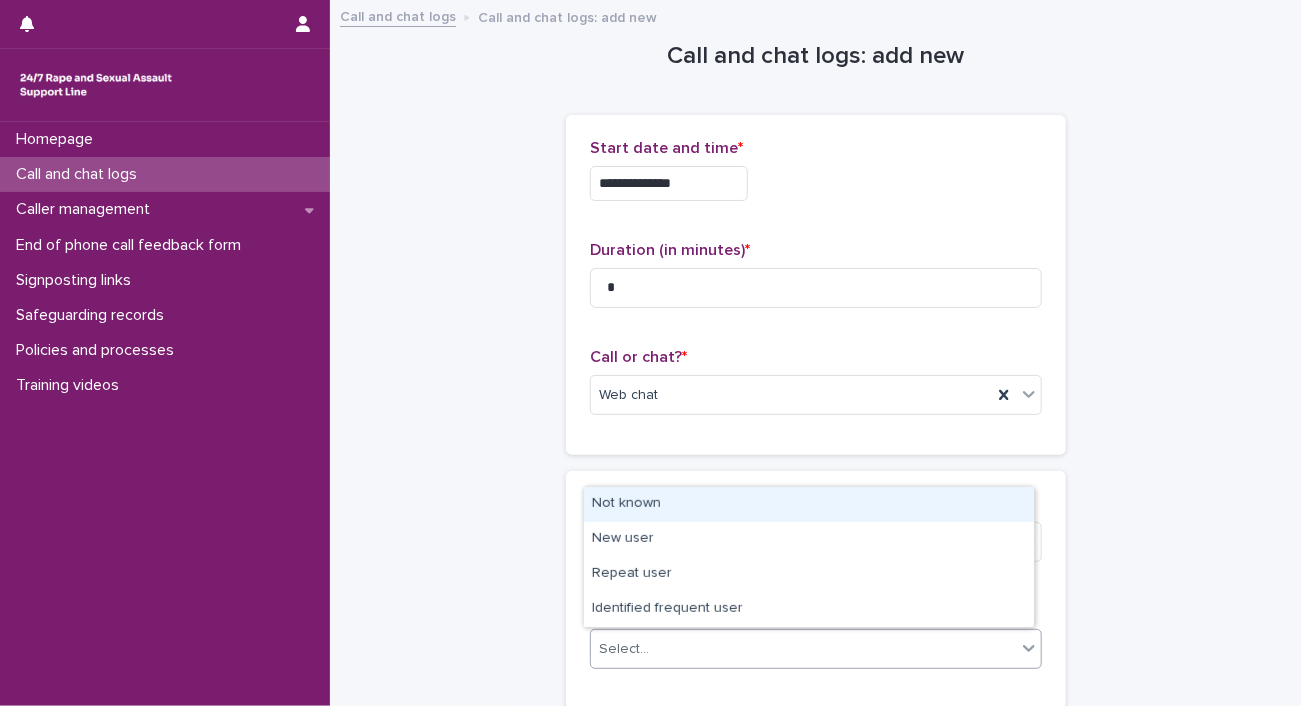 click 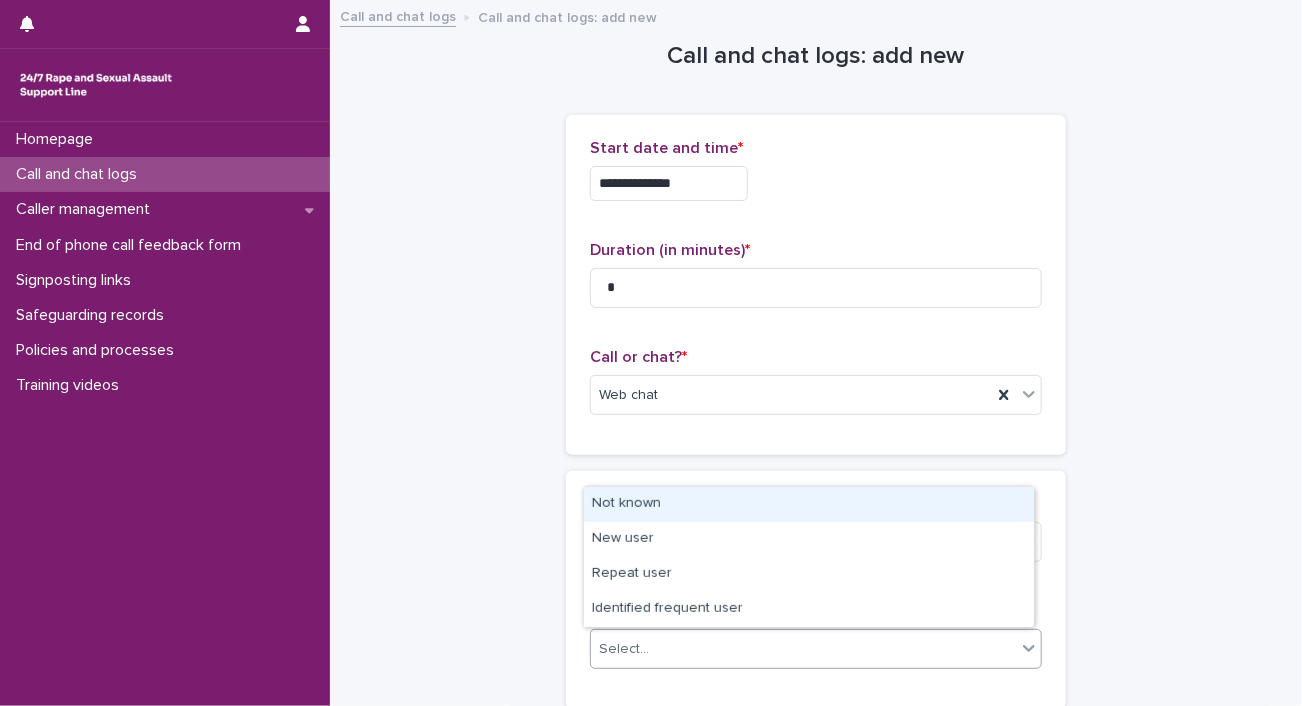 click on "Not known" at bounding box center (809, 504) 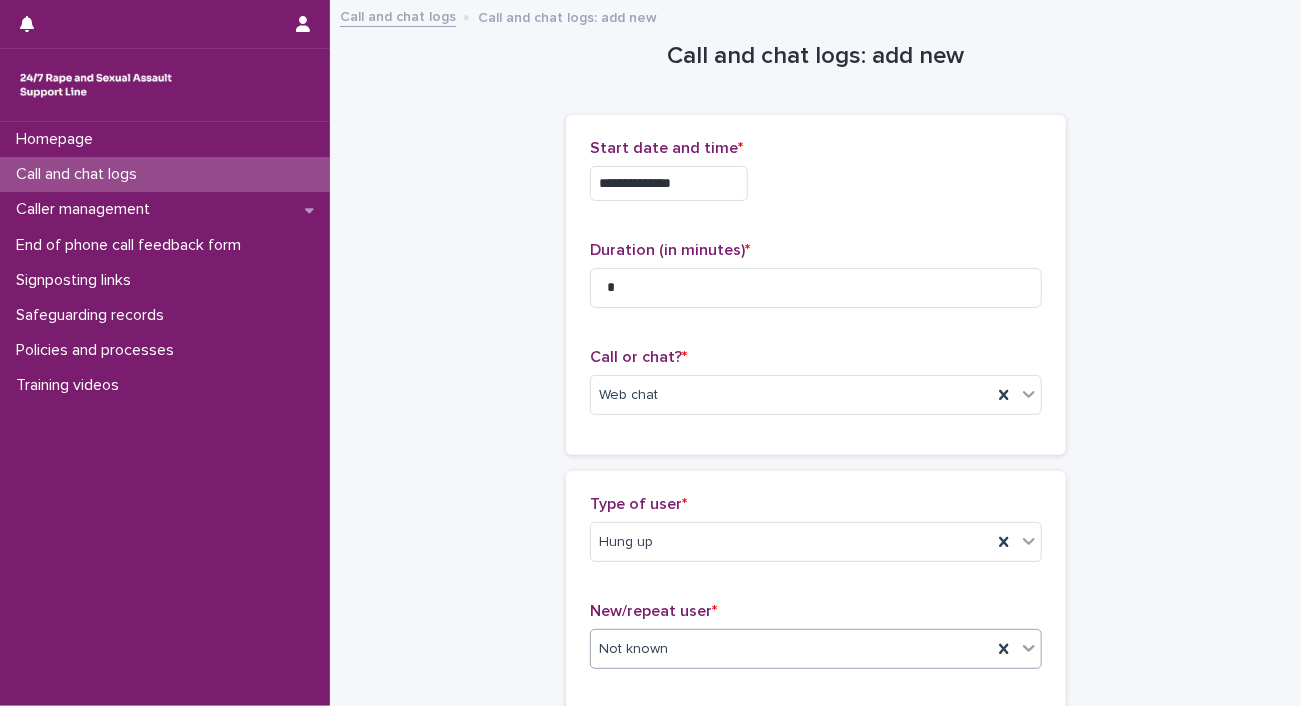 scroll, scrollTop: 356, scrollLeft: 0, axis: vertical 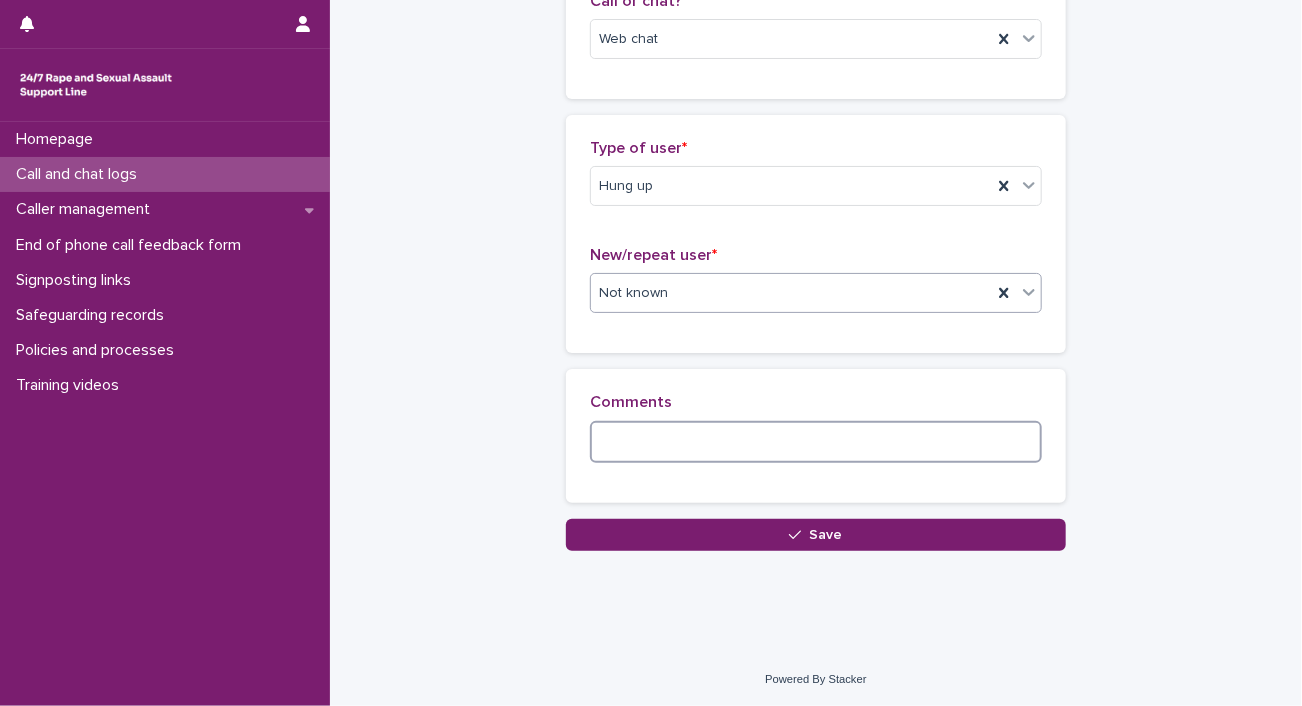 click at bounding box center [816, 442] 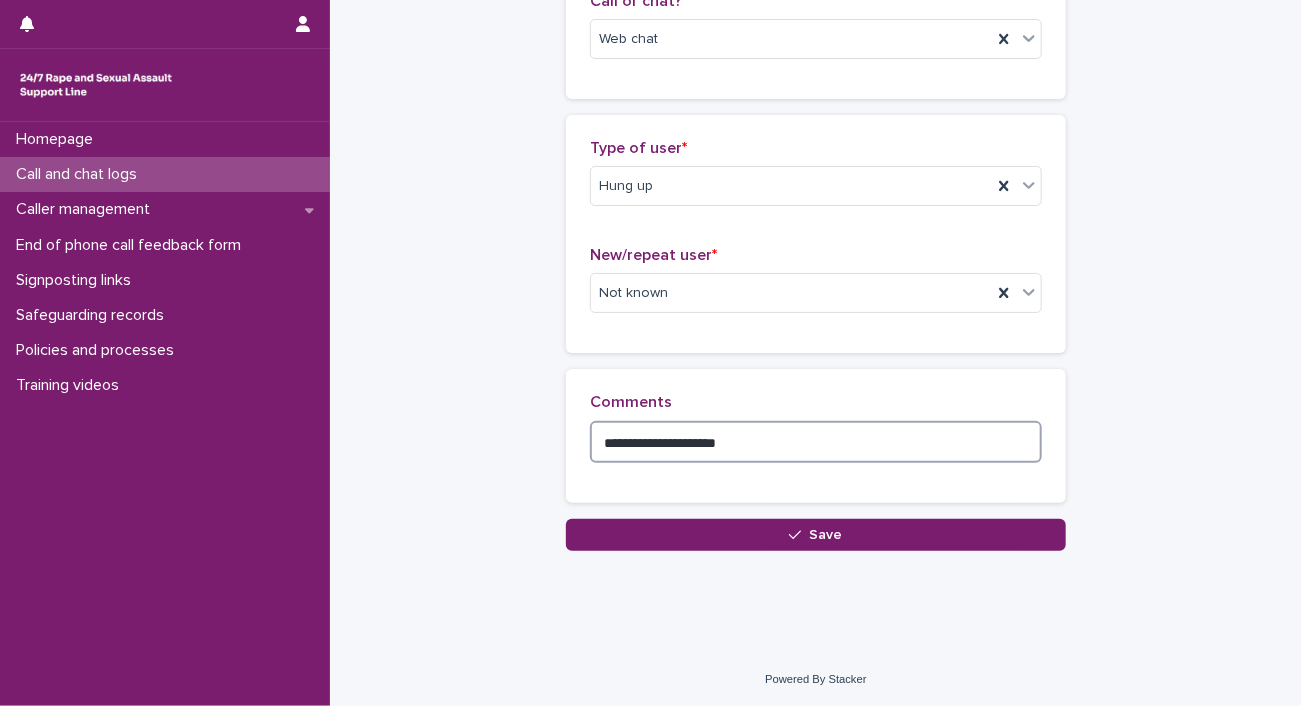 type on "**********" 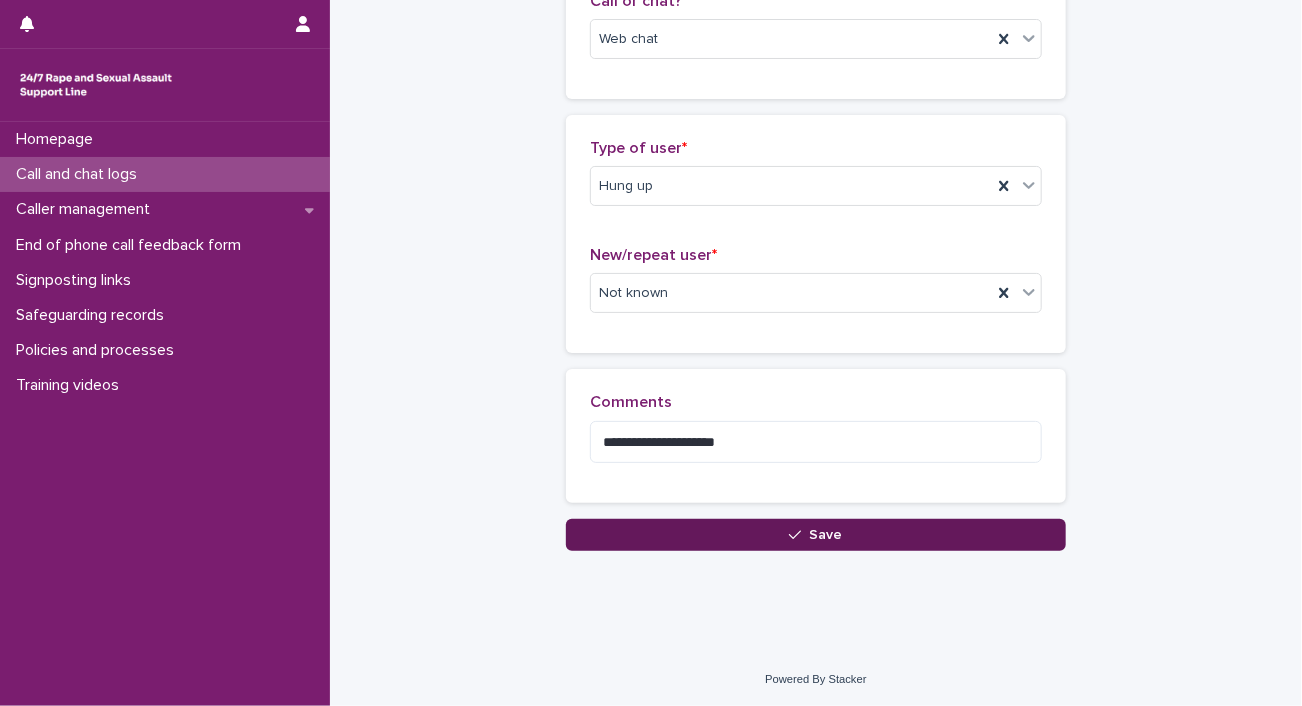 click at bounding box center (799, 535) 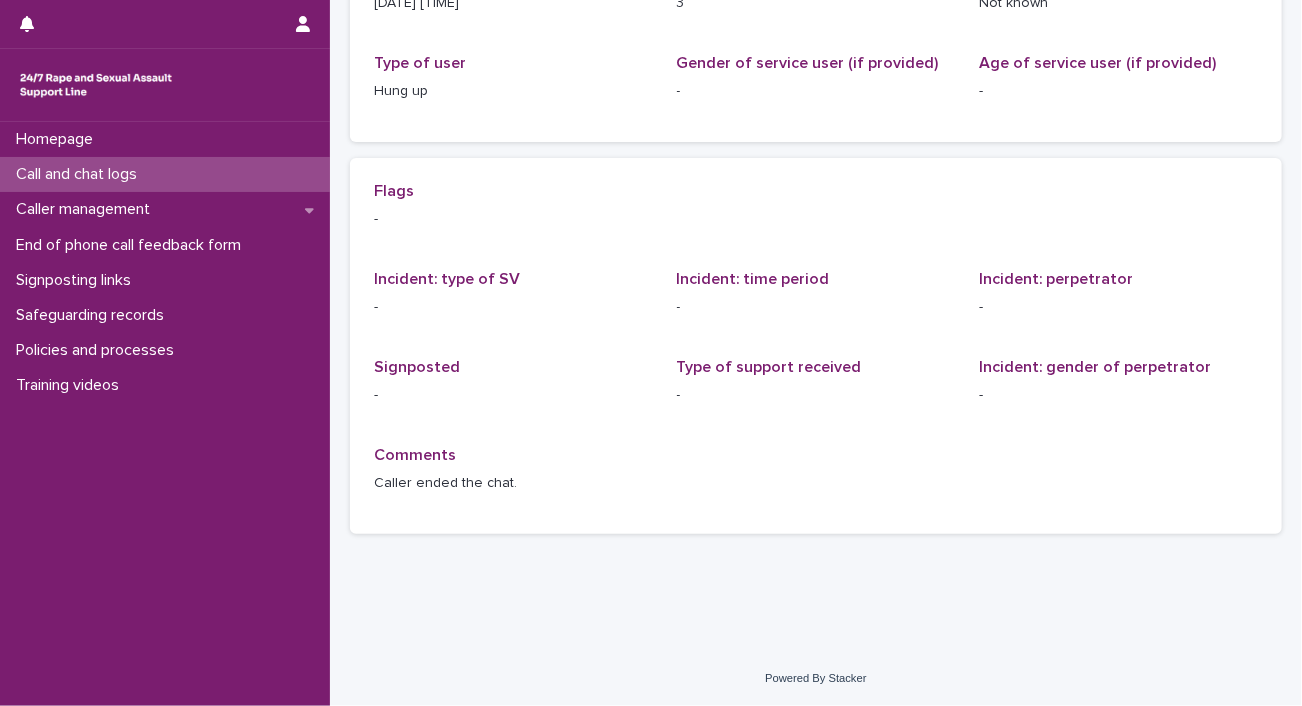 scroll, scrollTop: 0, scrollLeft: 0, axis: both 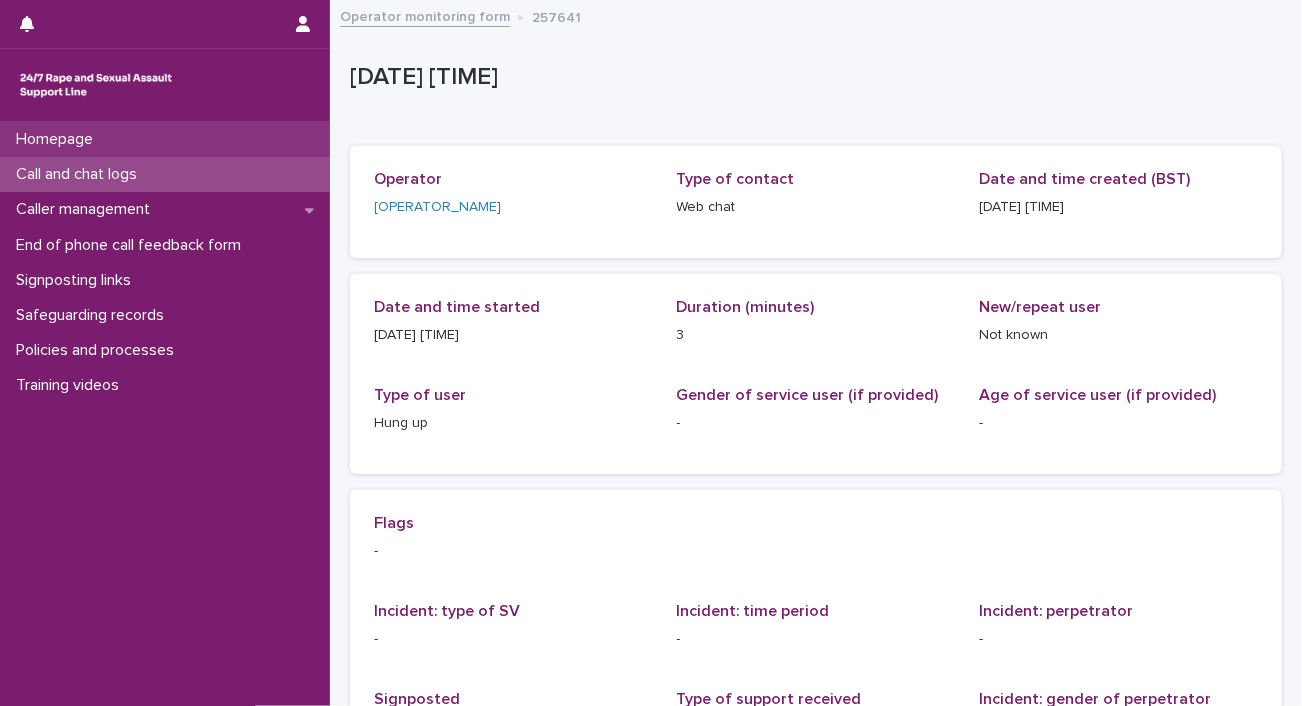 click on "Homepage" at bounding box center (165, 139) 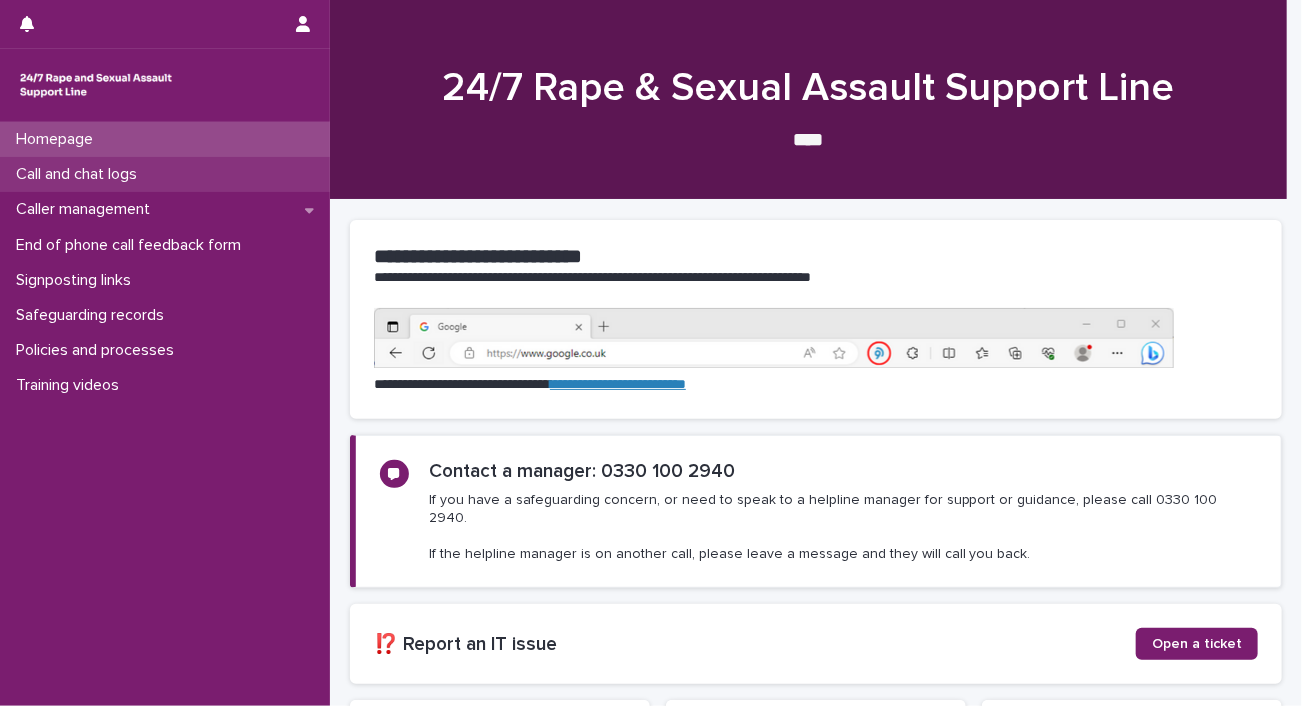 click on "Call and chat logs" at bounding box center [165, 174] 